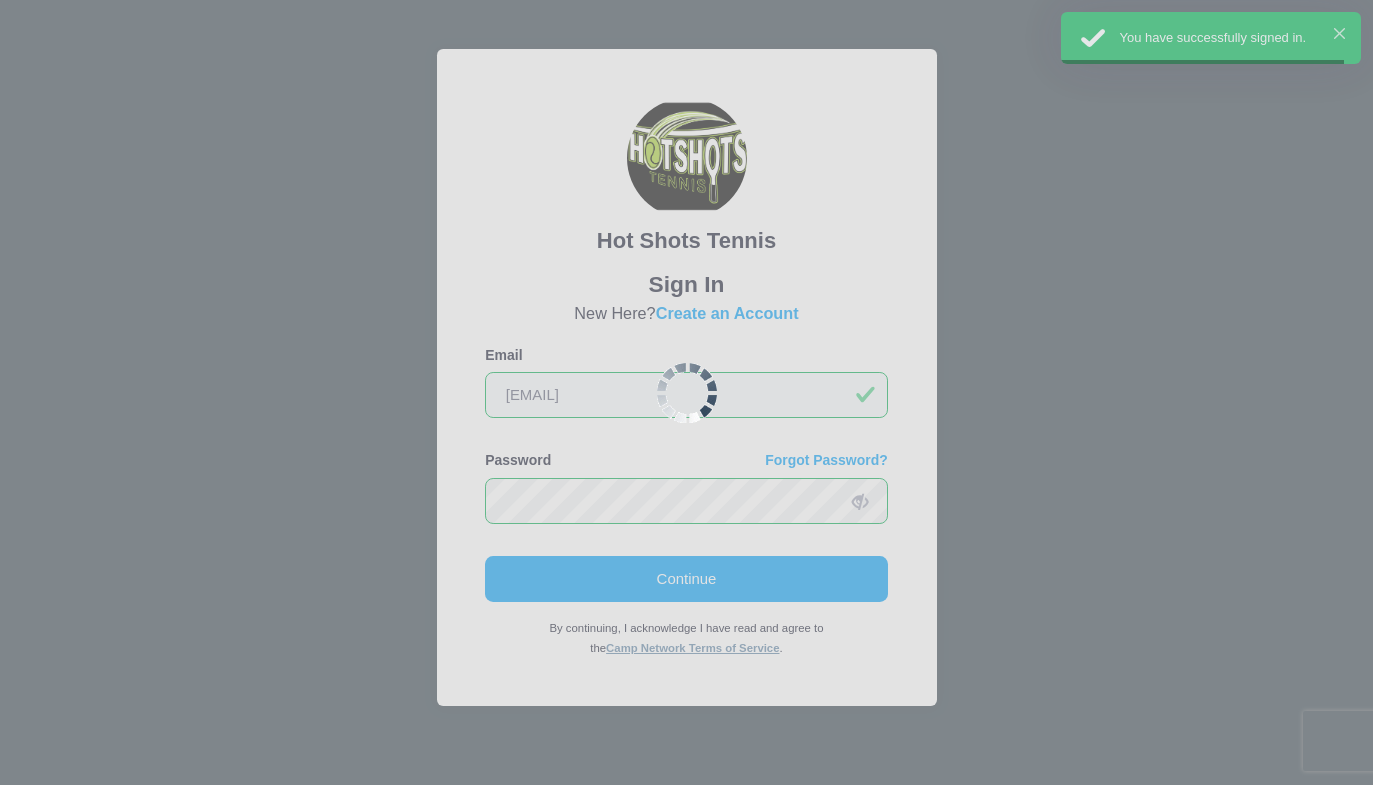 scroll, scrollTop: 0, scrollLeft: 0, axis: both 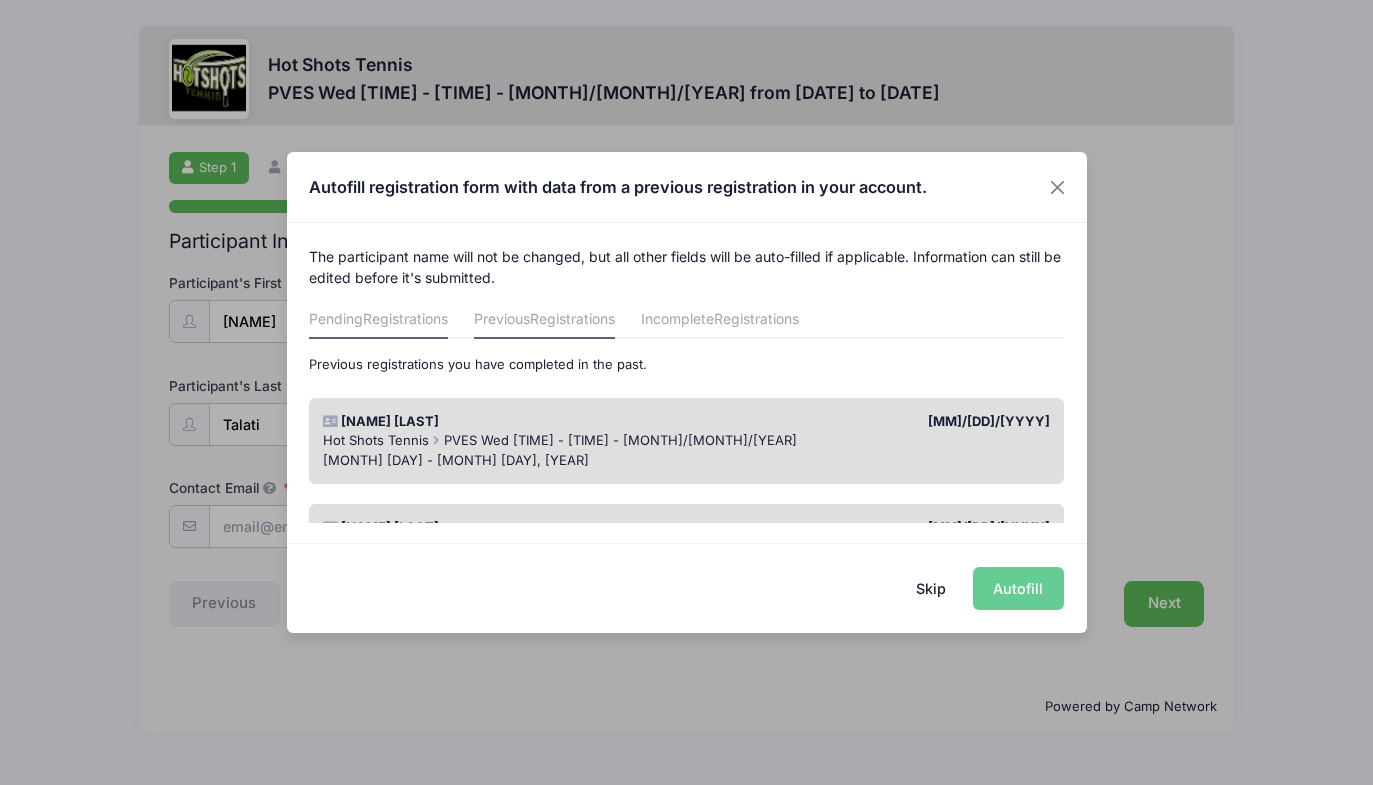 click on "Pending  Registrations" at bounding box center (378, 321) 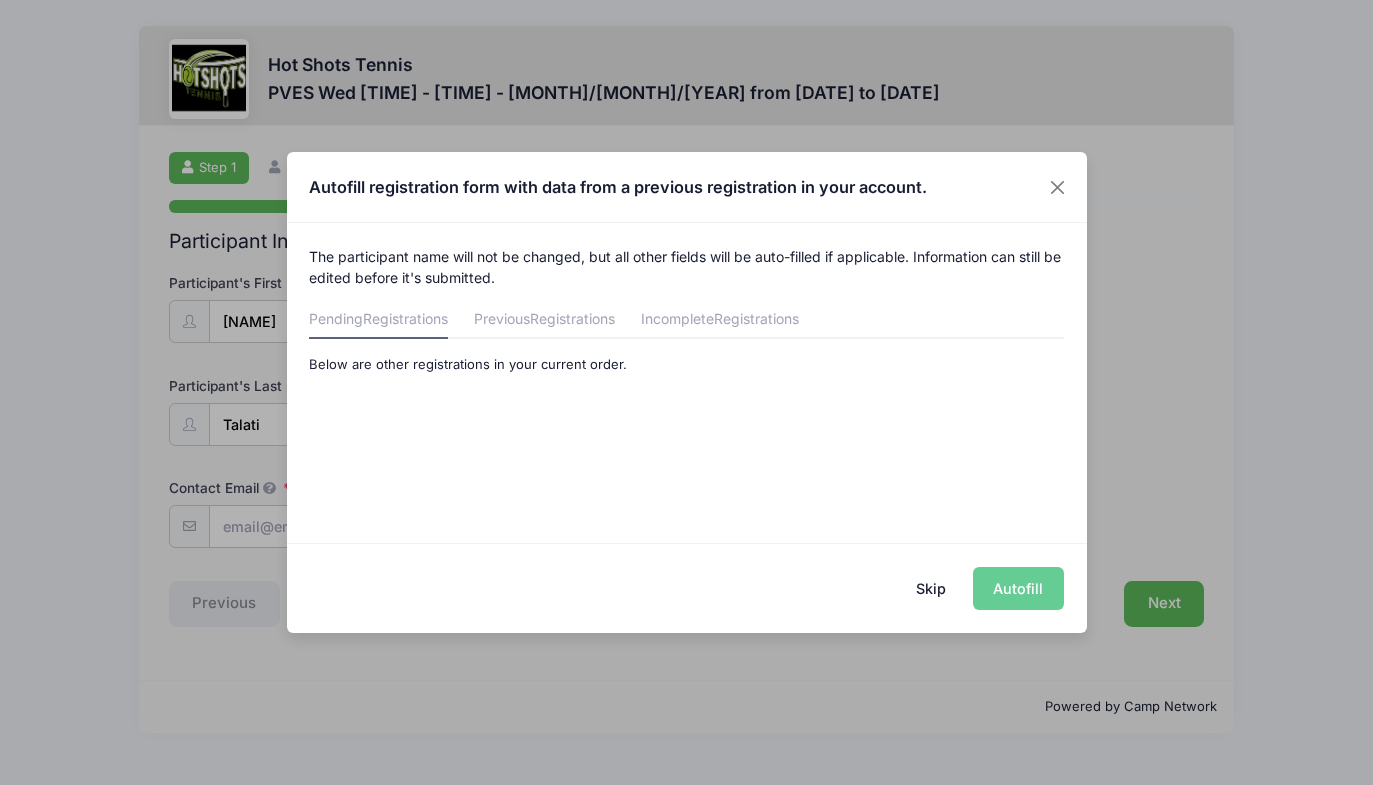 click on "Skip" at bounding box center (930, 588) 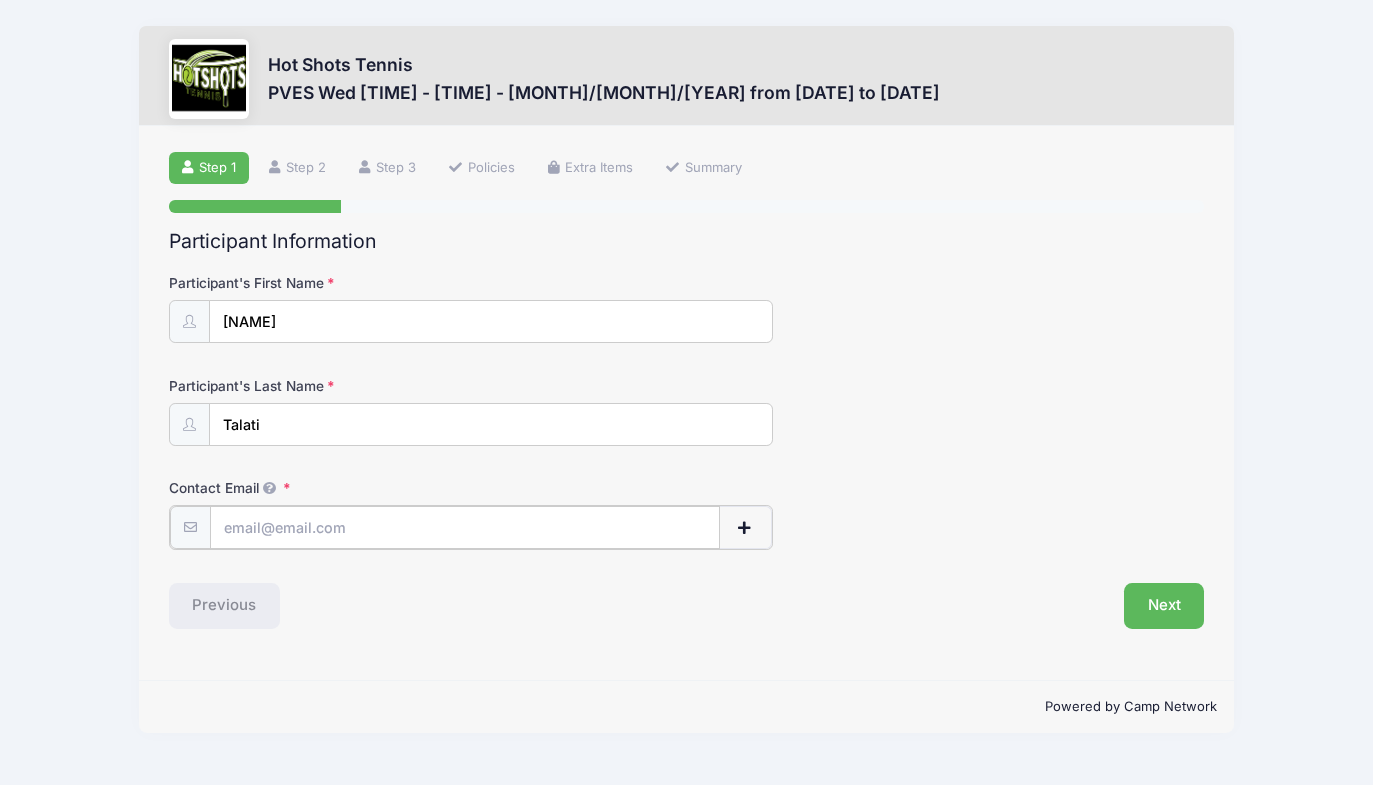 click on "Contact Email" at bounding box center (465, 527) 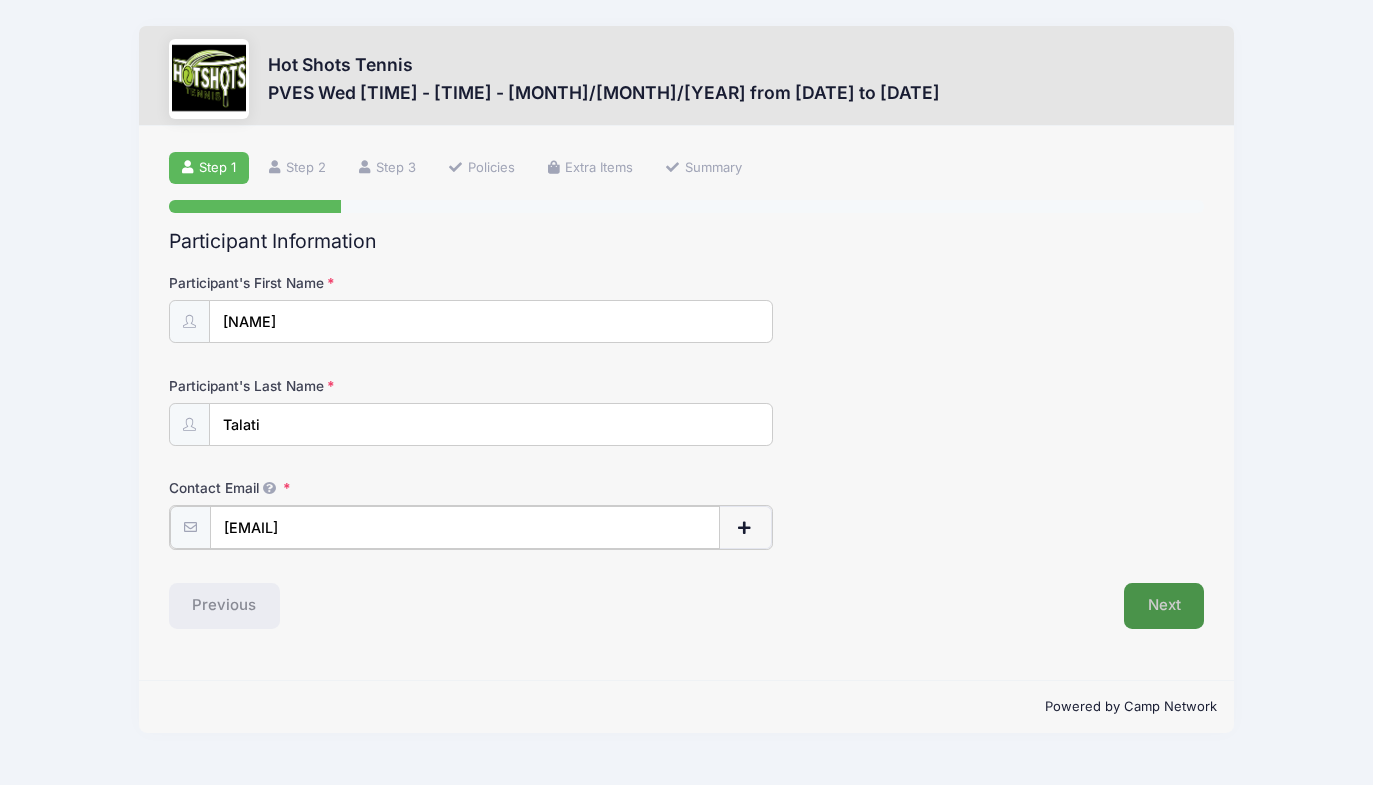 type on "[EMAIL]" 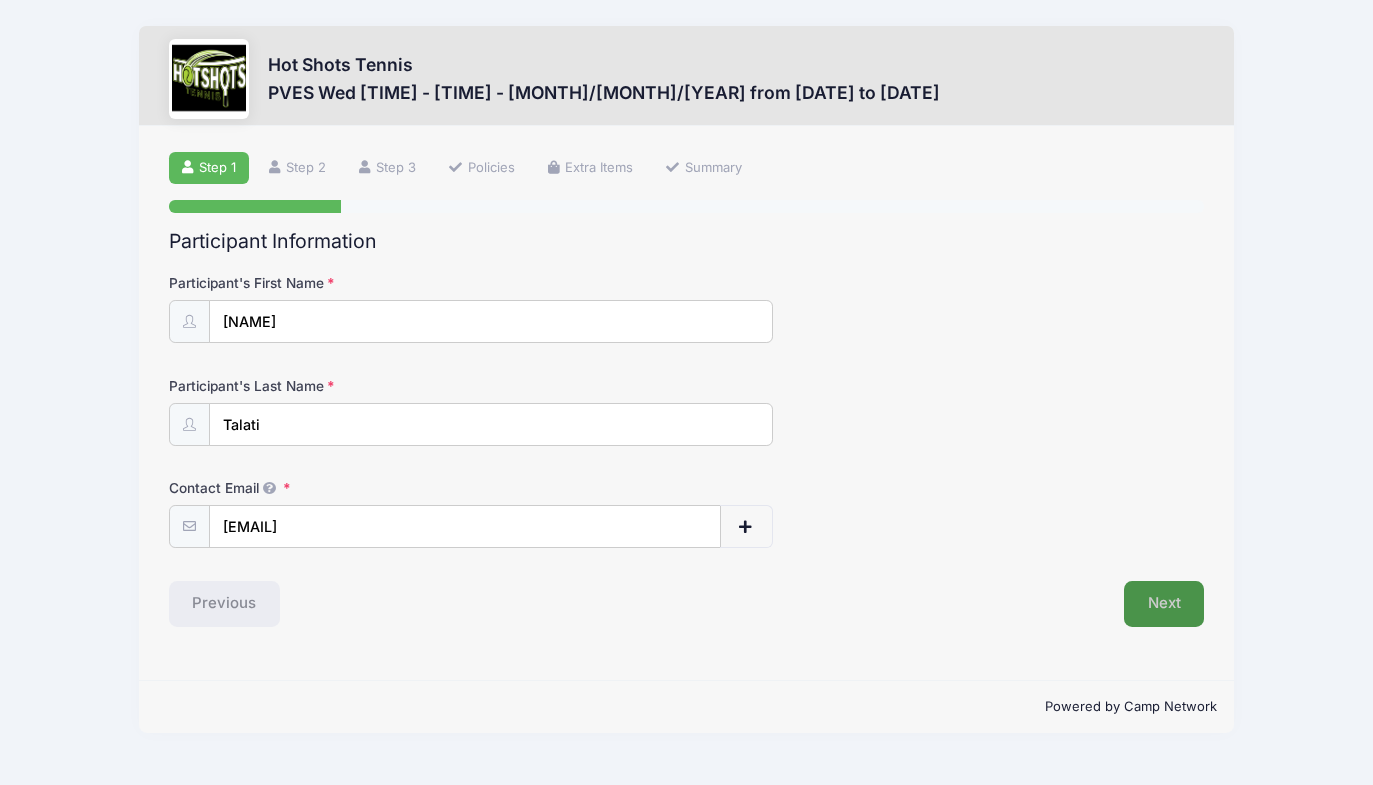 click on "Next" at bounding box center (1164, 604) 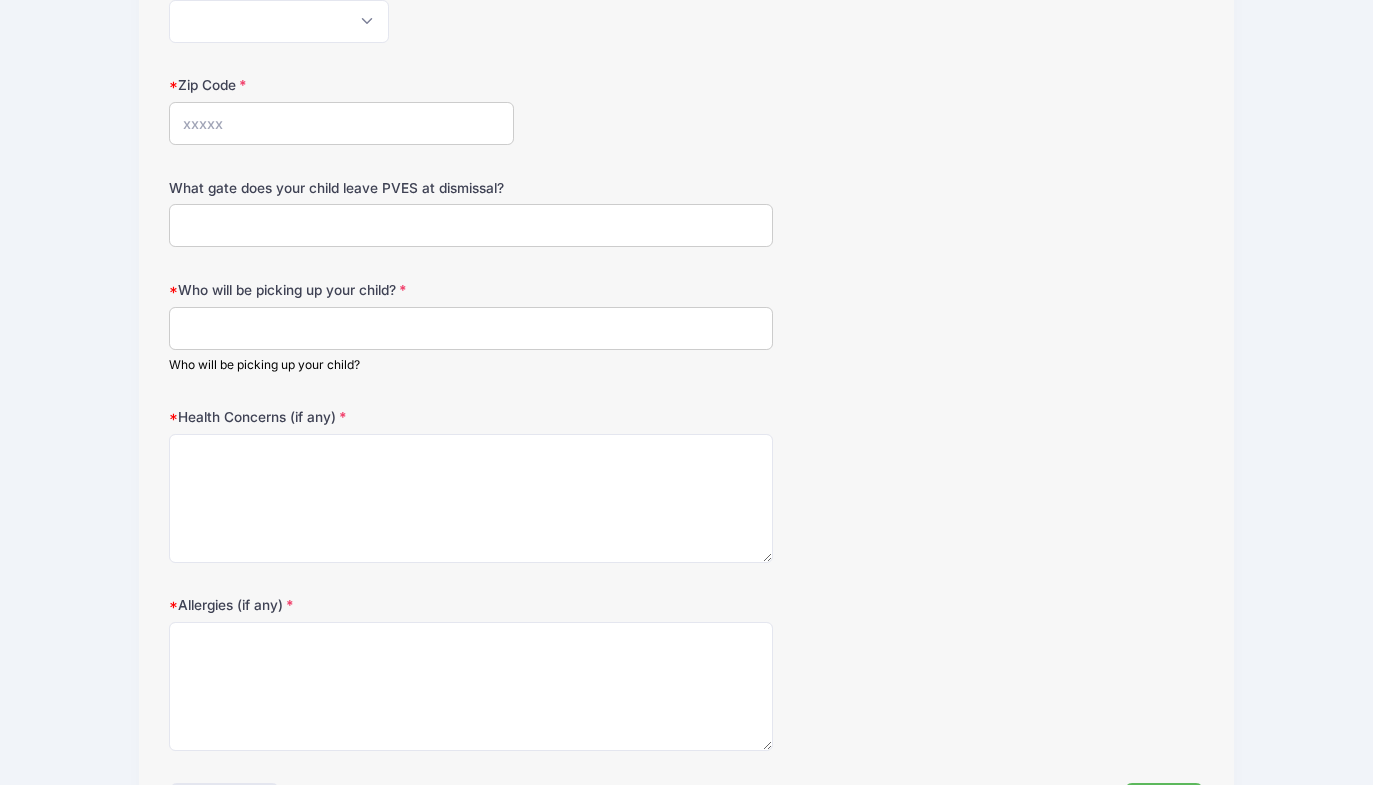 scroll, scrollTop: 0, scrollLeft: 0, axis: both 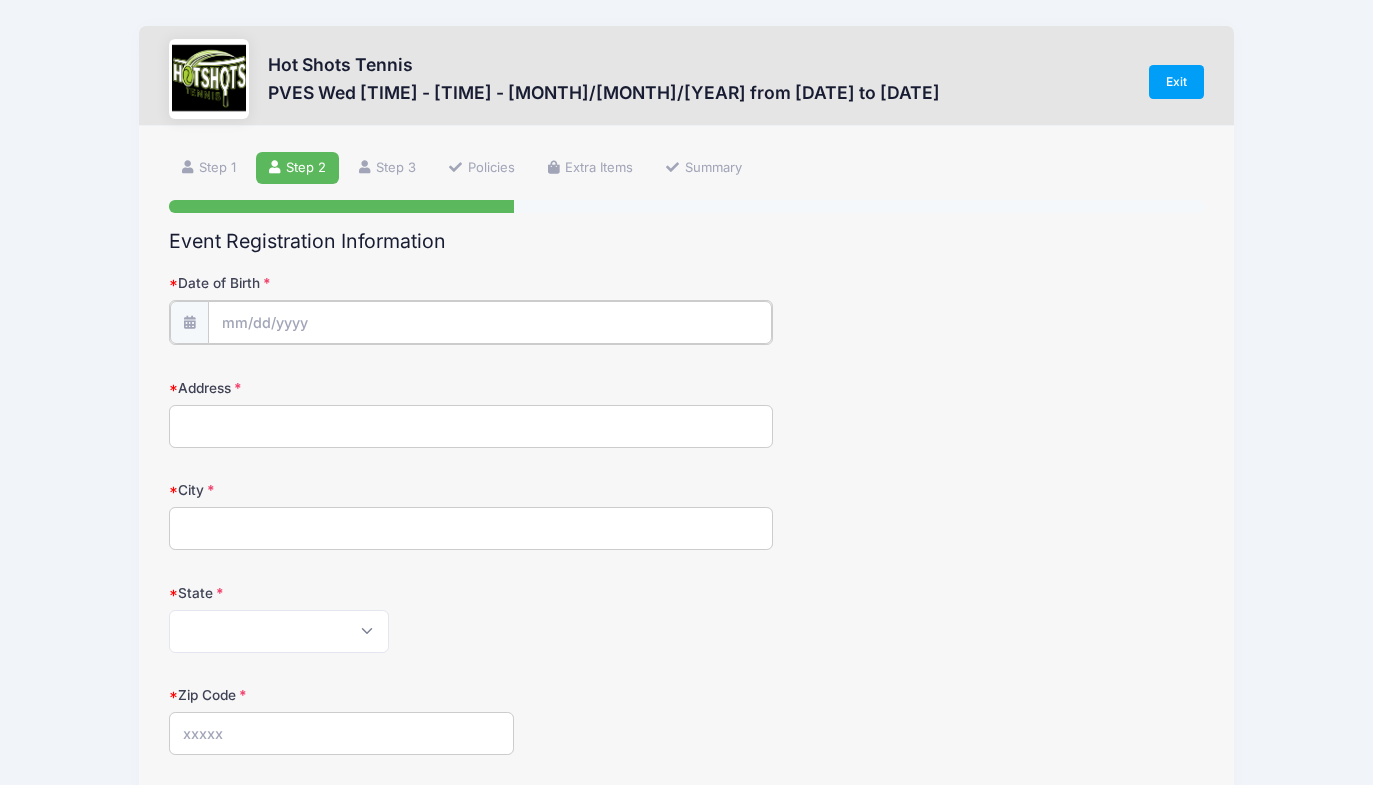 click on "Date of Birth" at bounding box center [490, 322] 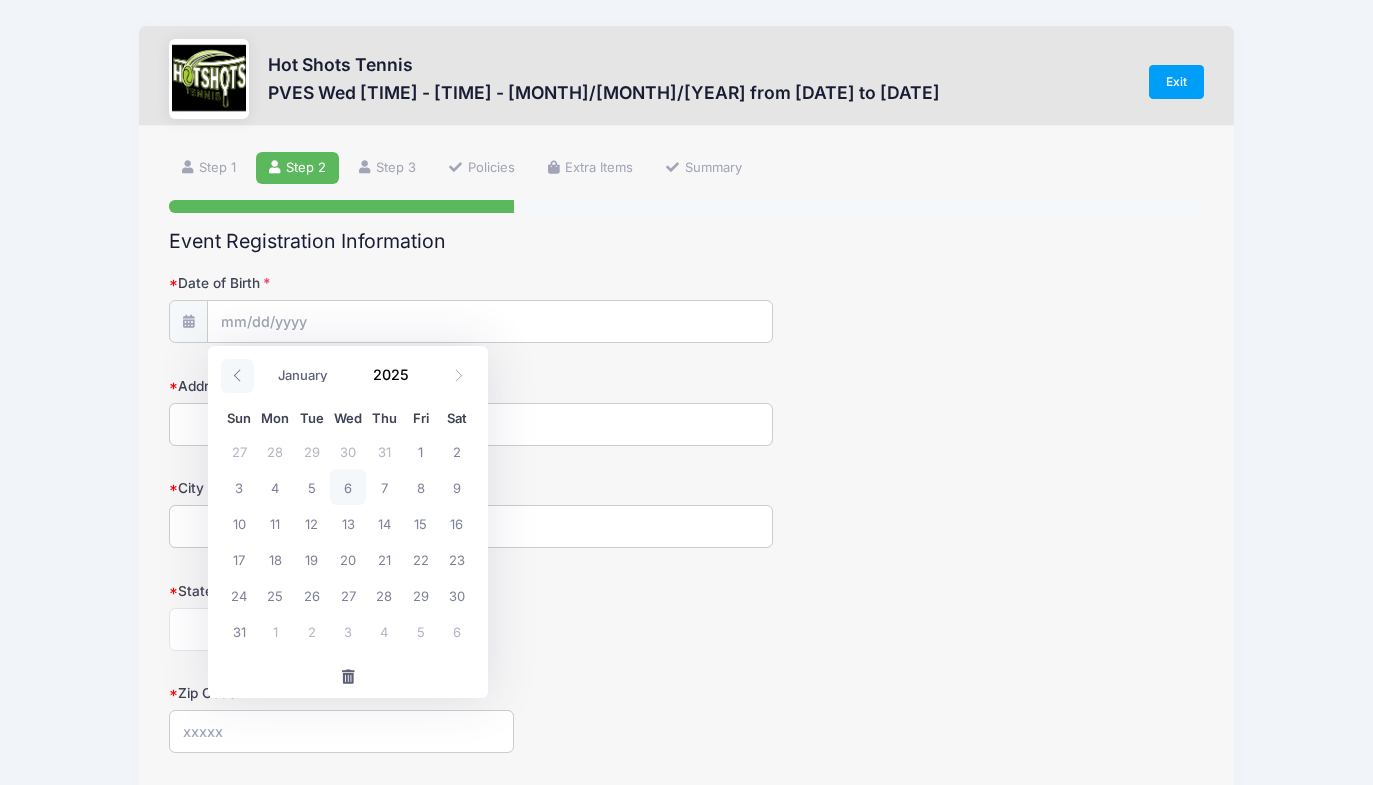 click 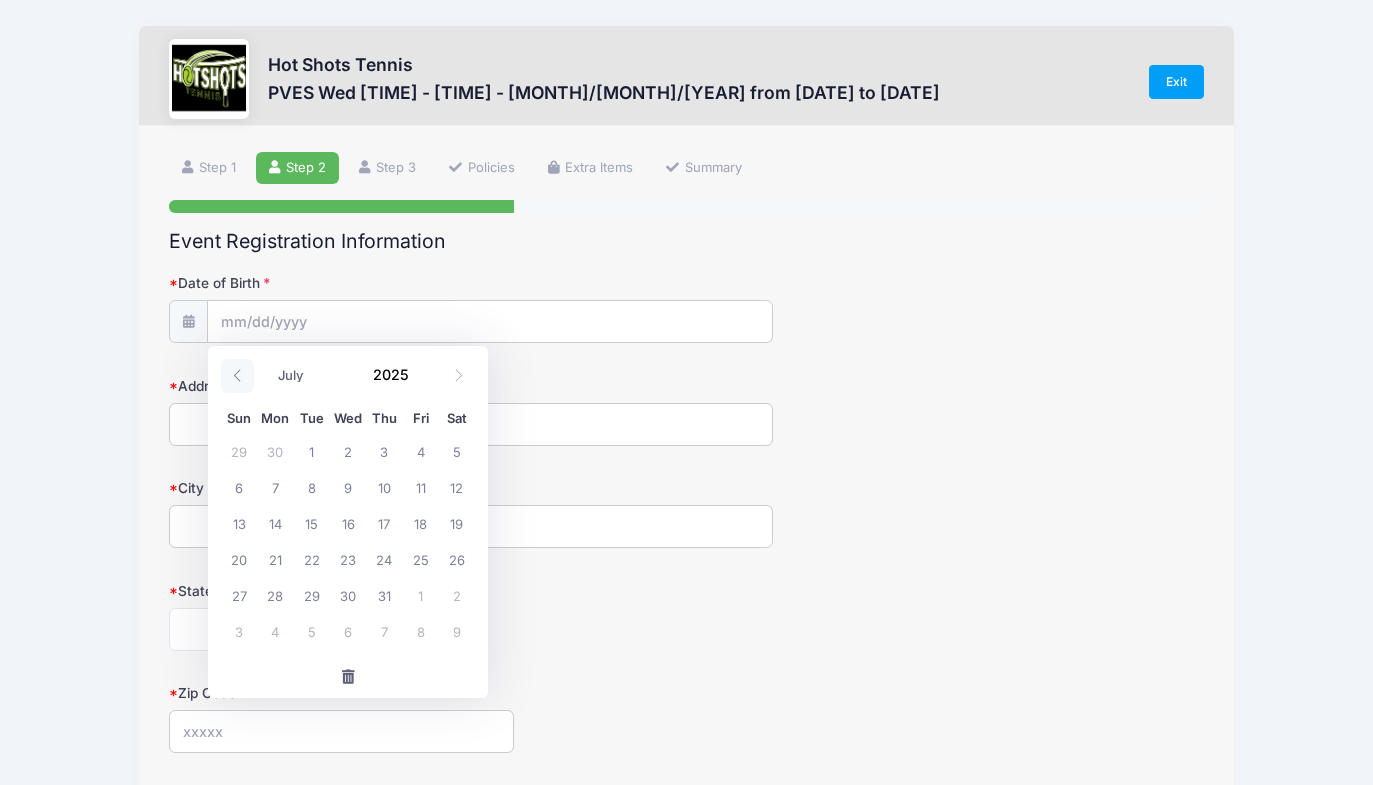 click 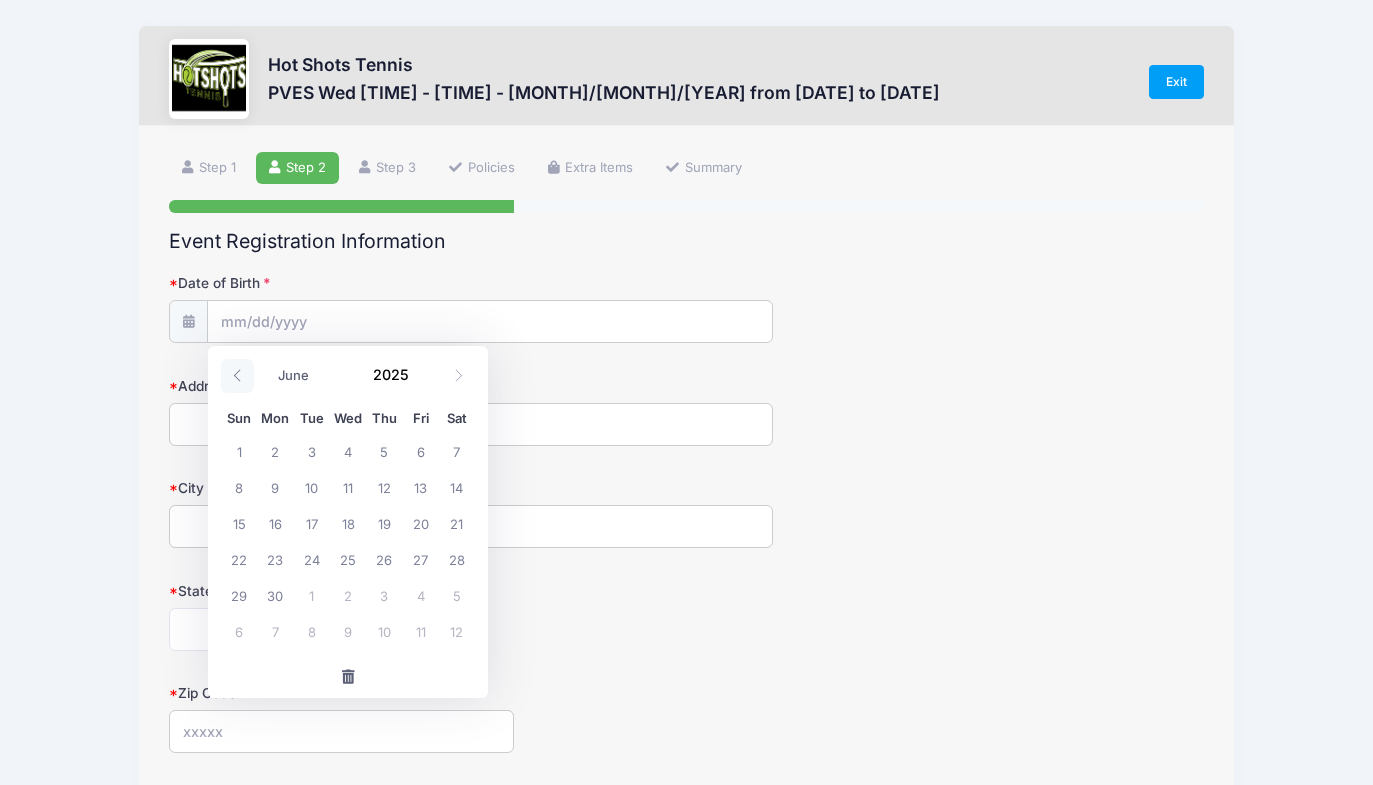 click 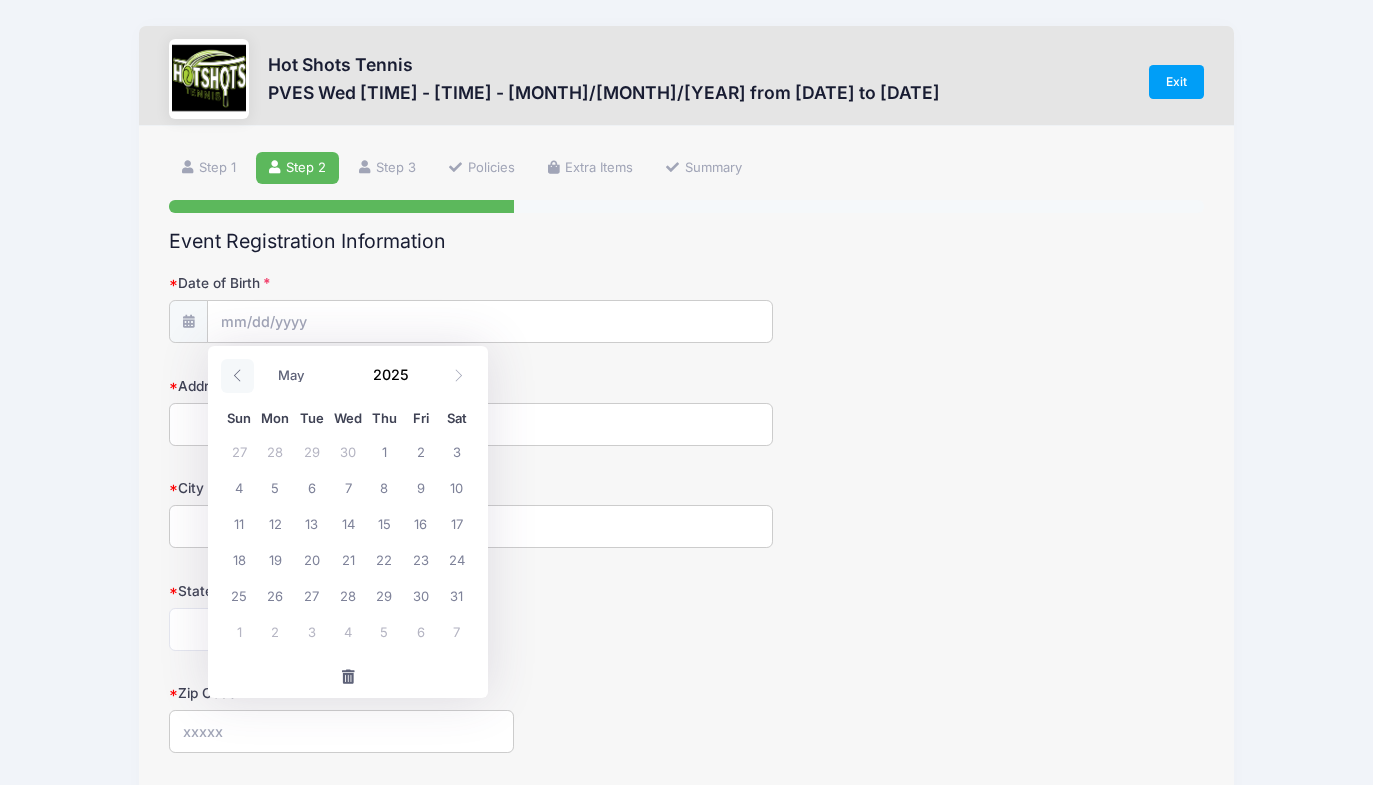 click 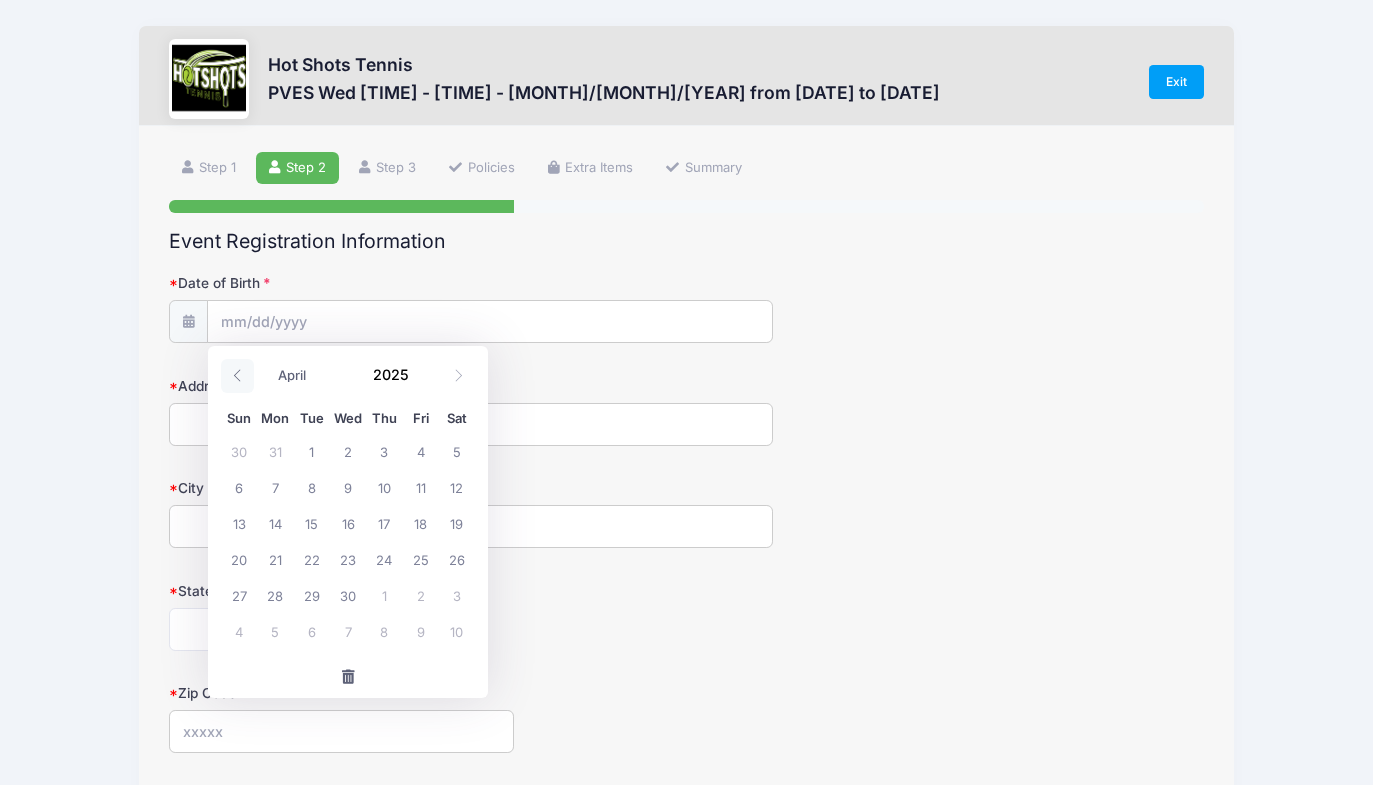 click 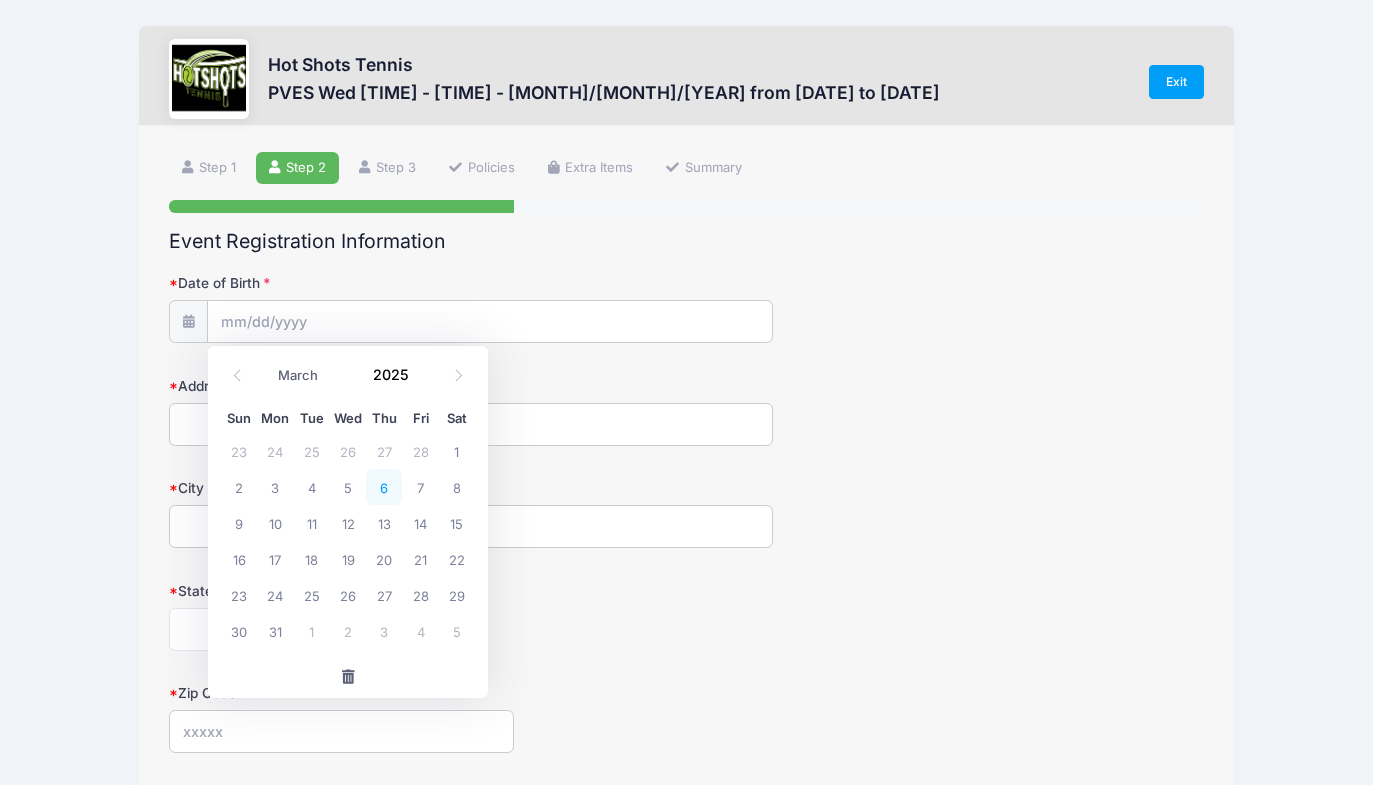 click on "6" at bounding box center [384, 487] 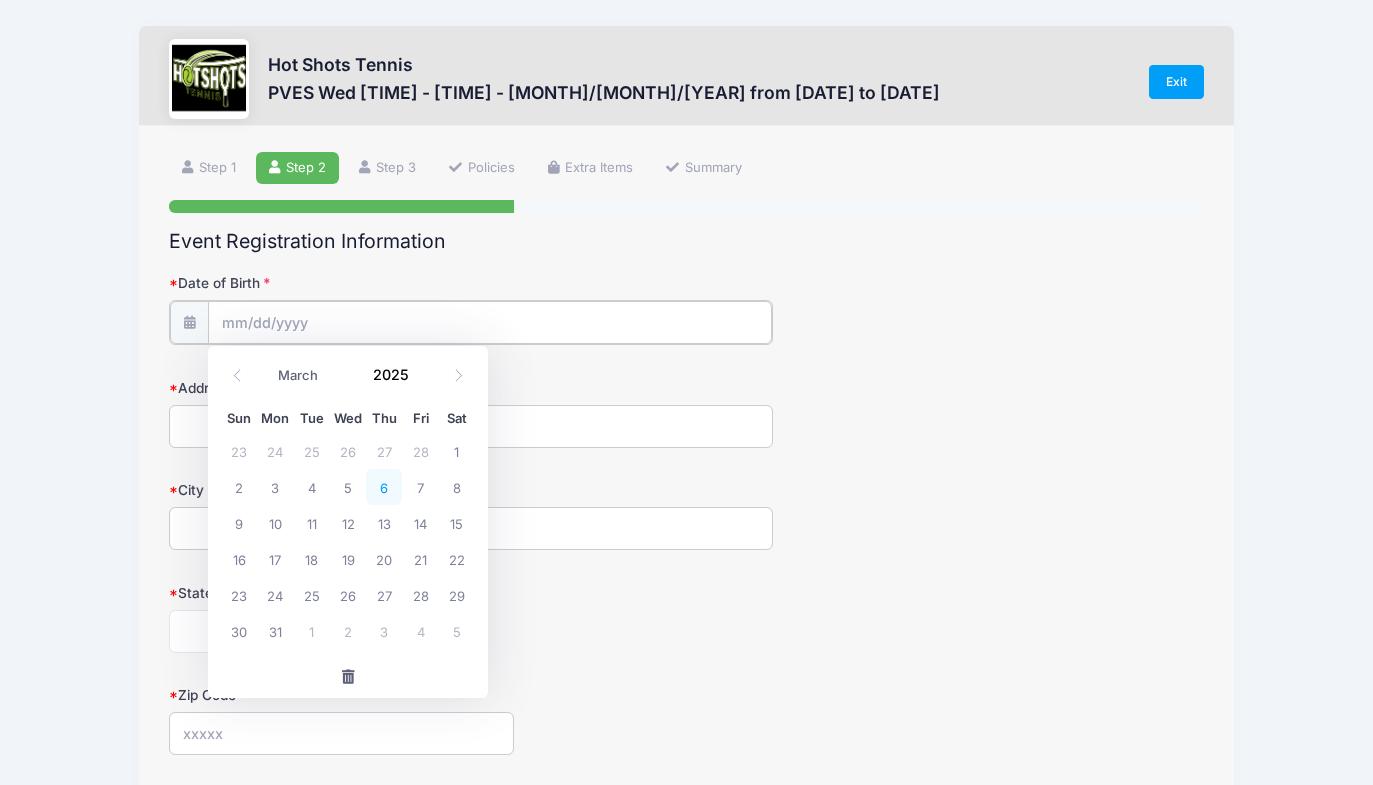 type on "03/06/2025" 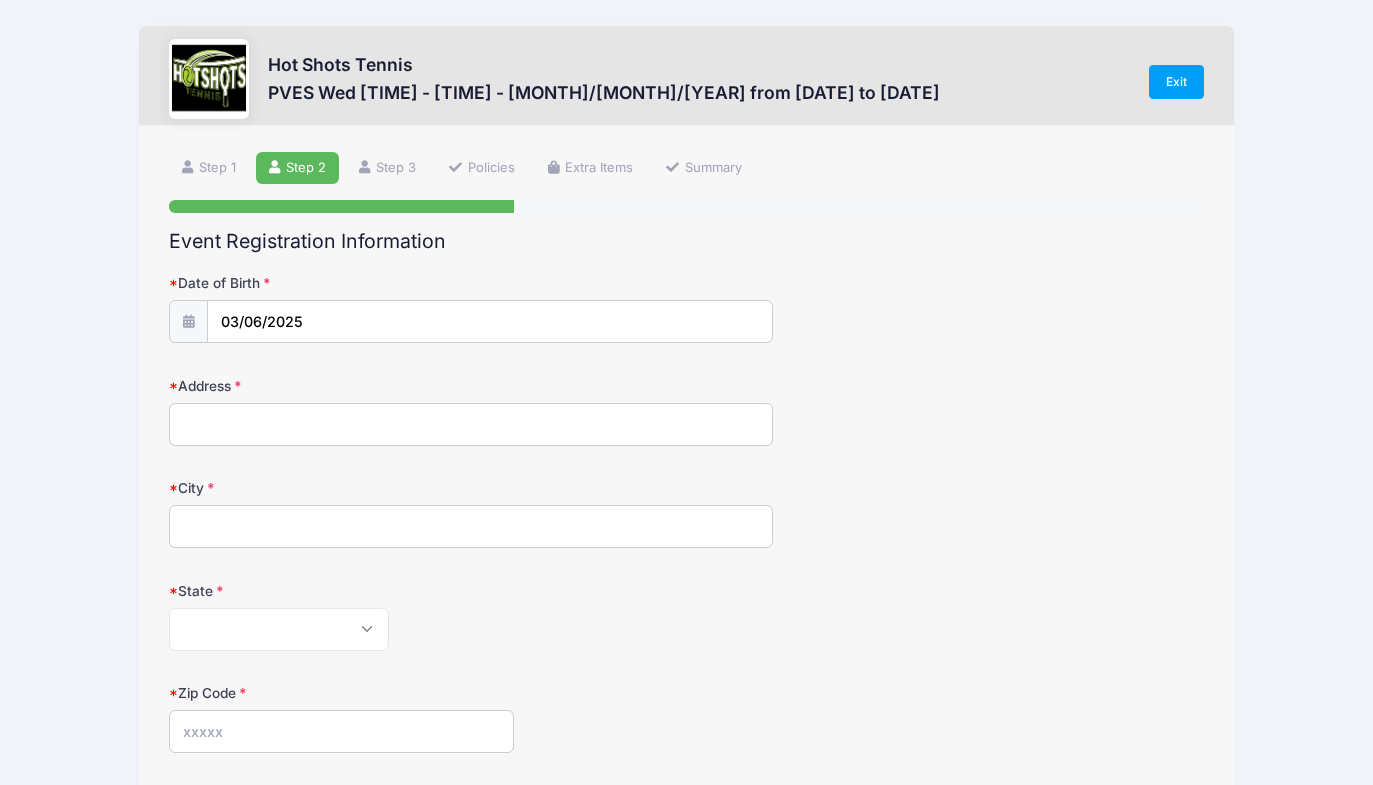 click on "Address" at bounding box center (471, 424) 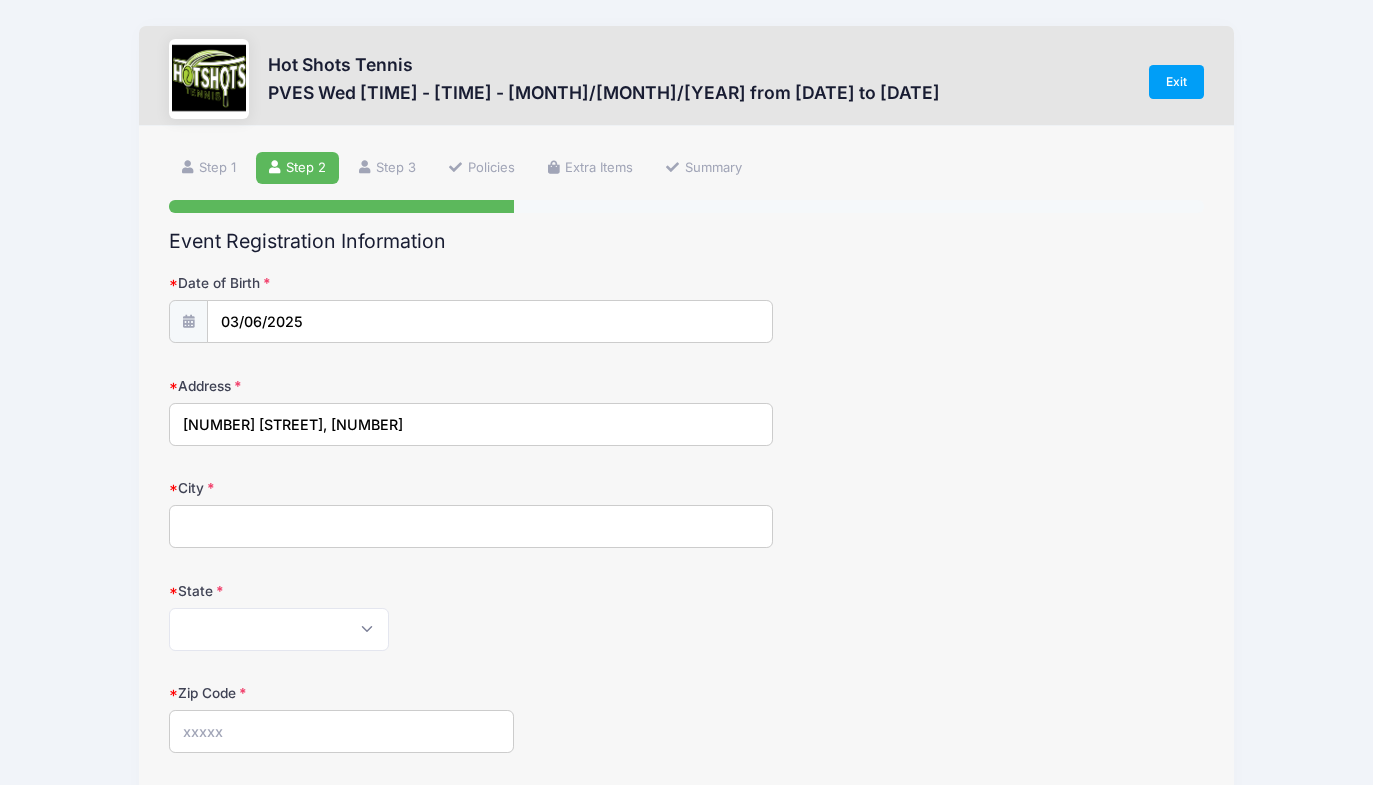 type on "playa vista" 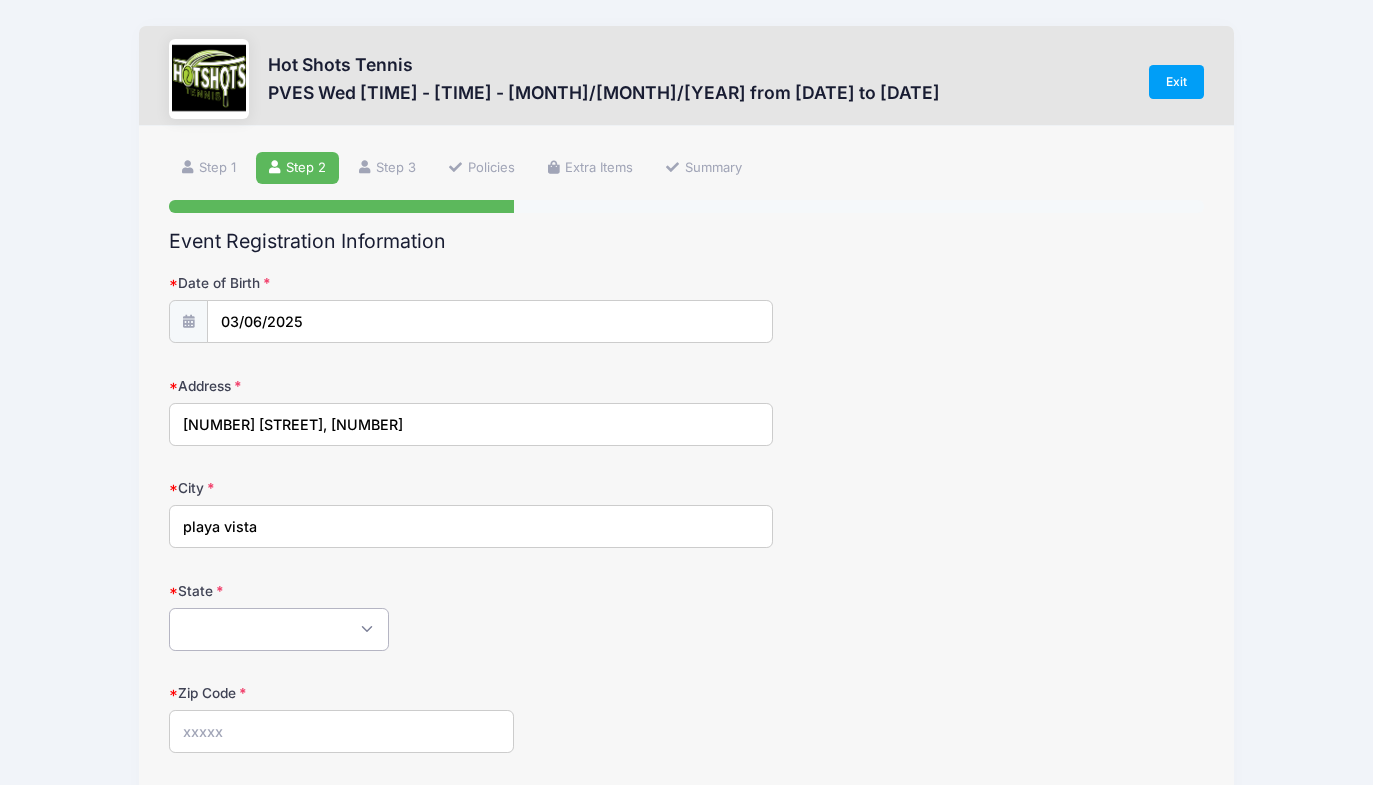 select on "CA" 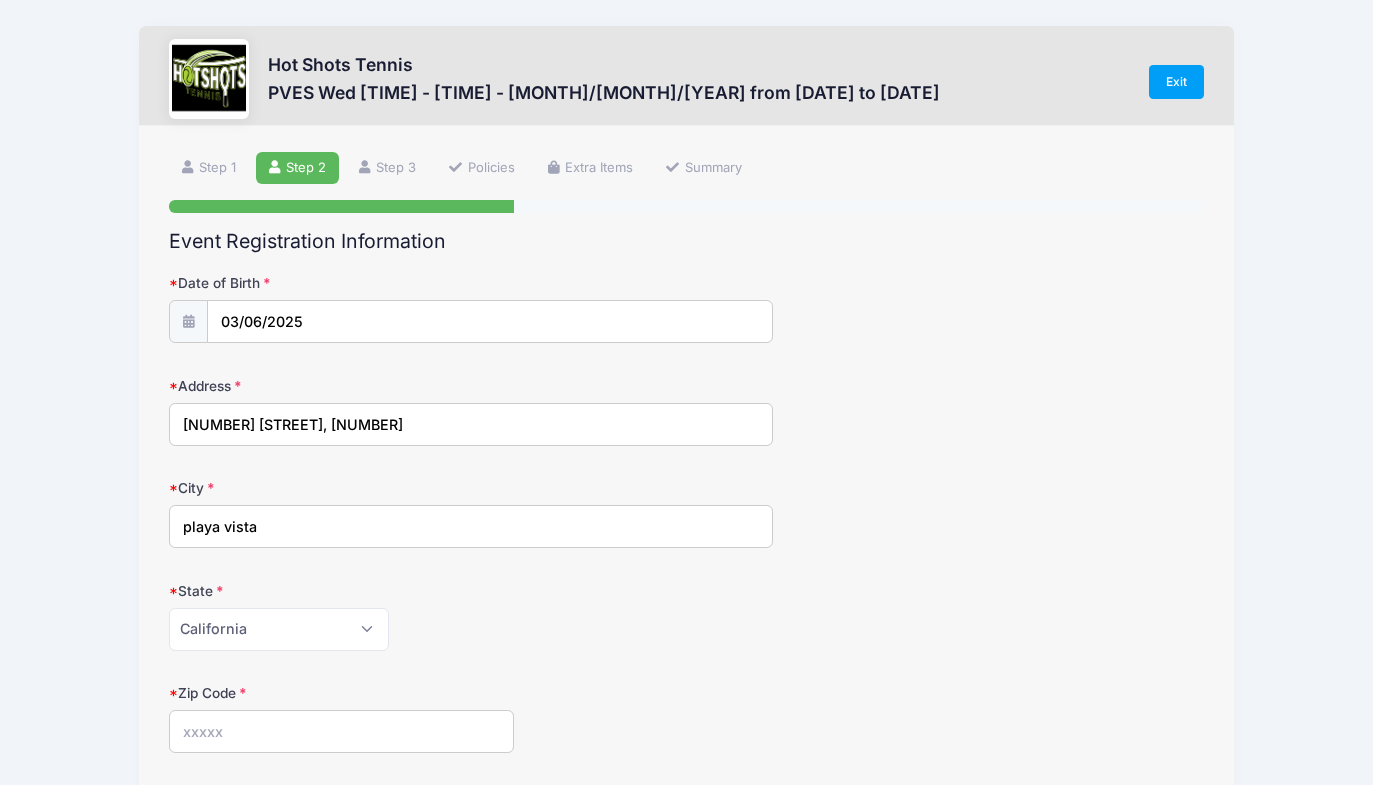 type on "[POSTAL_CODE]" 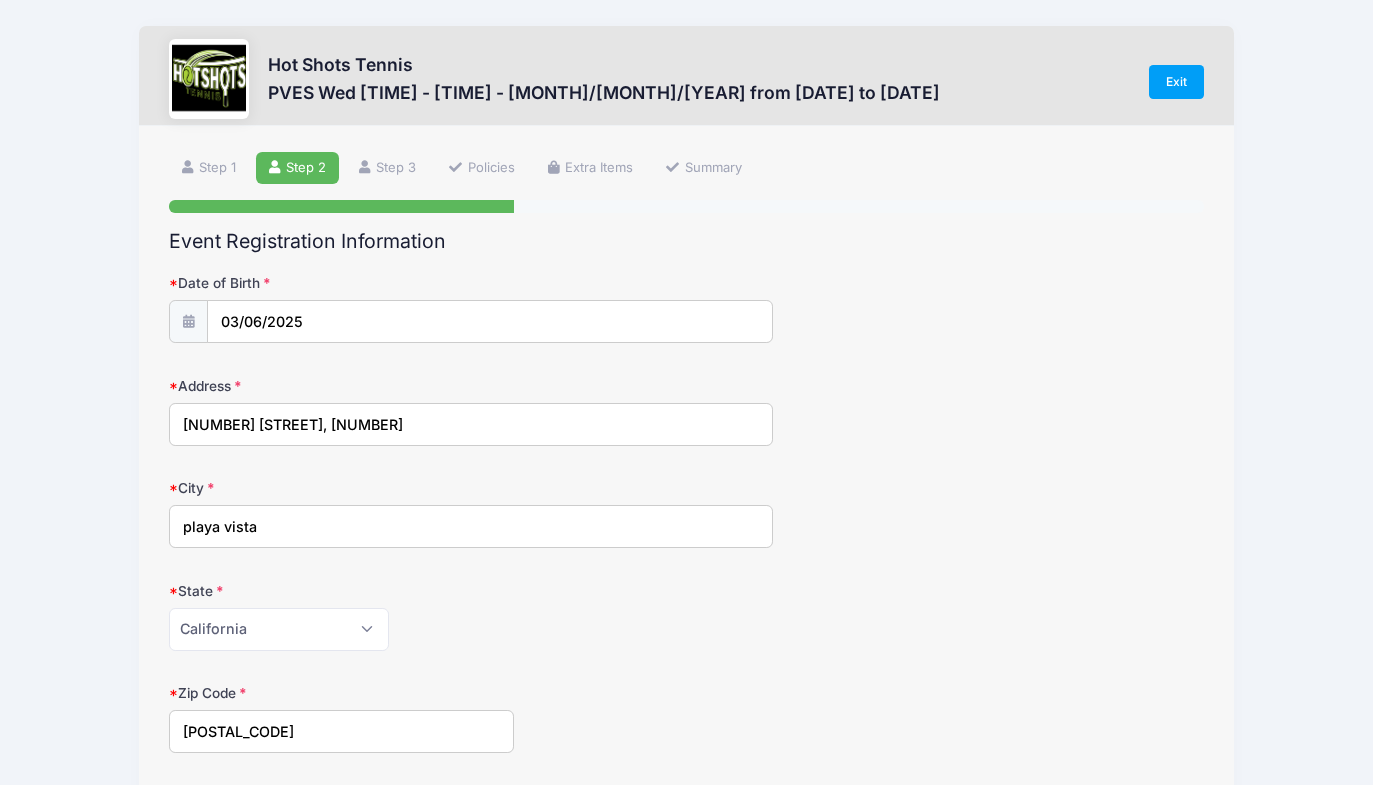click on "[NUMBER] [STREET], [NUMBER]" at bounding box center (471, 424) 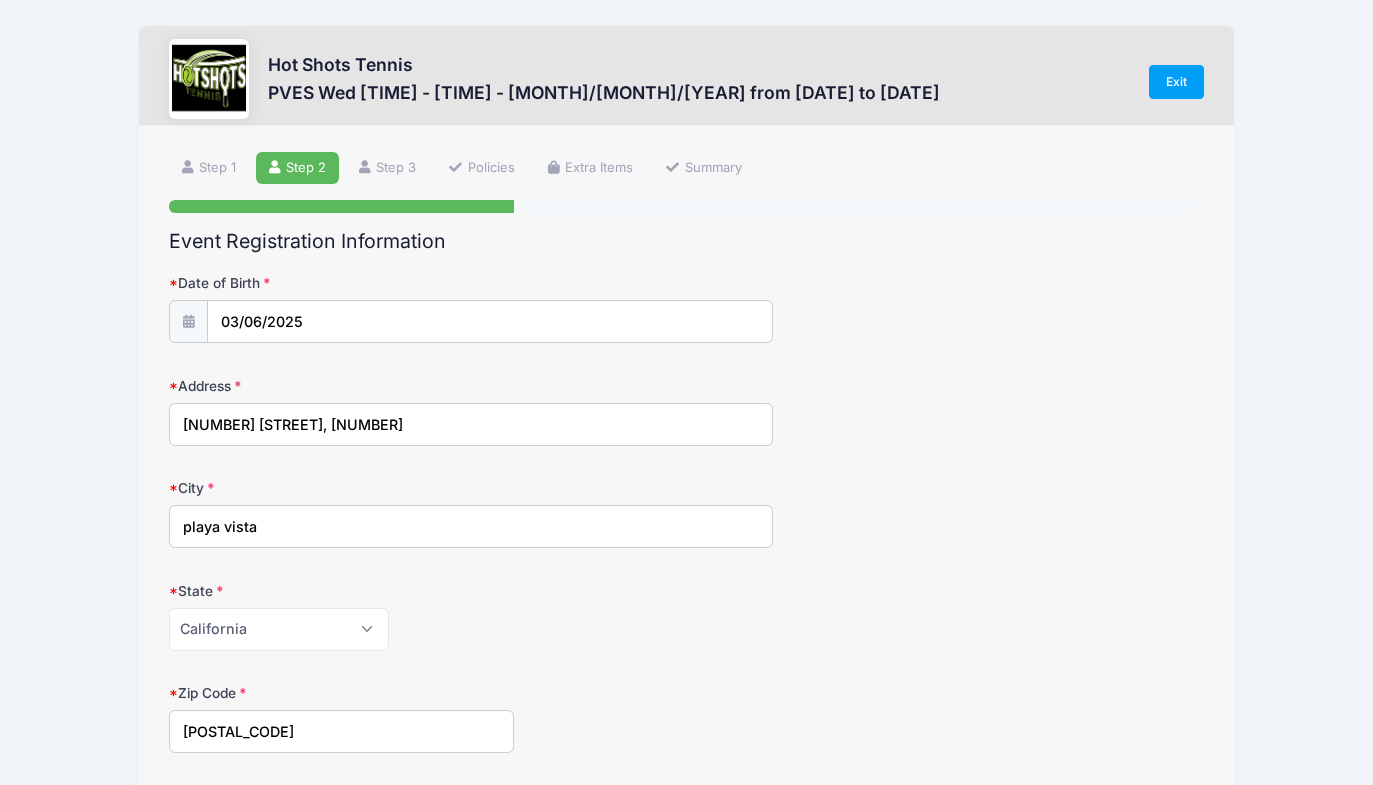 click on "[NUMBER] [STREET], [NUMBER]" at bounding box center [471, 424] 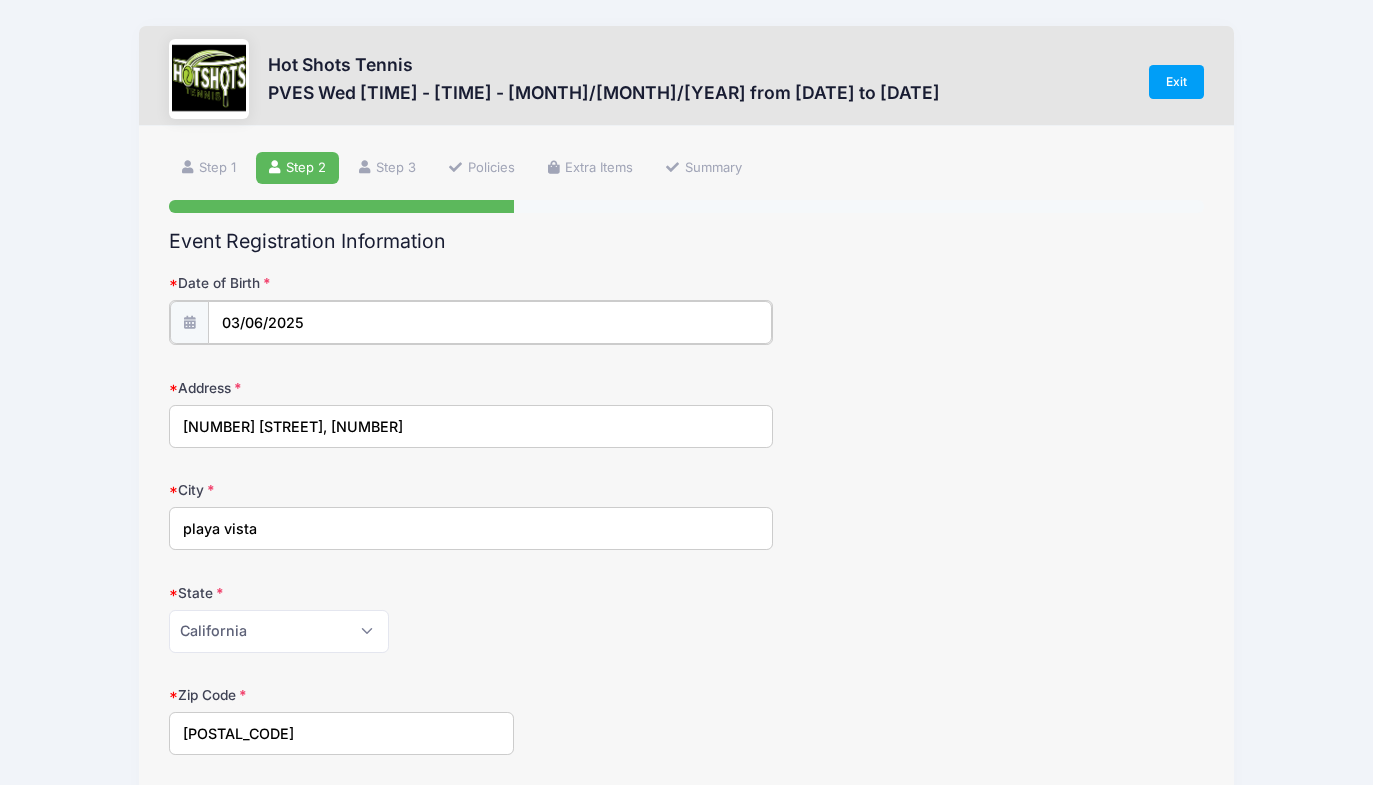 click on "03/06/2025" at bounding box center [490, 322] 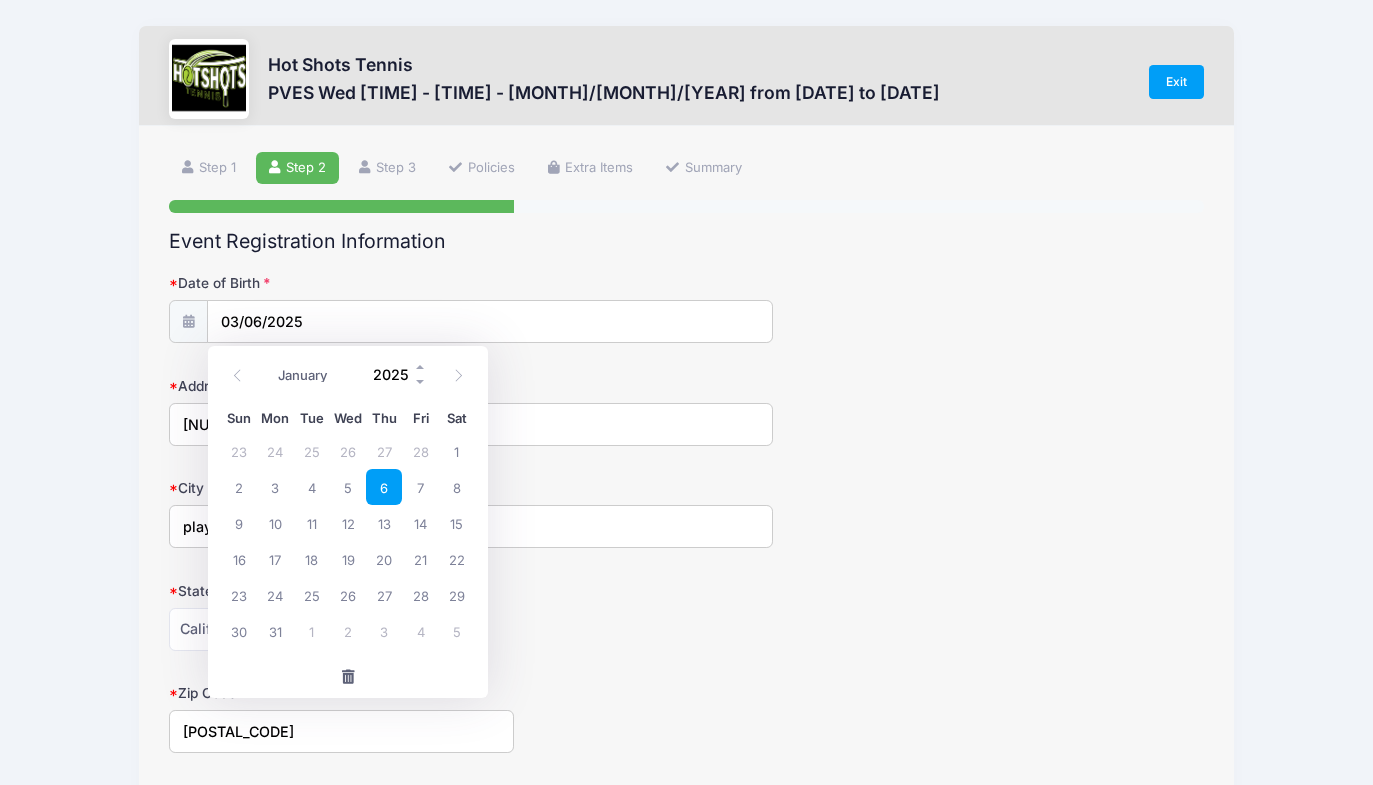click on "2025" at bounding box center [395, 375] 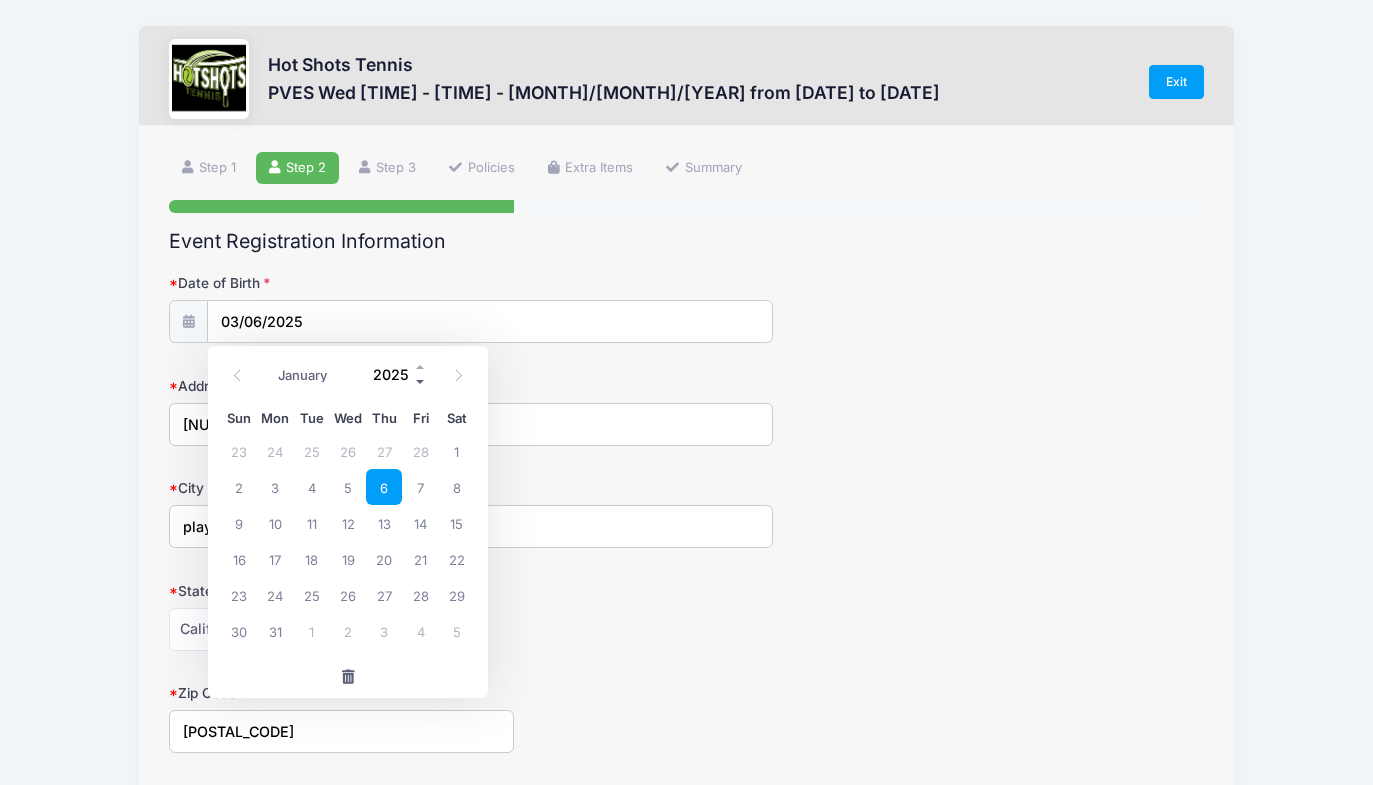 click at bounding box center [421, 382] 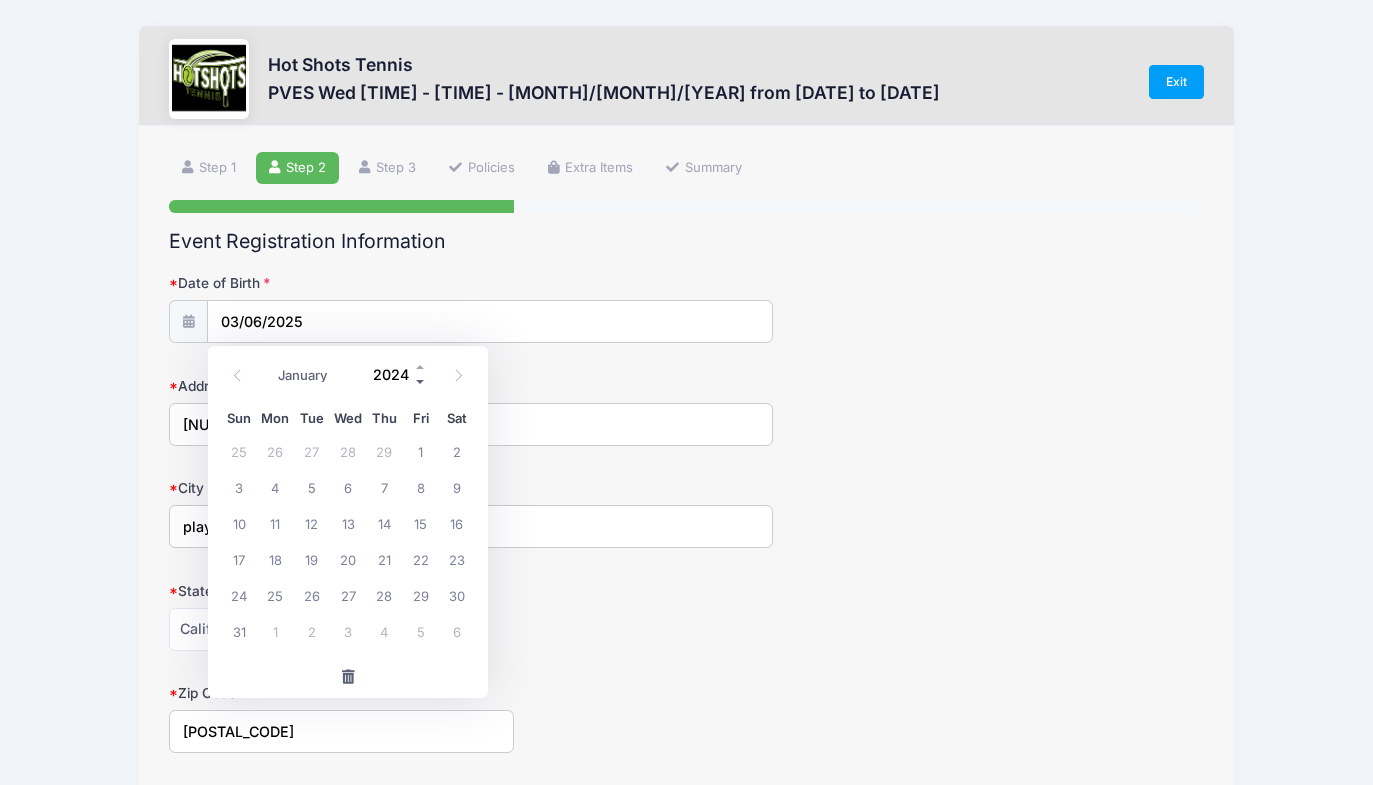 click at bounding box center (421, 382) 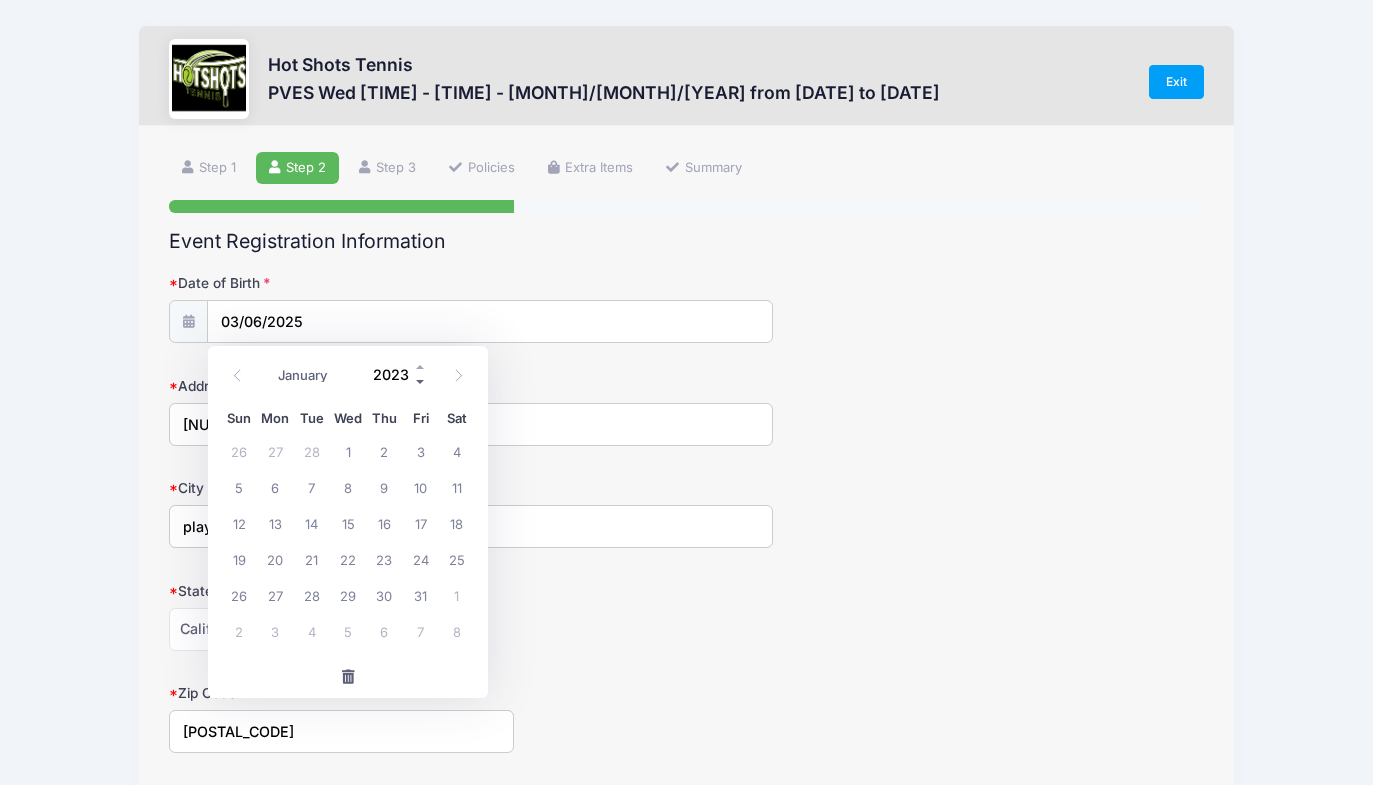 click at bounding box center (421, 382) 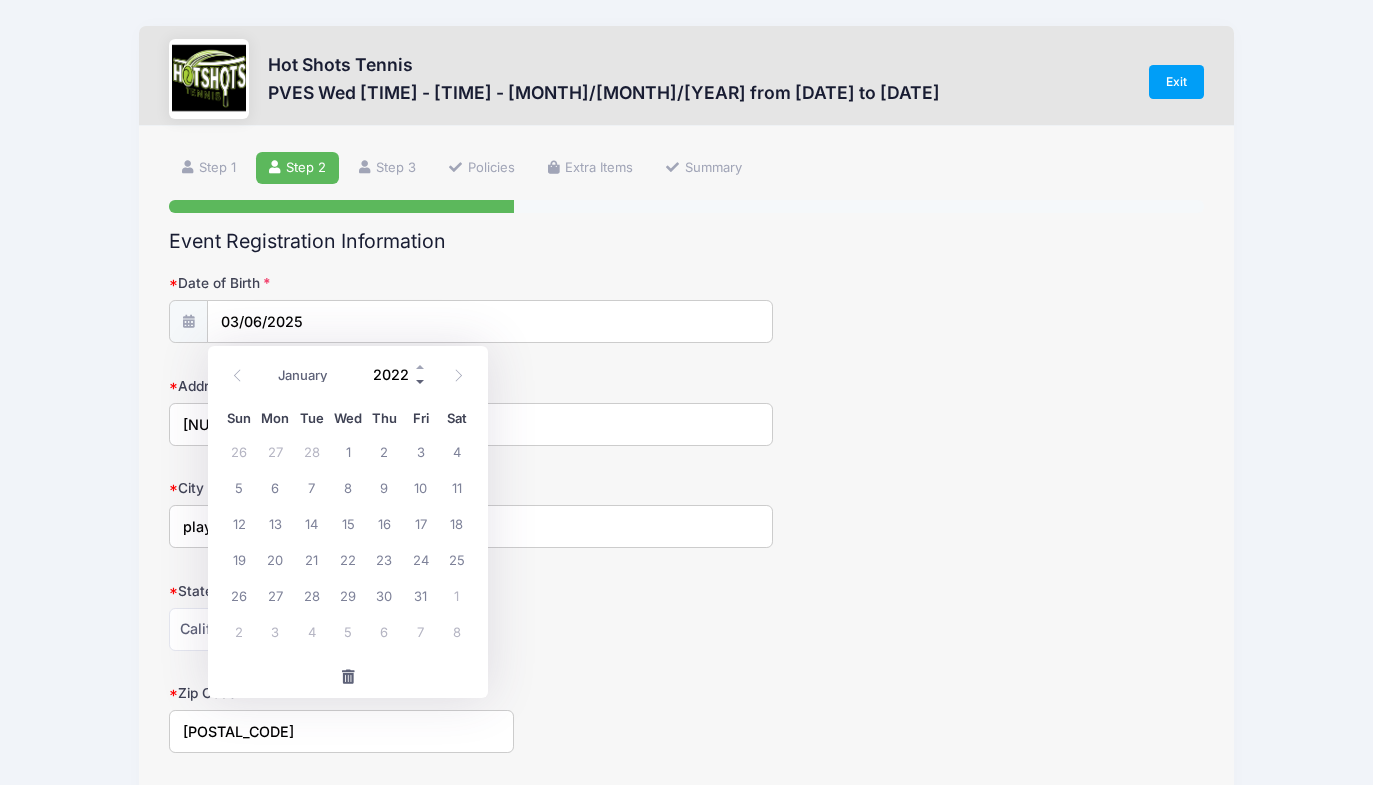 click at bounding box center [421, 382] 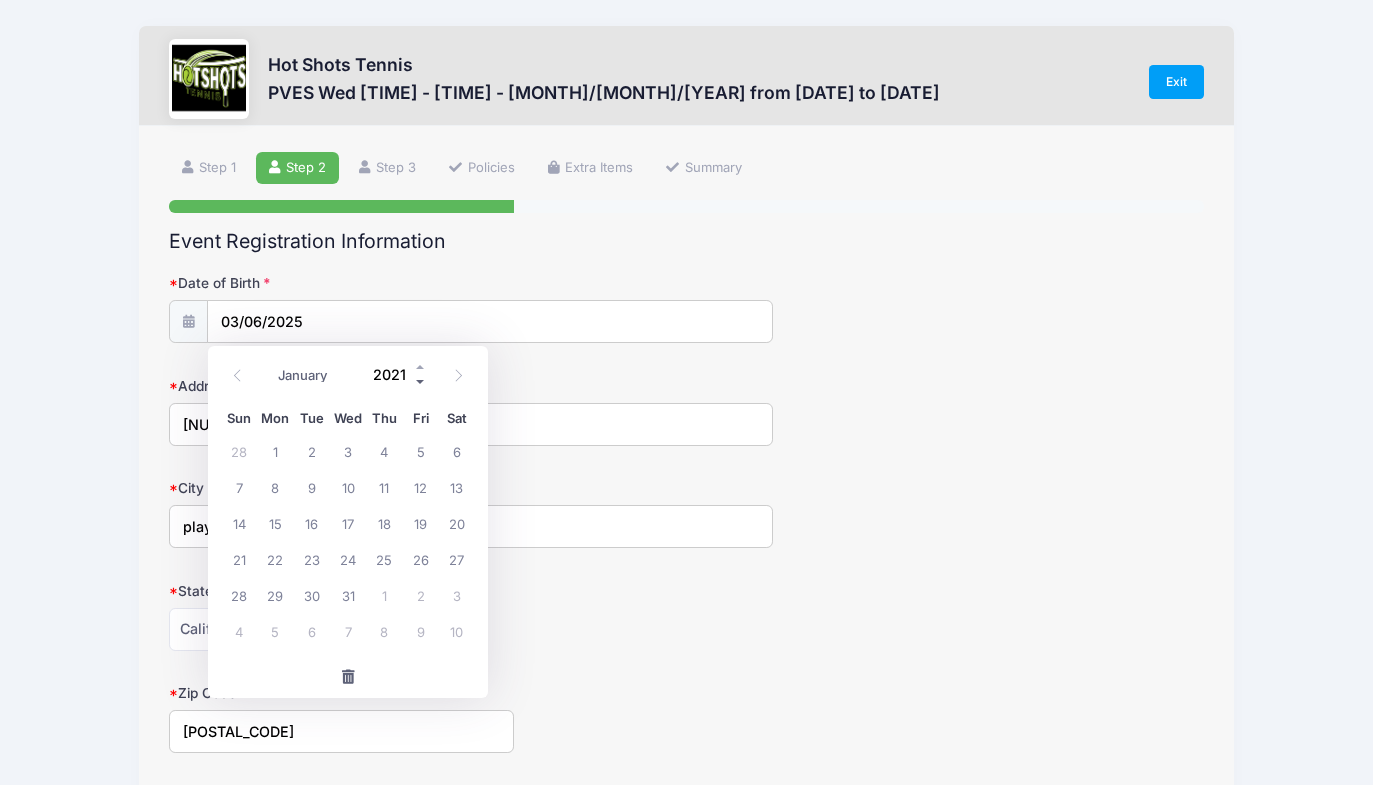 click at bounding box center [421, 382] 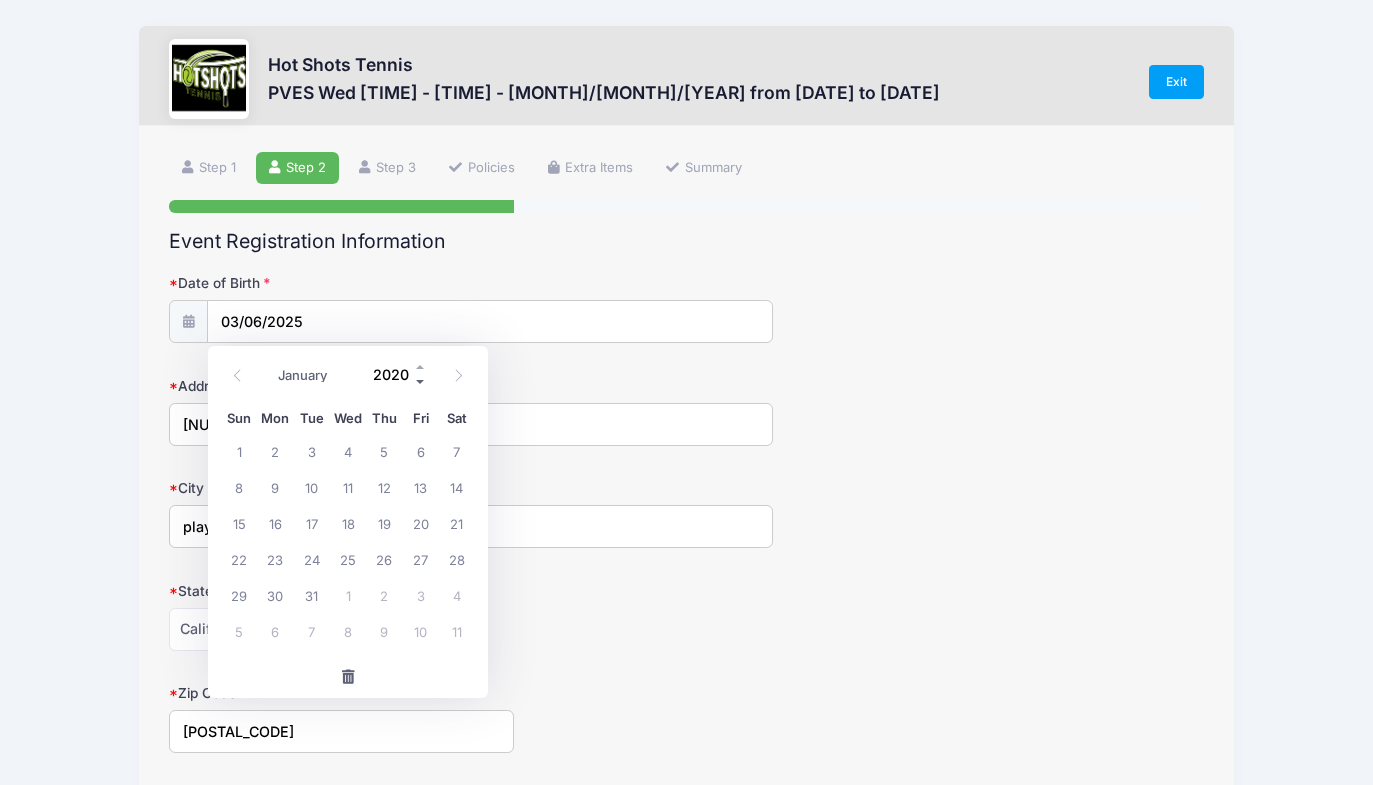 click at bounding box center [421, 382] 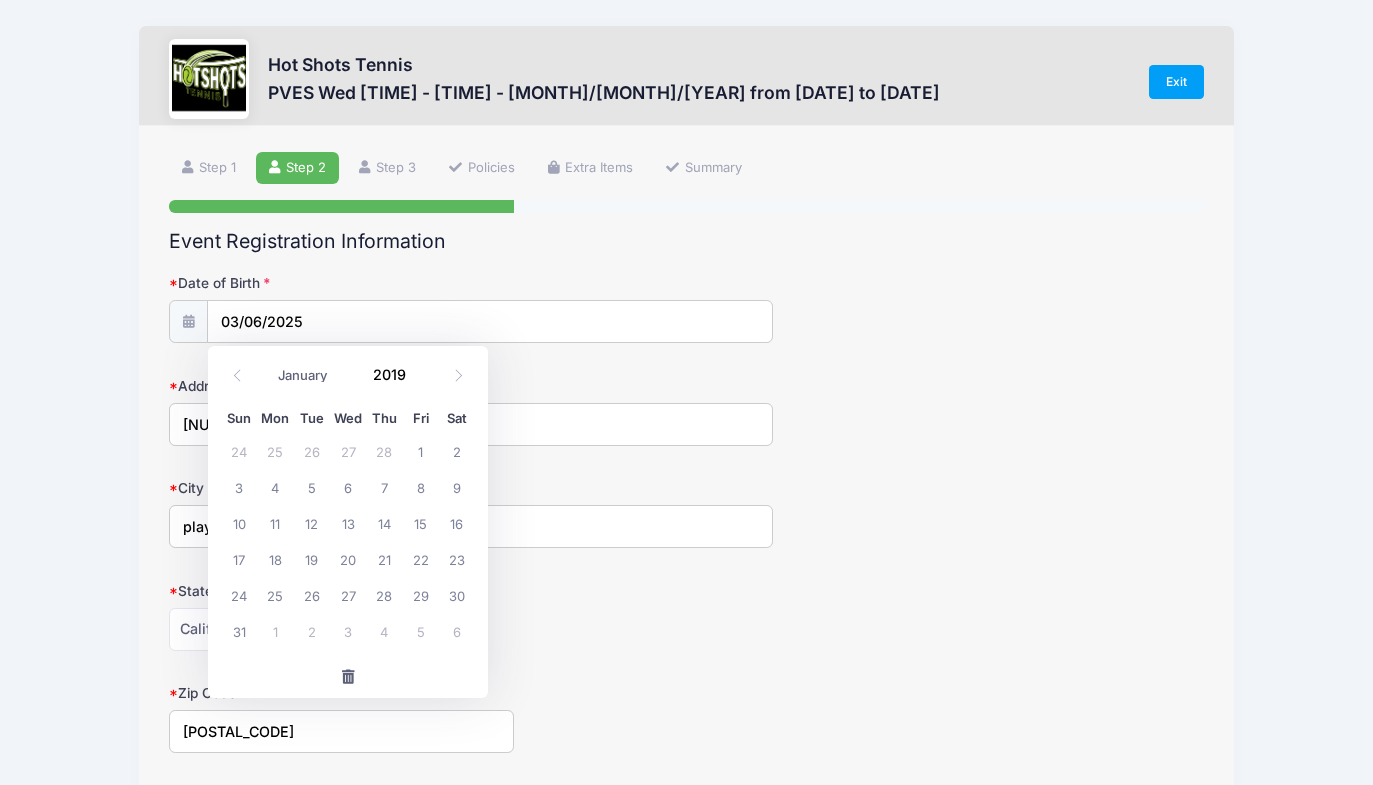 click on "Address
[NUMBER] [STREET], [NUMBER]" at bounding box center [687, 411] 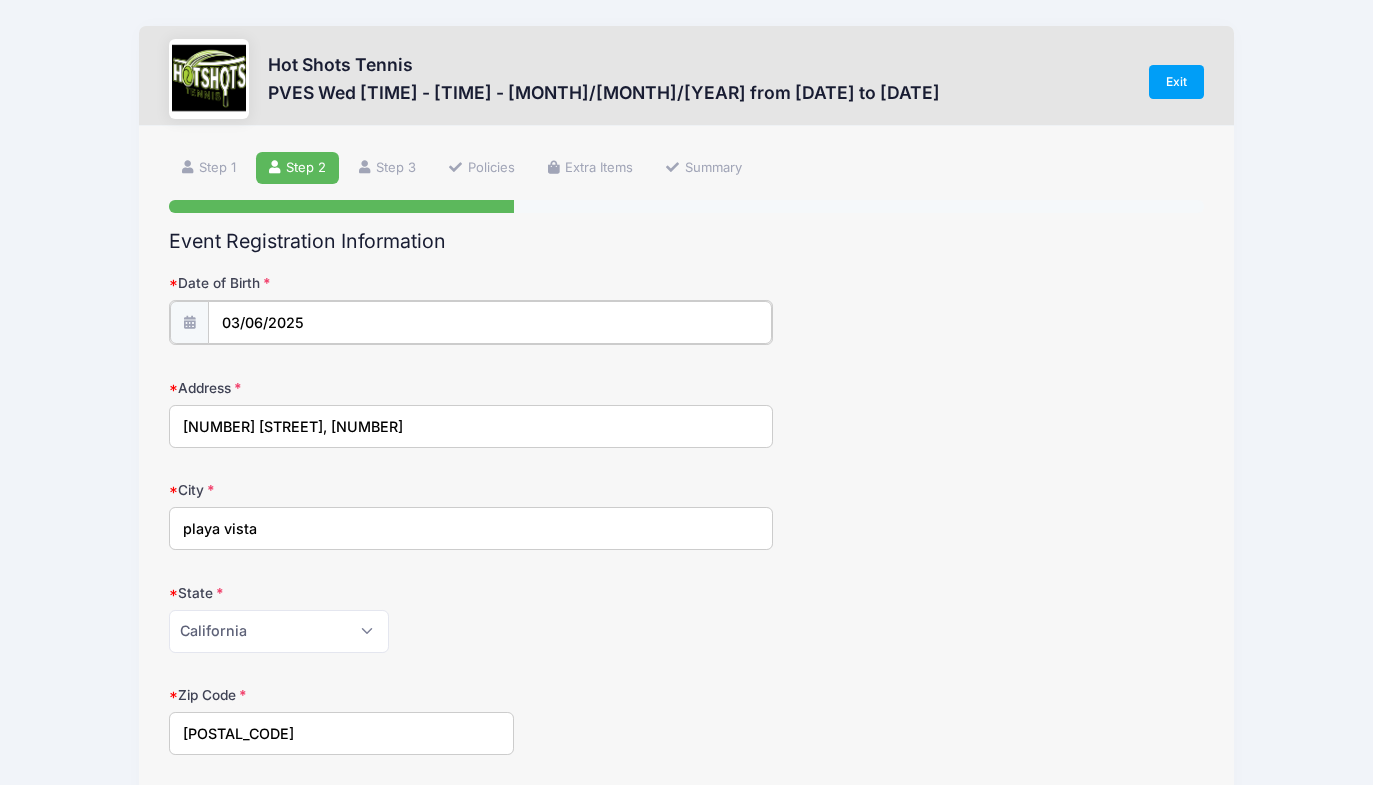 click on "03/06/2025" at bounding box center (490, 322) 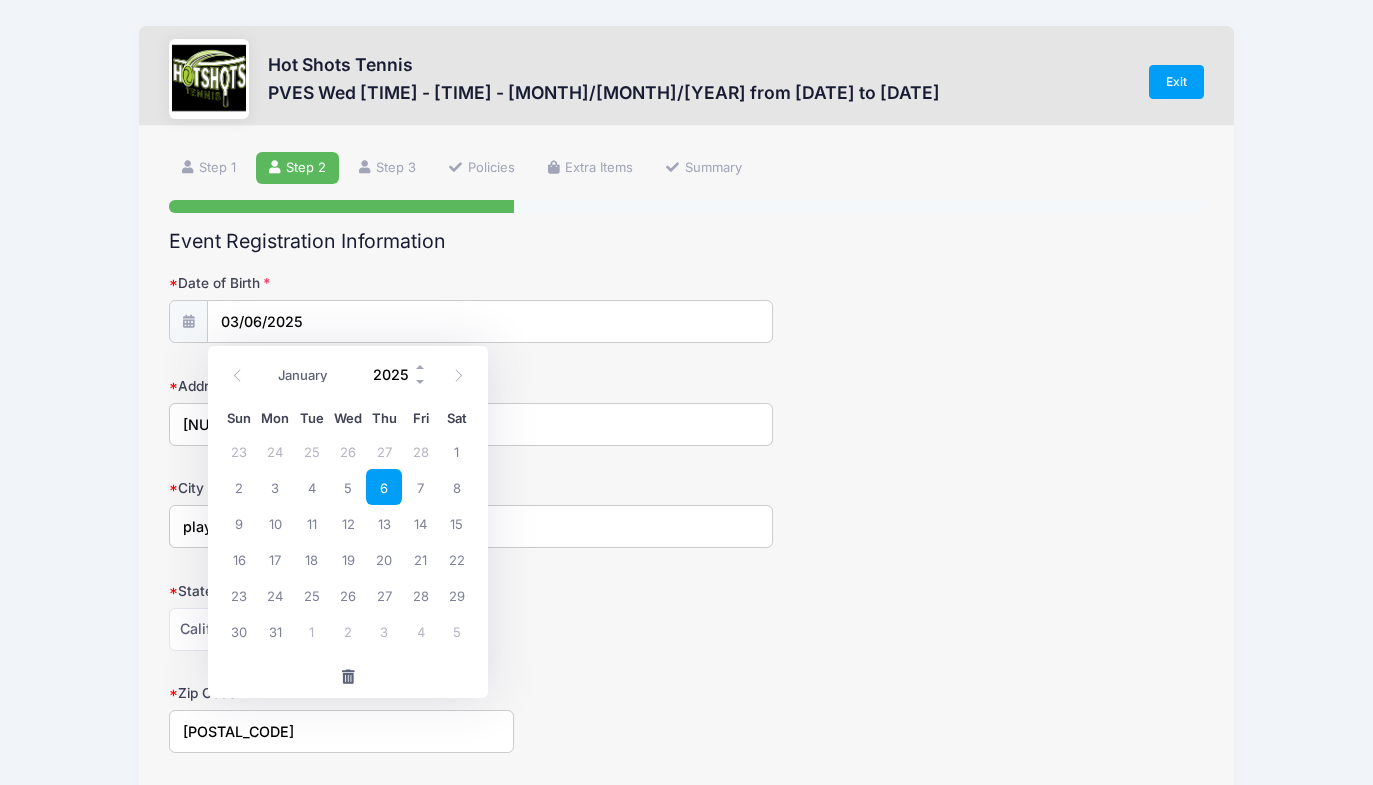 click on "2025" at bounding box center (395, 375) 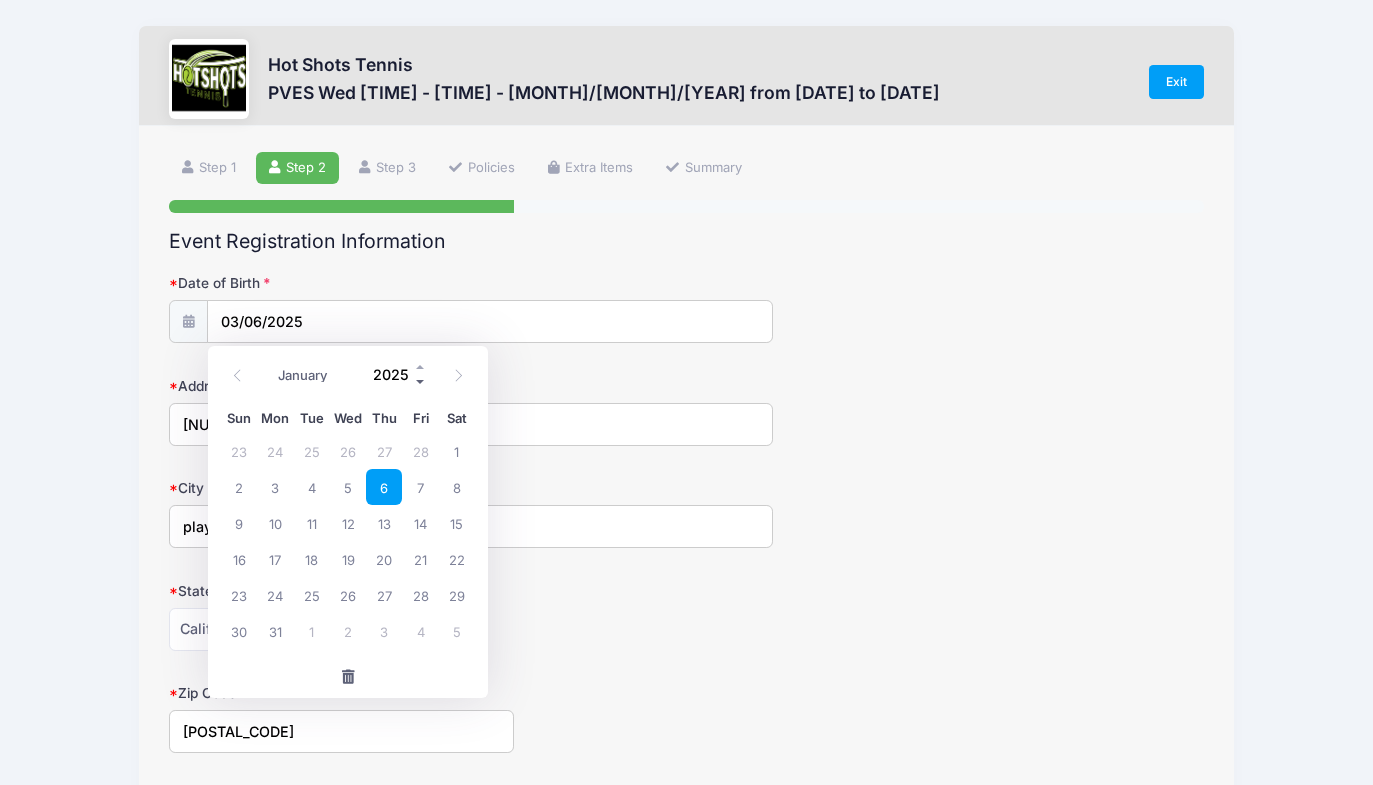 click at bounding box center (421, 382) 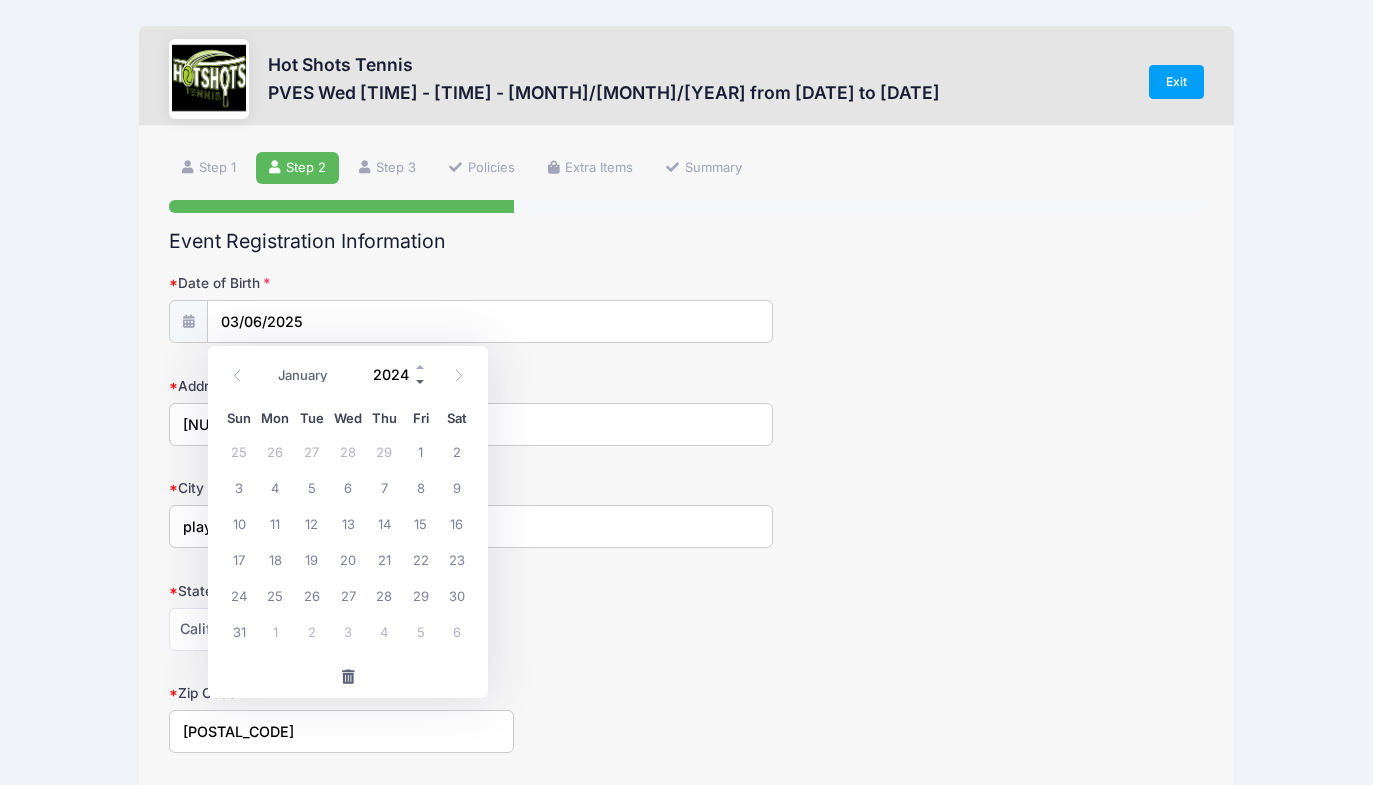 click at bounding box center [421, 382] 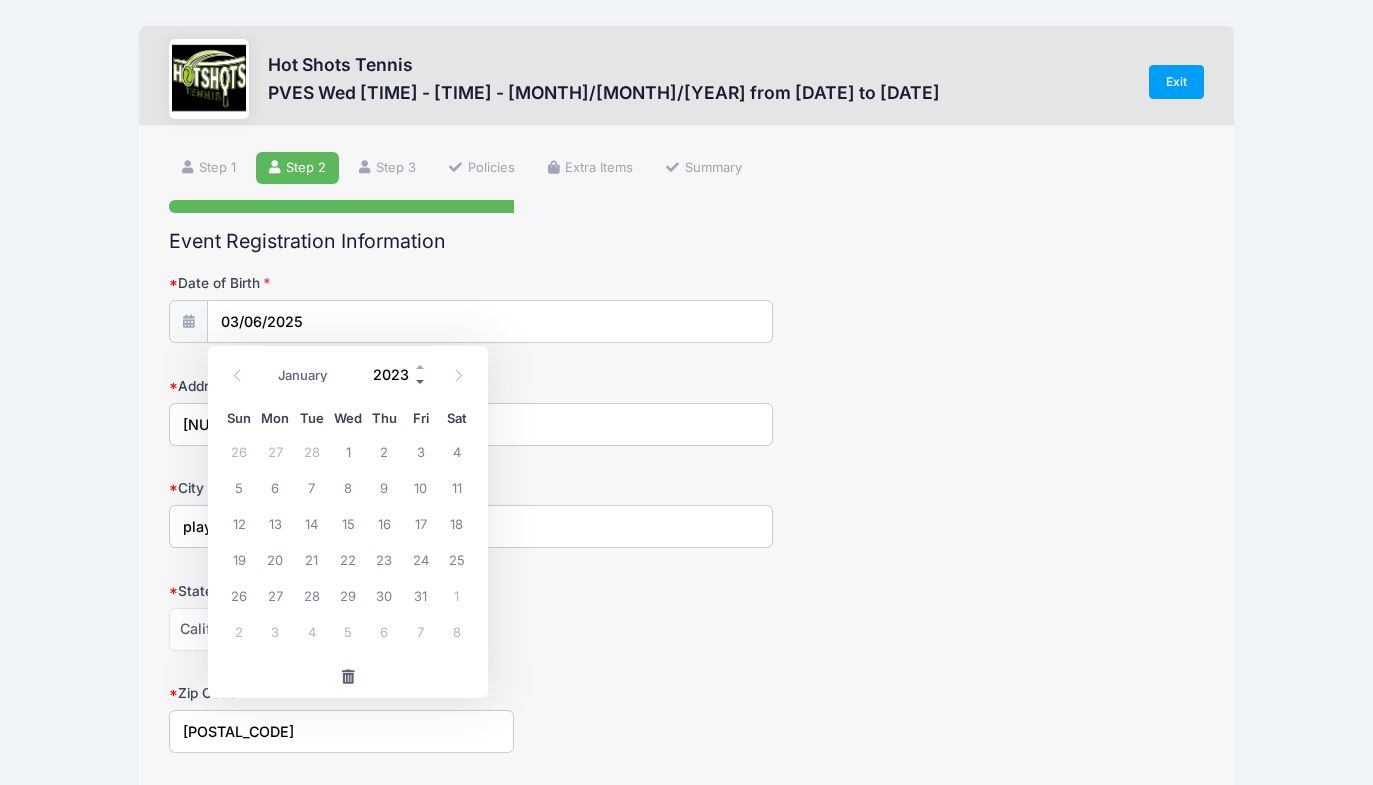 click at bounding box center (421, 382) 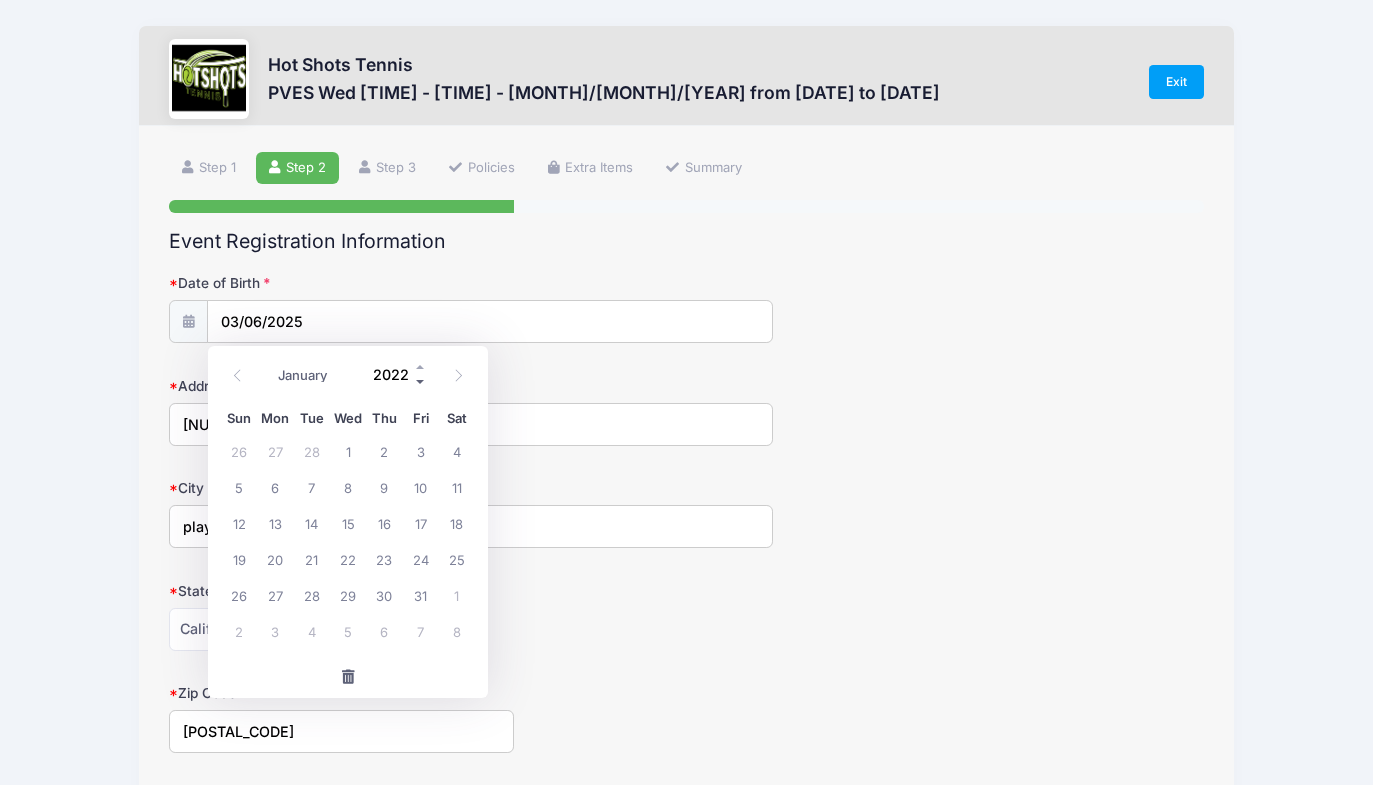 click at bounding box center (421, 382) 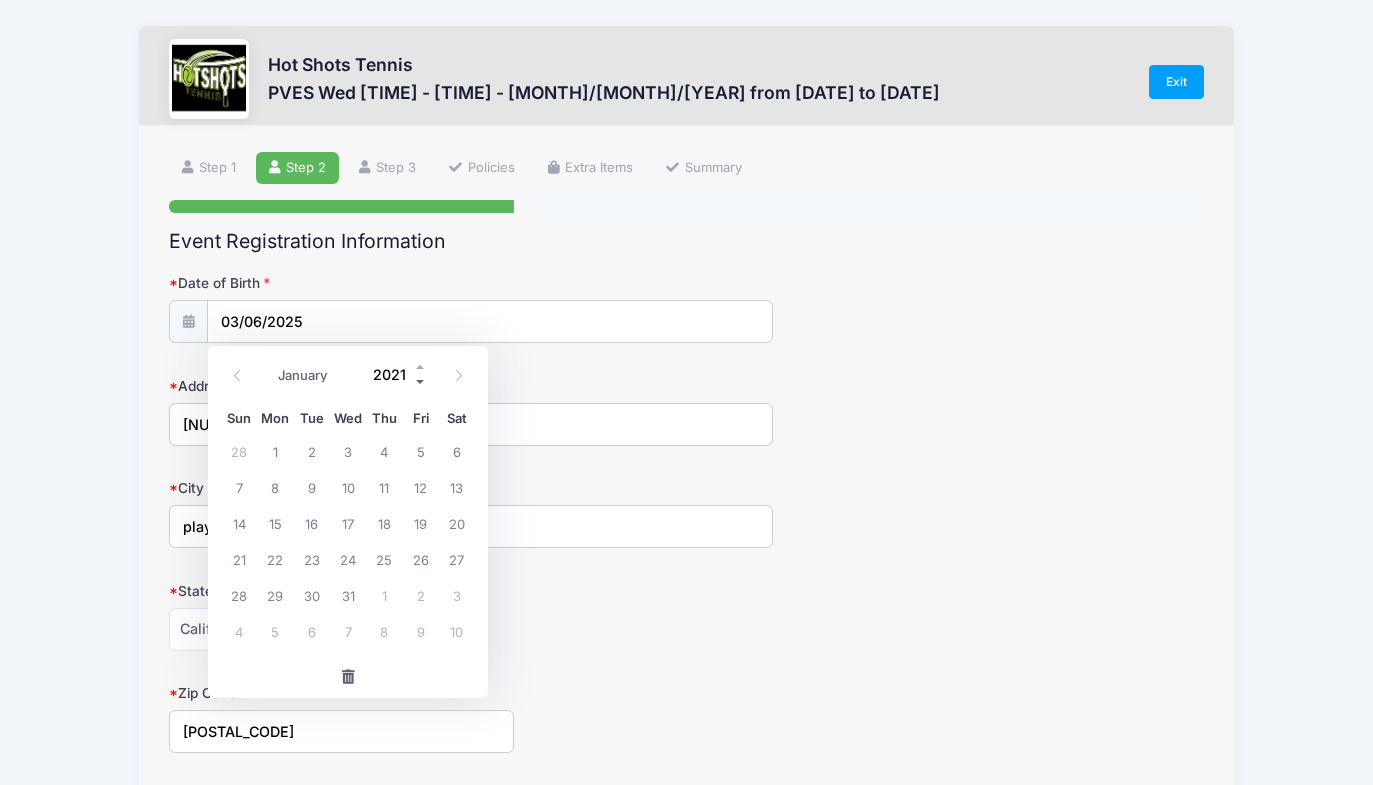 click at bounding box center [421, 382] 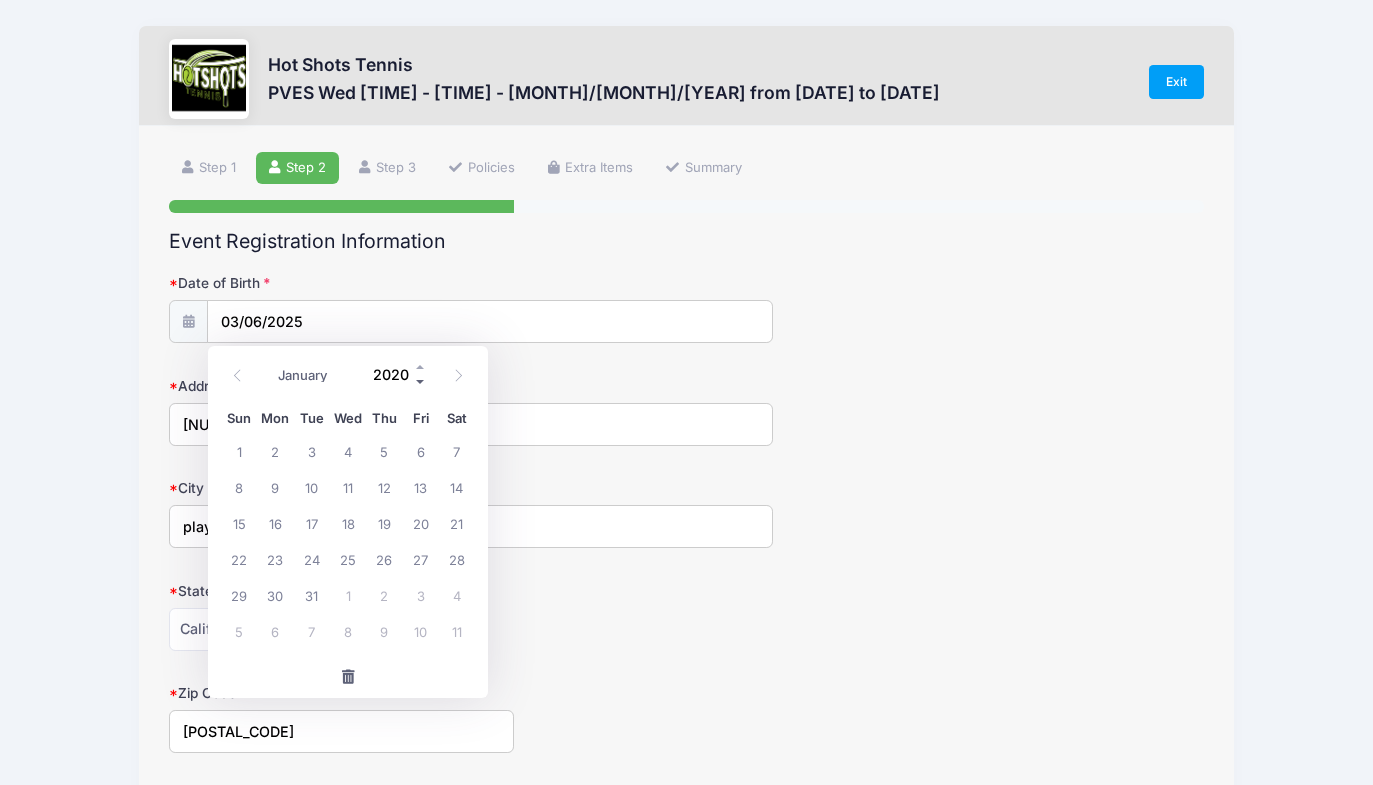 click at bounding box center [421, 382] 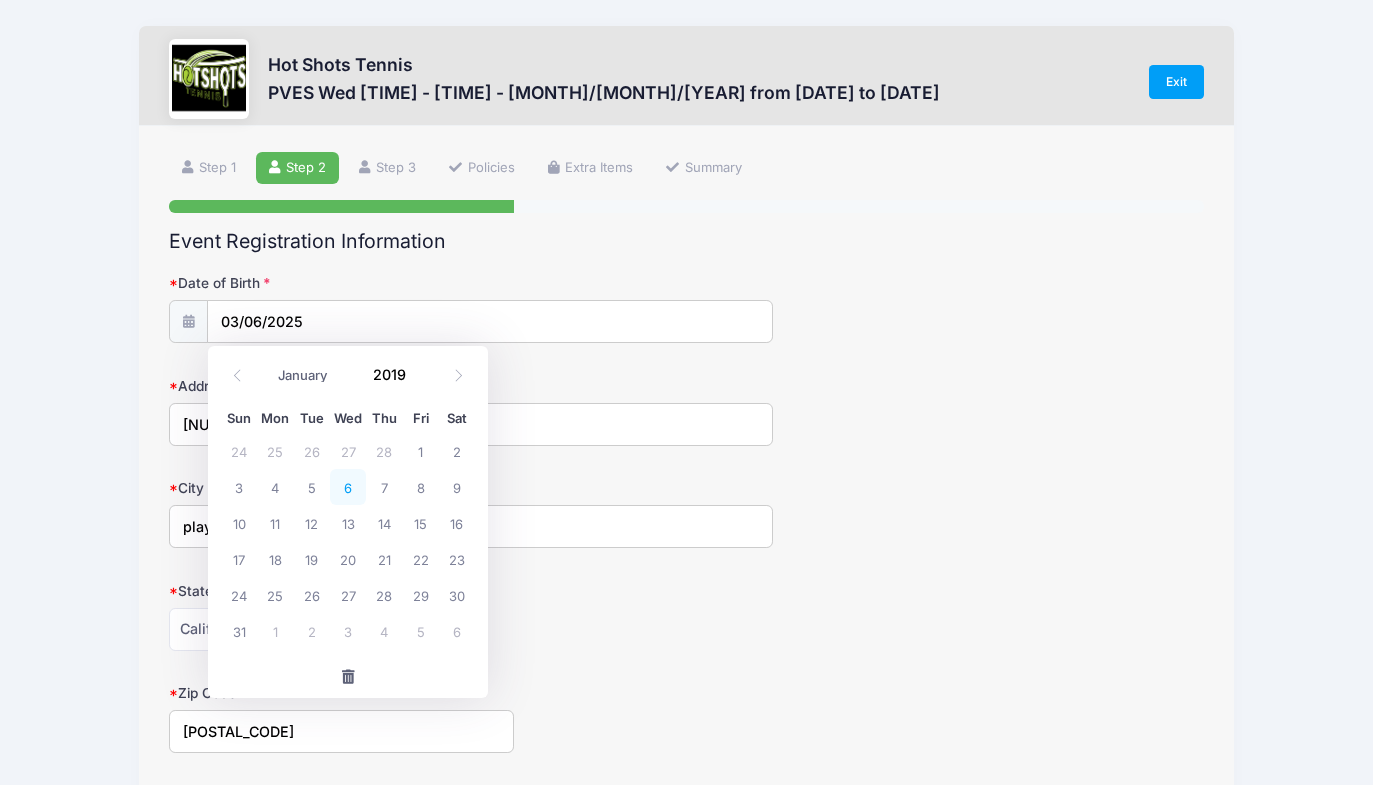 click on "6" at bounding box center [348, 487] 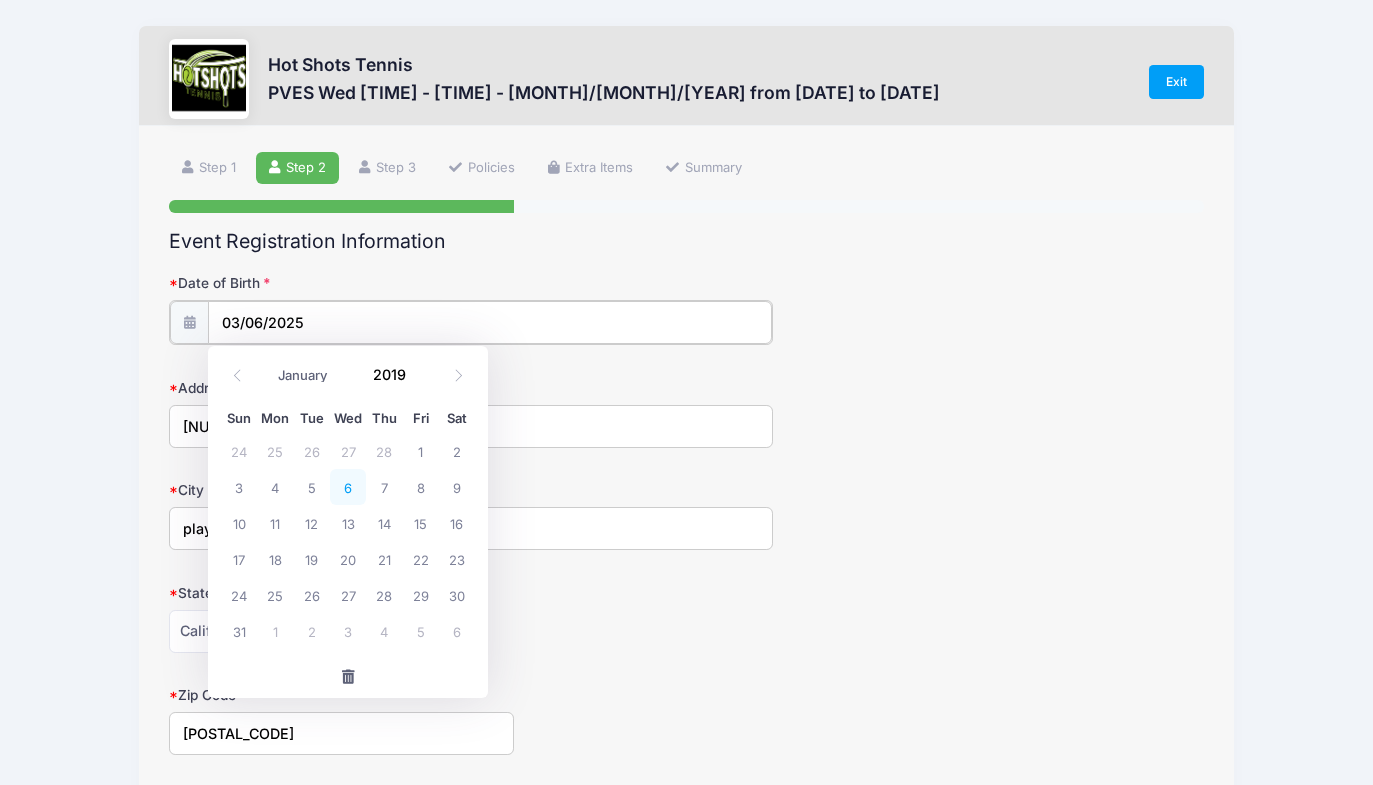 type on "[MM]/[DD]/[YYYY]" 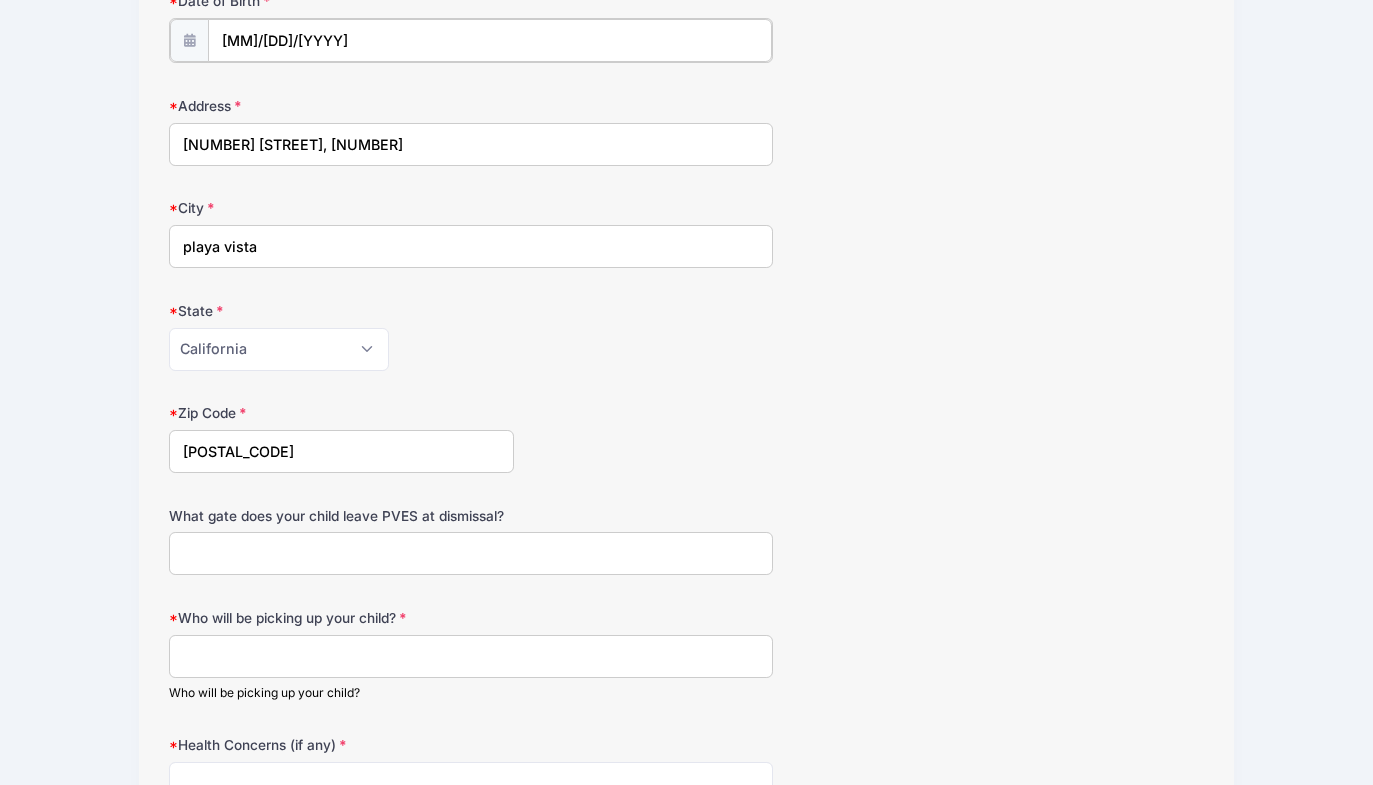 scroll, scrollTop: 284, scrollLeft: 0, axis: vertical 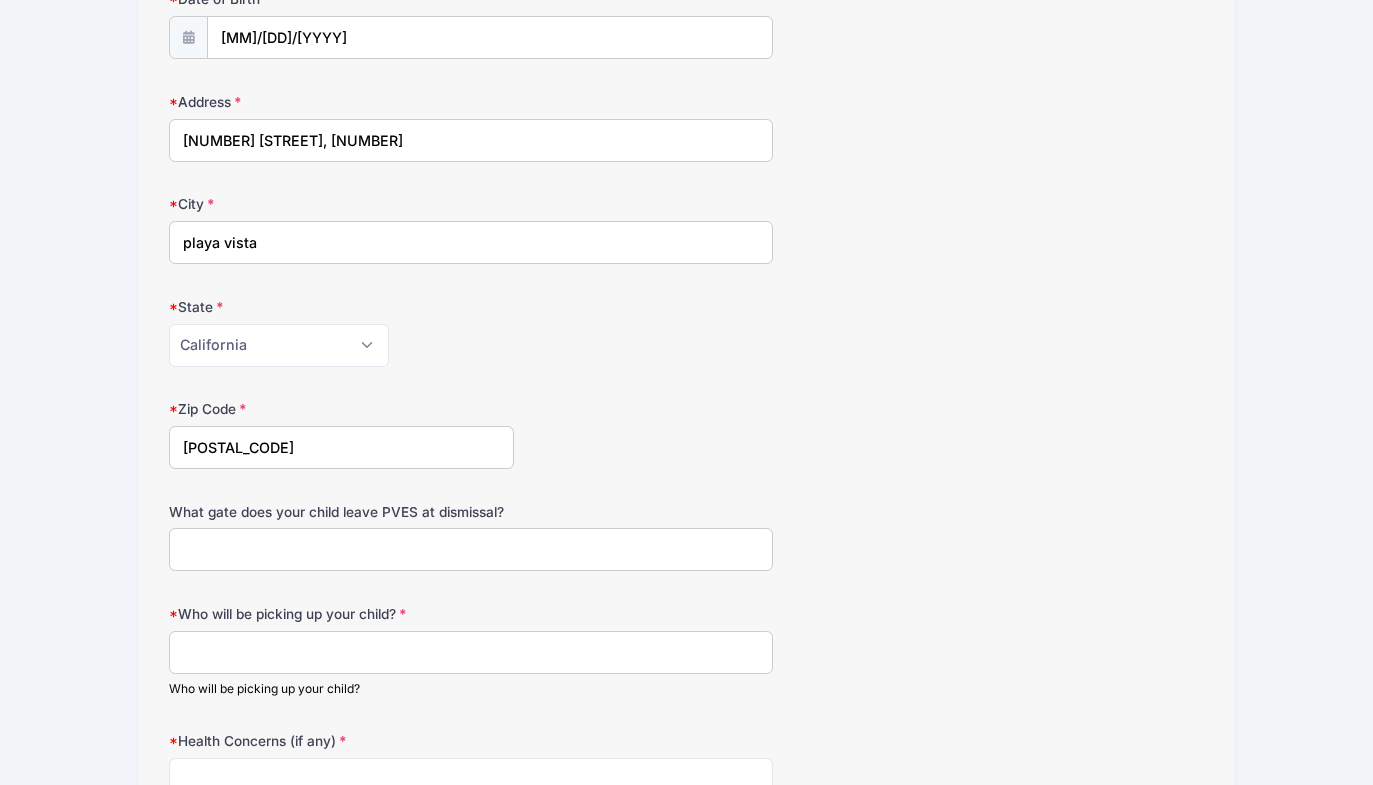 click on "What gate does your child leave PVES at dismissal?" at bounding box center (471, 549) 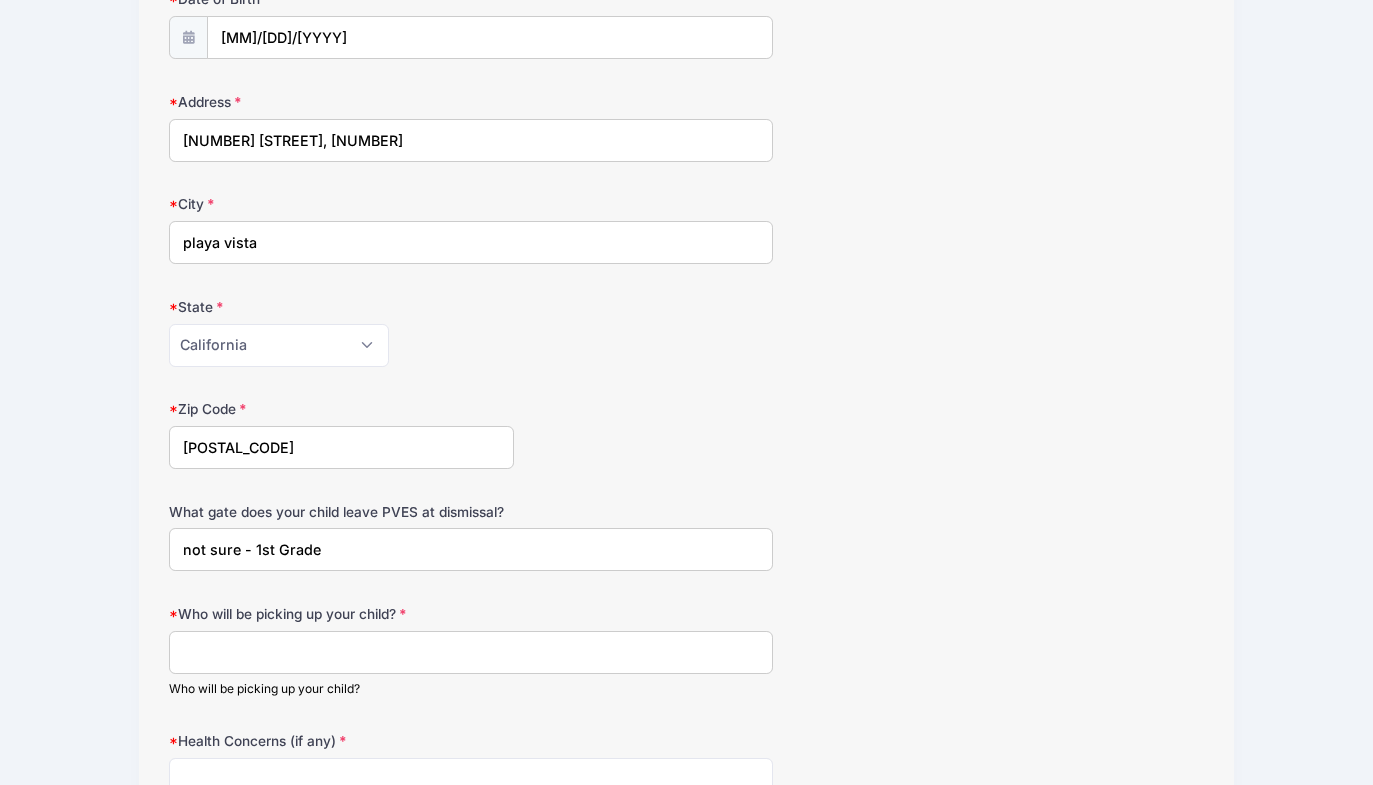 type on "not sure - 1st Grade" 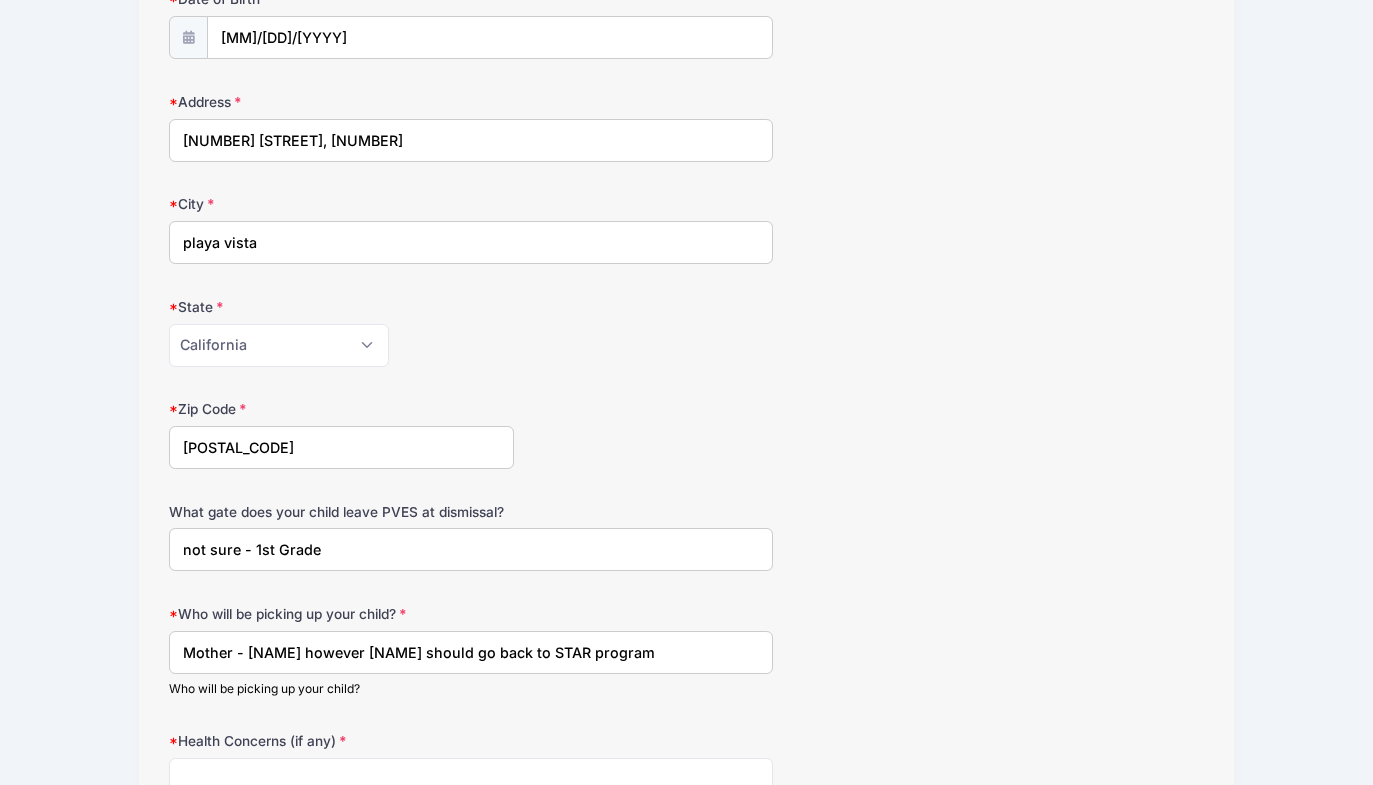 click on "Mother - [NAME] however [NAME] should go back to STAR program" at bounding box center (471, 652) 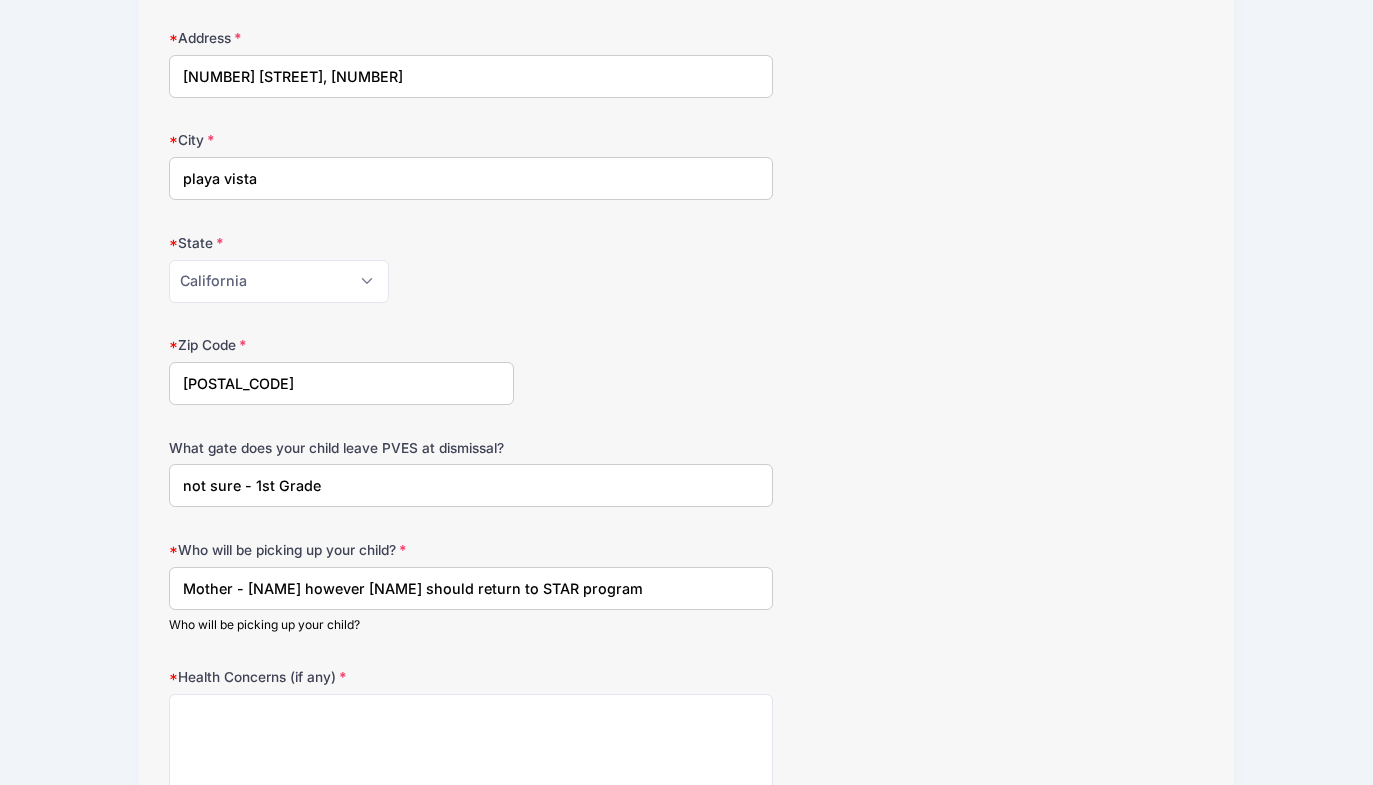 scroll, scrollTop: 356, scrollLeft: 0, axis: vertical 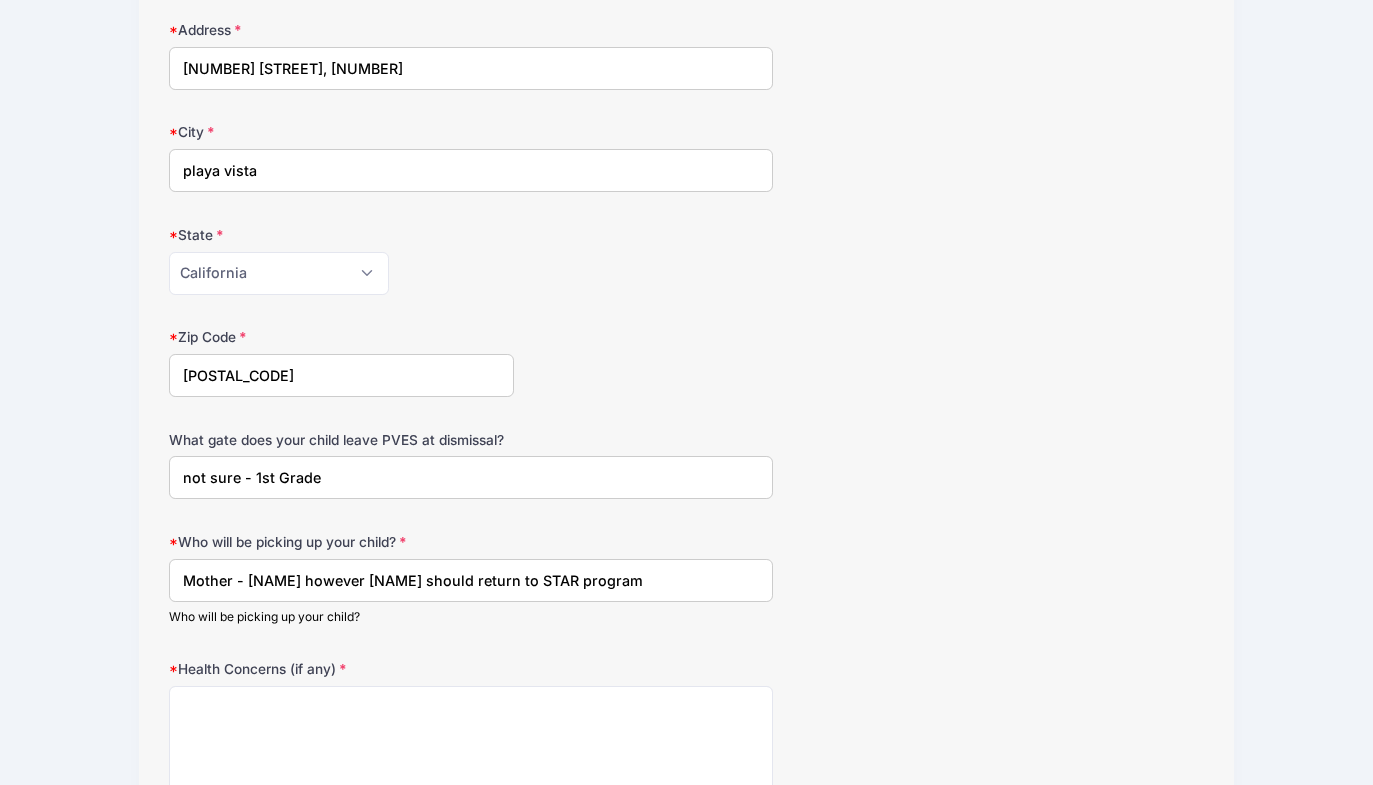 click on "Mother - [NAME] however [NAME] should return to STAR program" at bounding box center [471, 580] 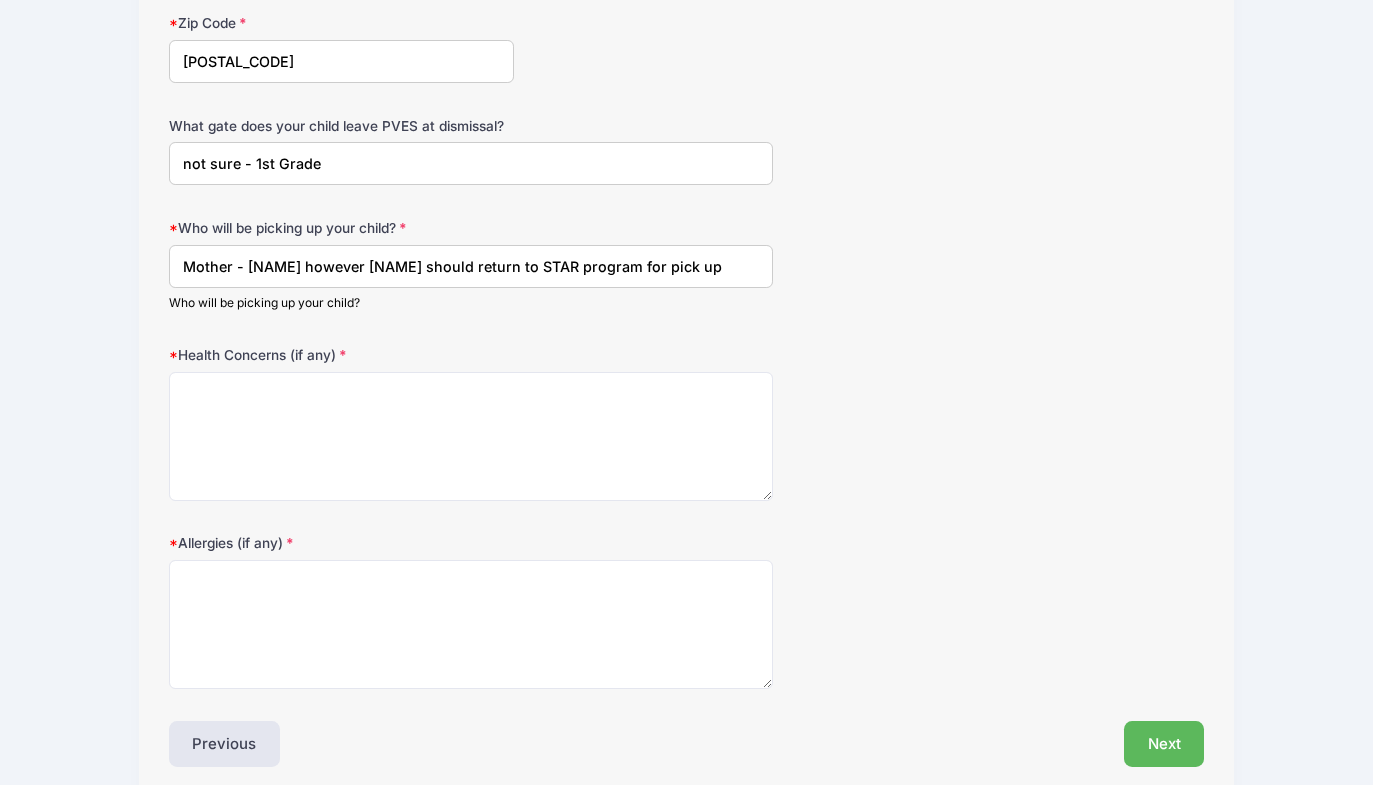 scroll, scrollTop: 756, scrollLeft: 0, axis: vertical 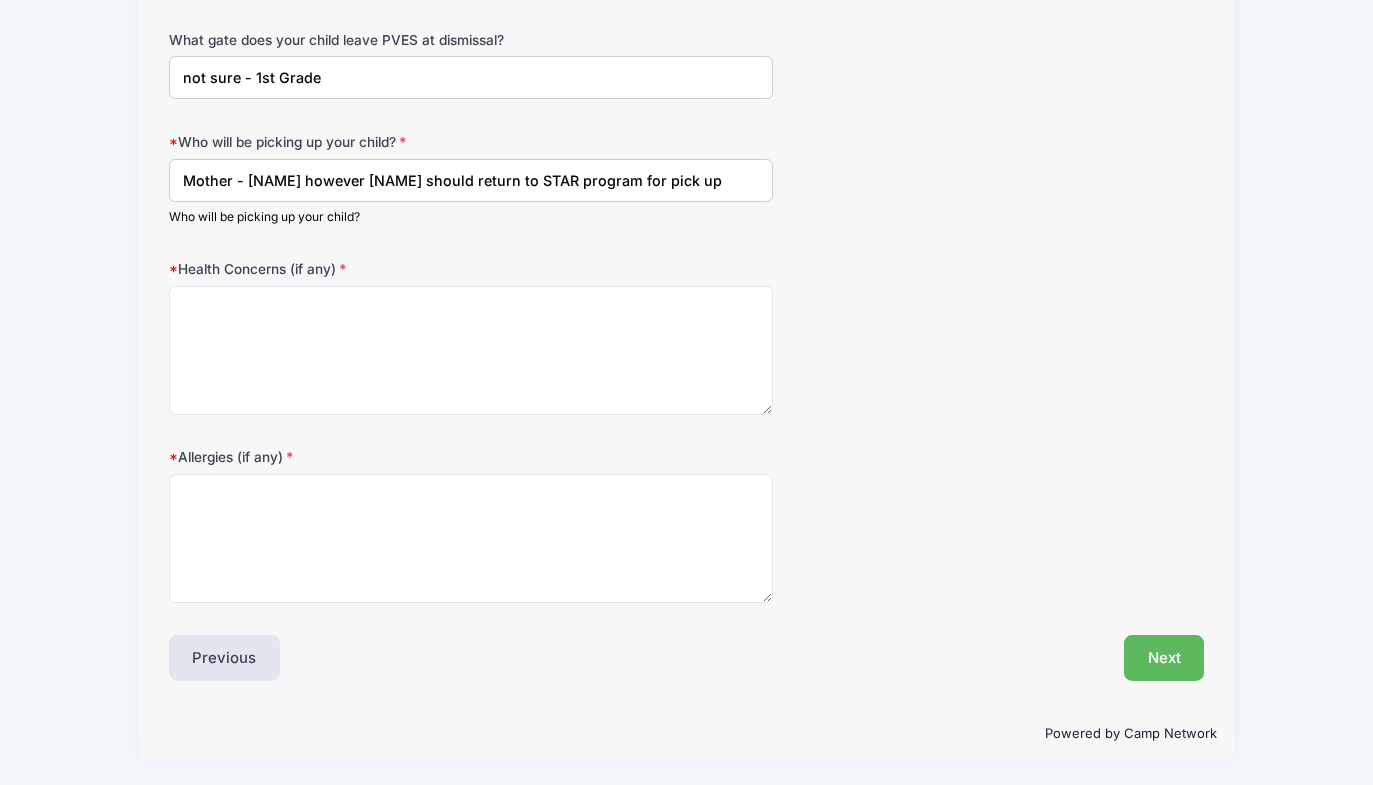 type on "Mother - [NAME] however [NAME] should return to STAR program for pick up" 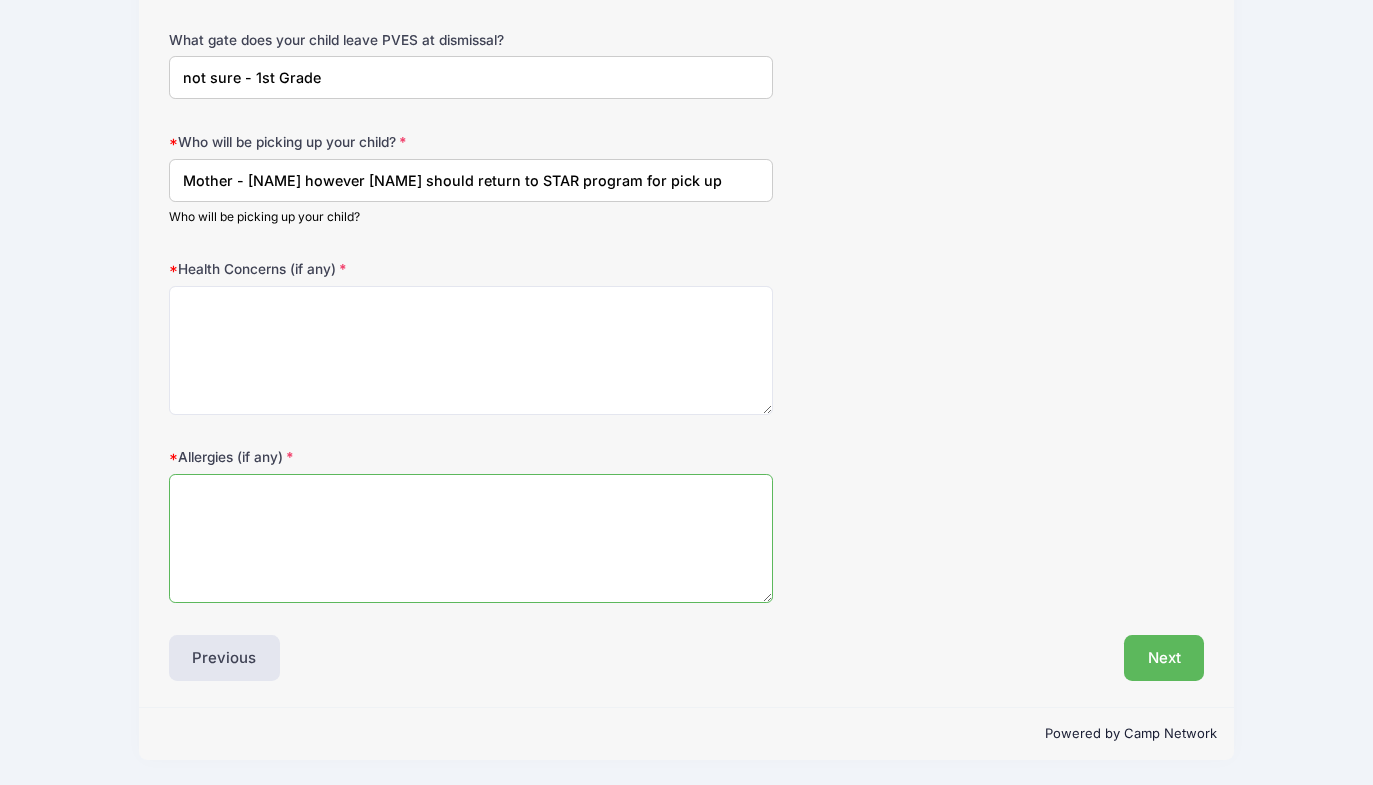 click on "Allergies (if any)" at bounding box center [471, 538] 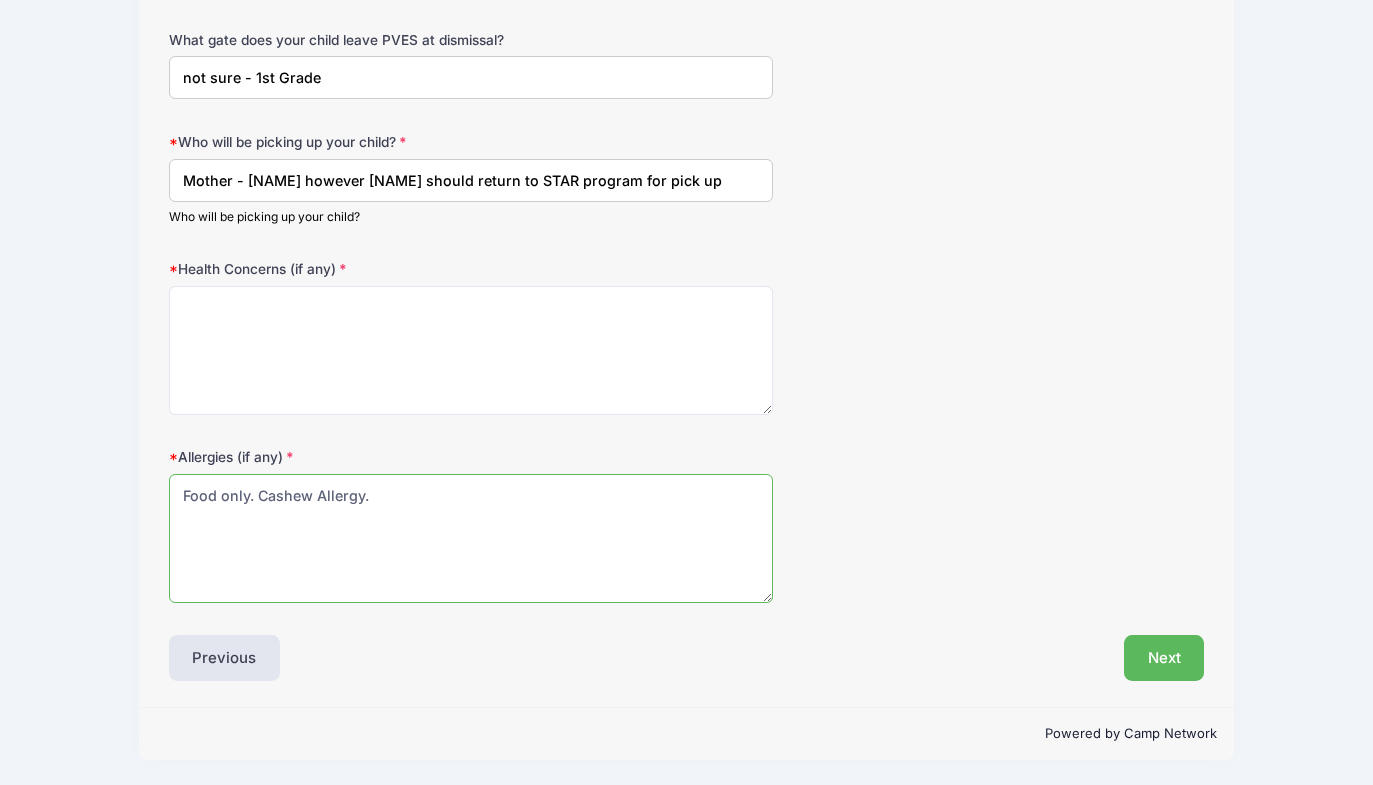 click on "Food only. Cashew Allergy." at bounding box center (471, 538) 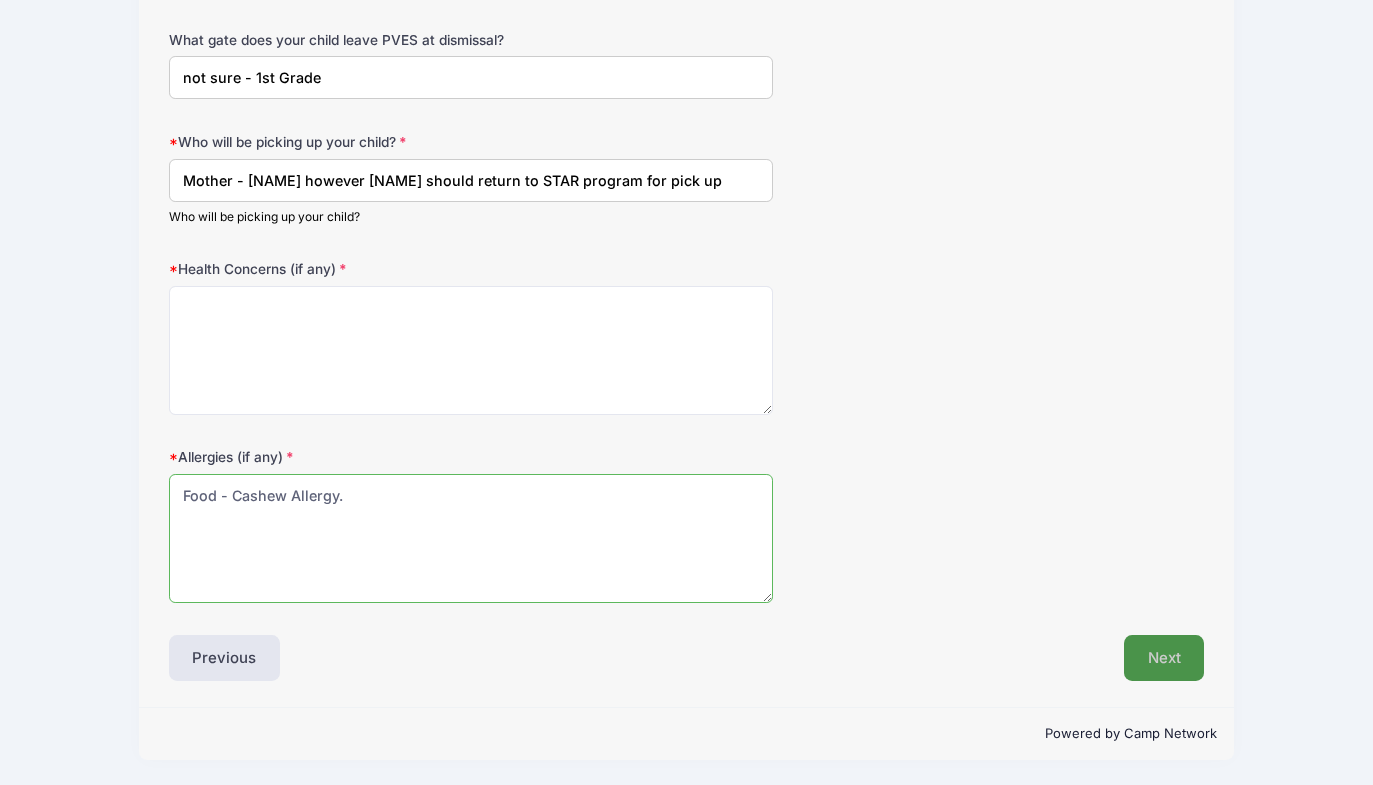type on "Food - Cashew Allergy." 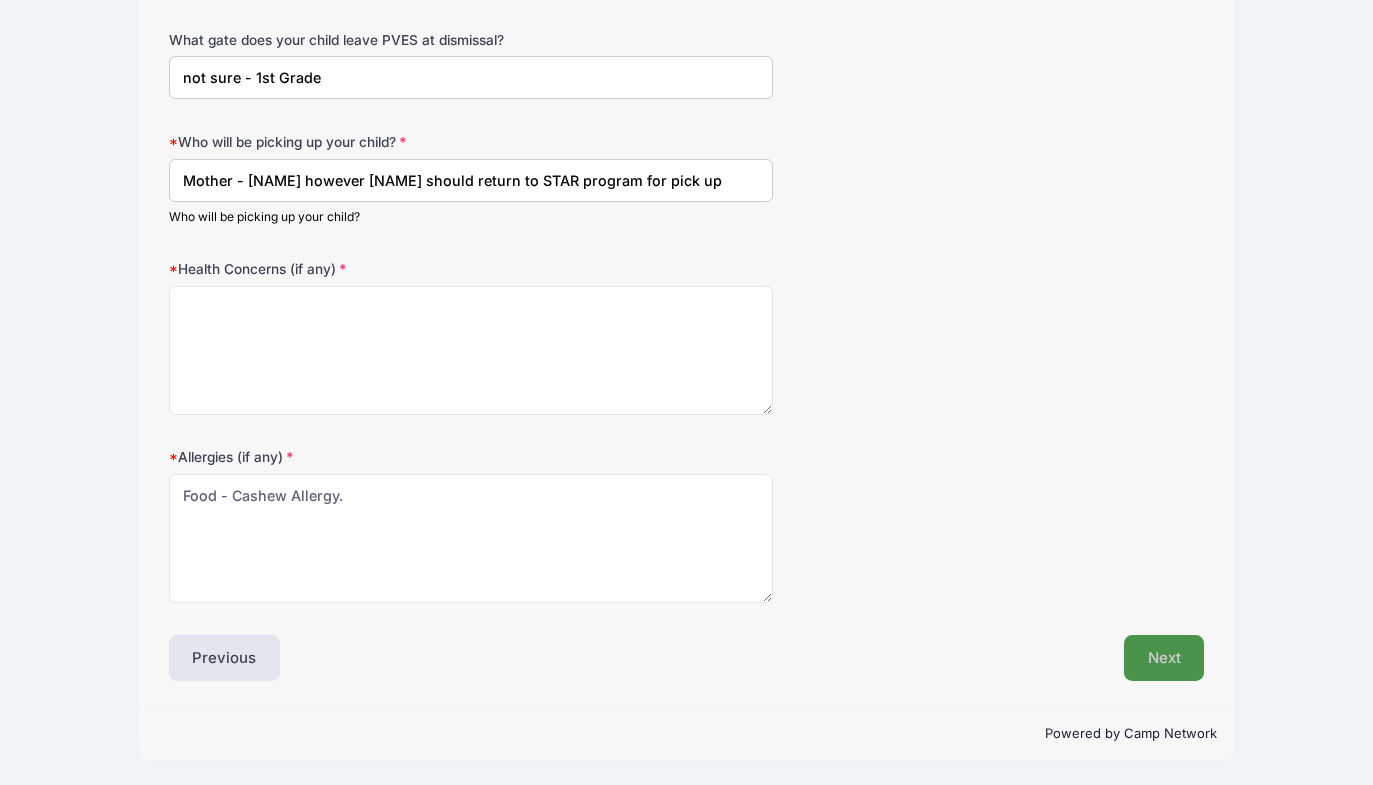 click on "Next" at bounding box center (1164, 658) 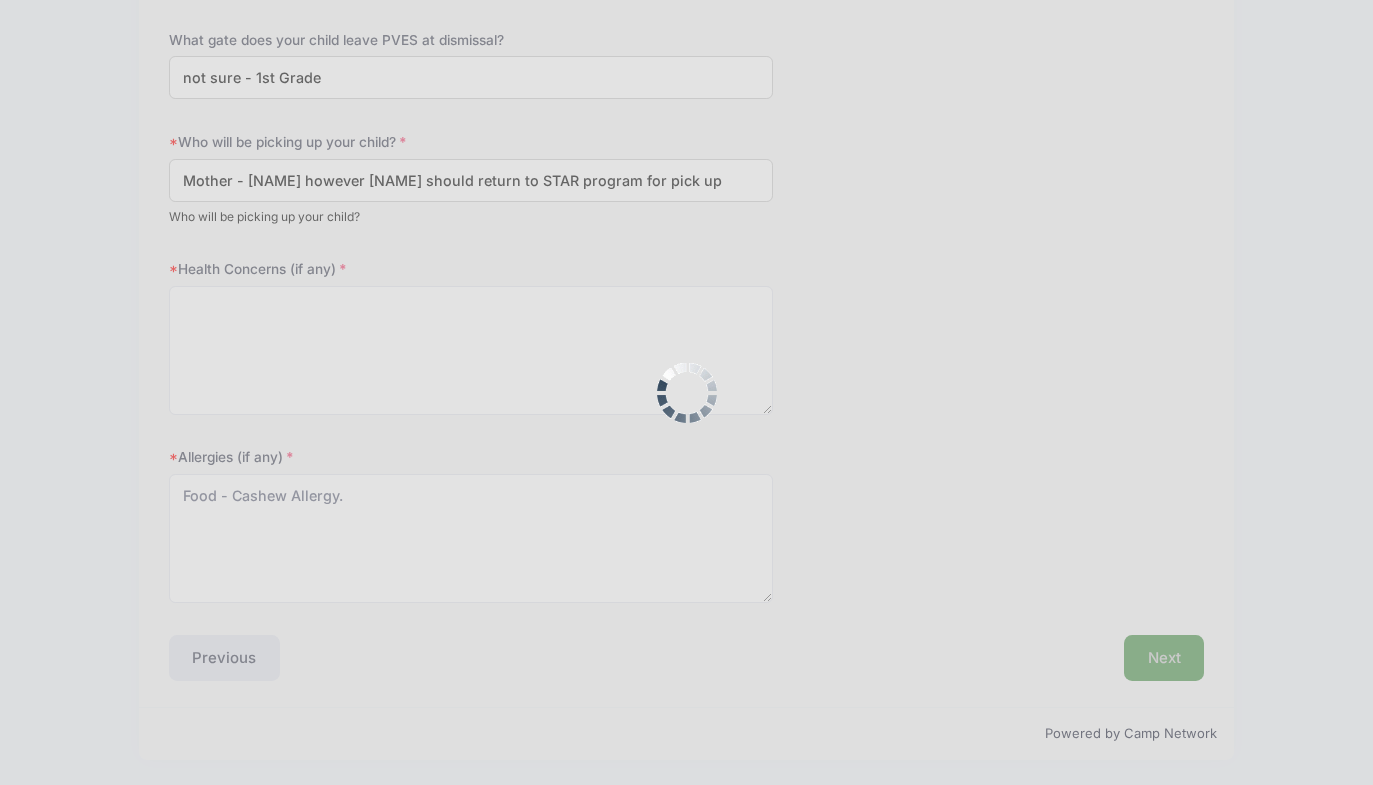 scroll, scrollTop: 0, scrollLeft: 0, axis: both 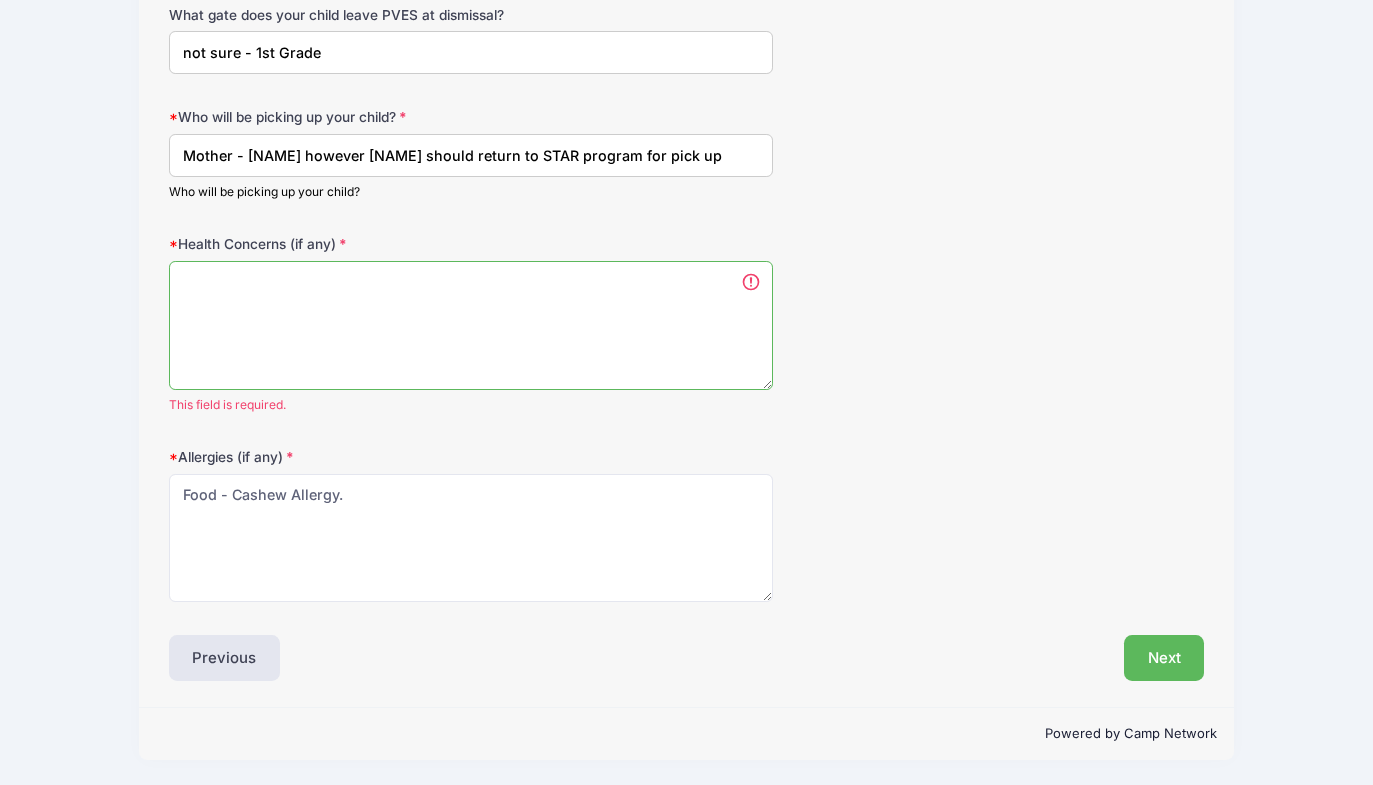 click on "Health Concerns (if any)" at bounding box center (471, 325) 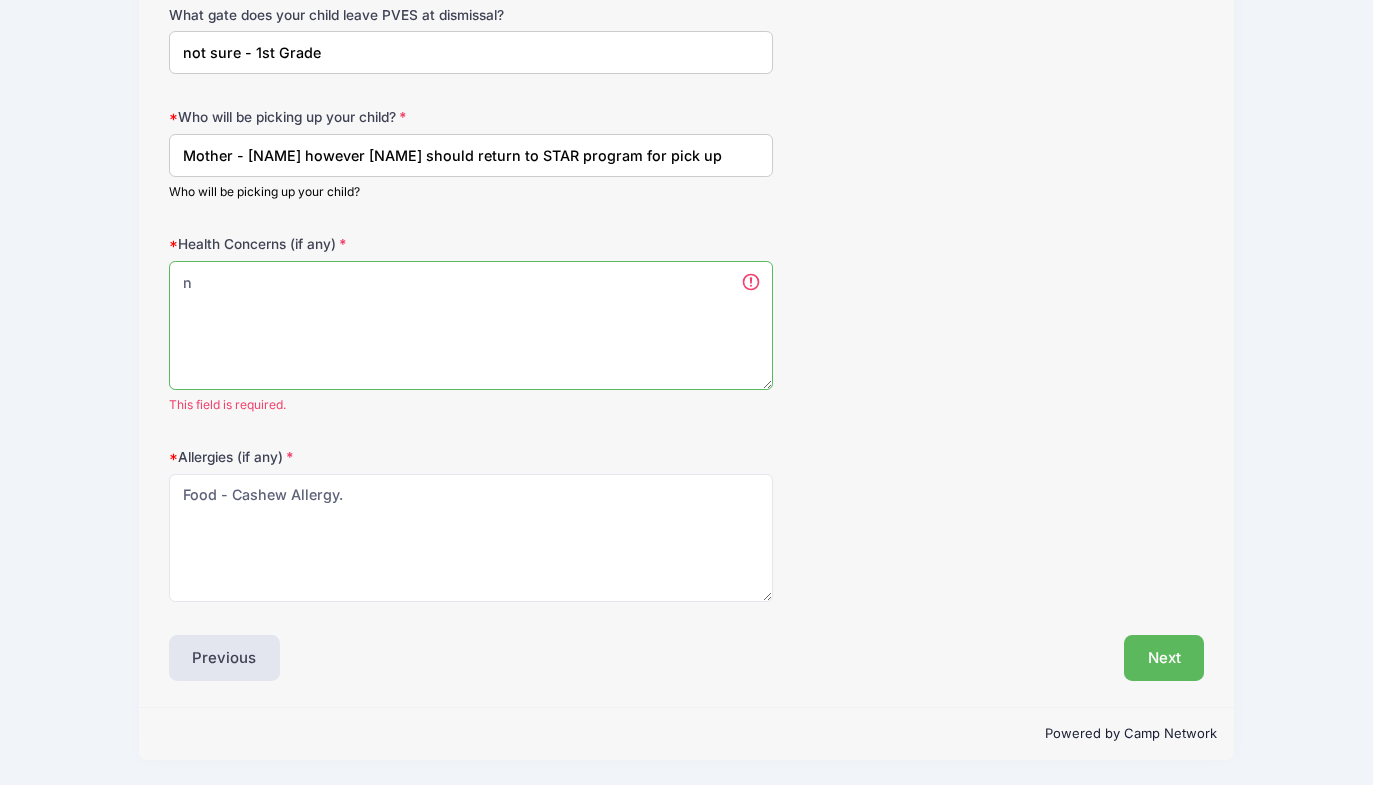 scroll, scrollTop: 756, scrollLeft: 0, axis: vertical 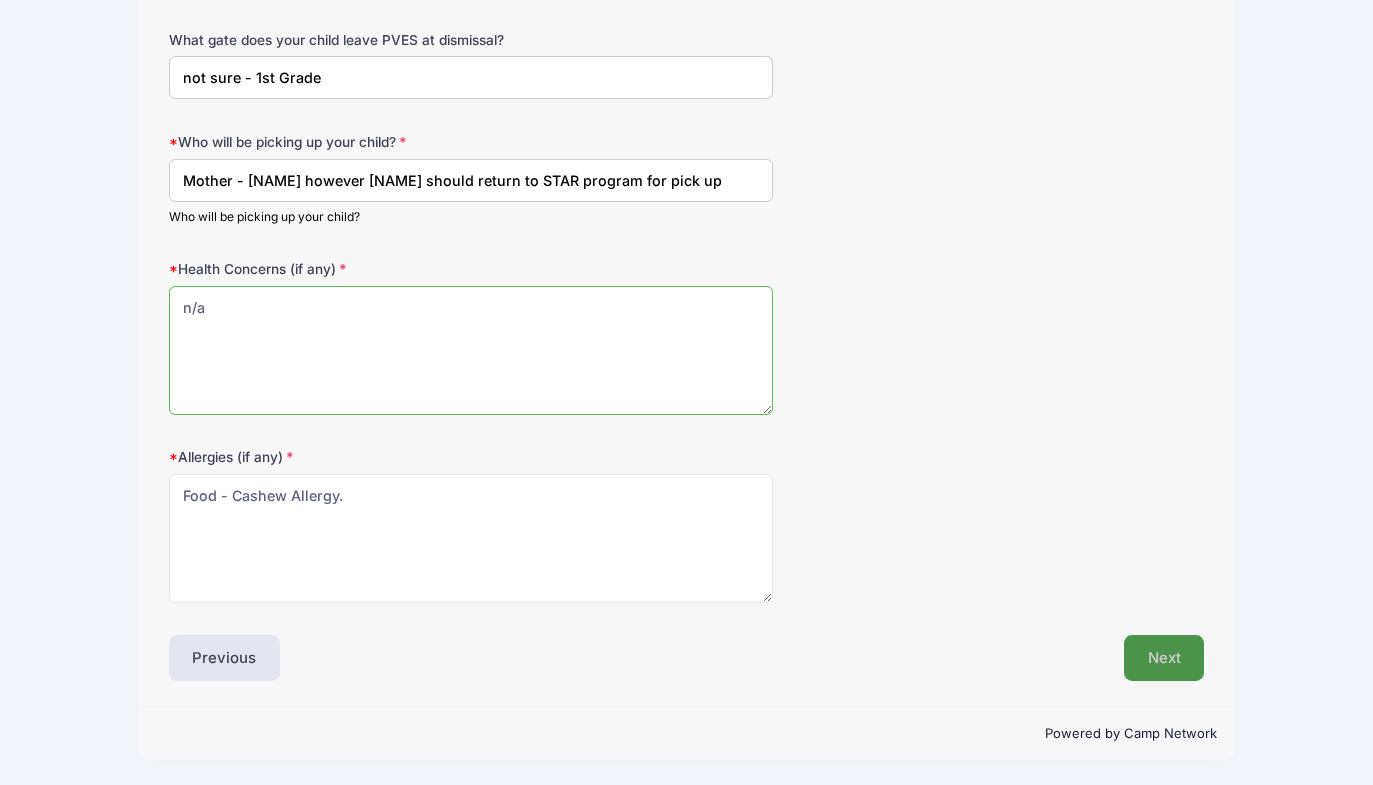 type on "n/a" 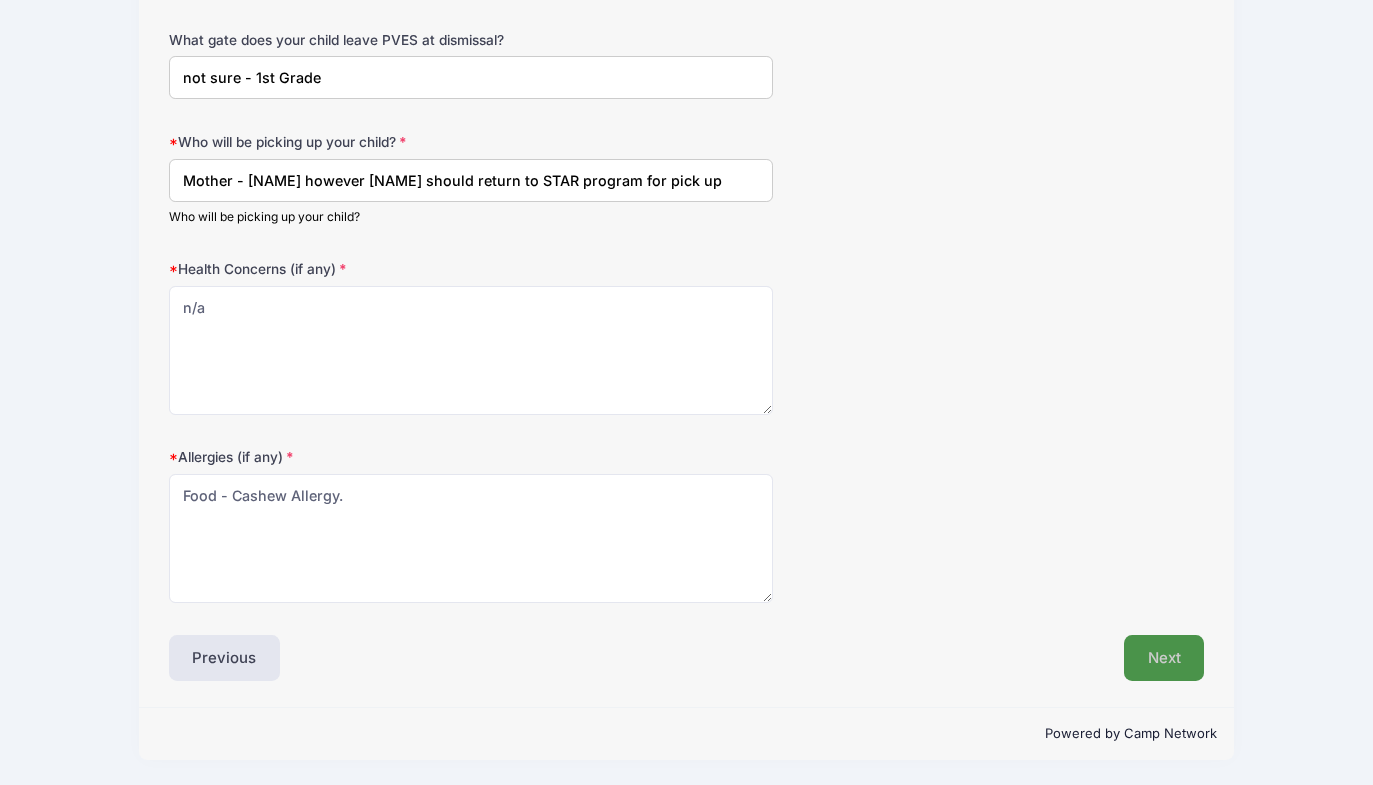 click on "Next" at bounding box center [1164, 658] 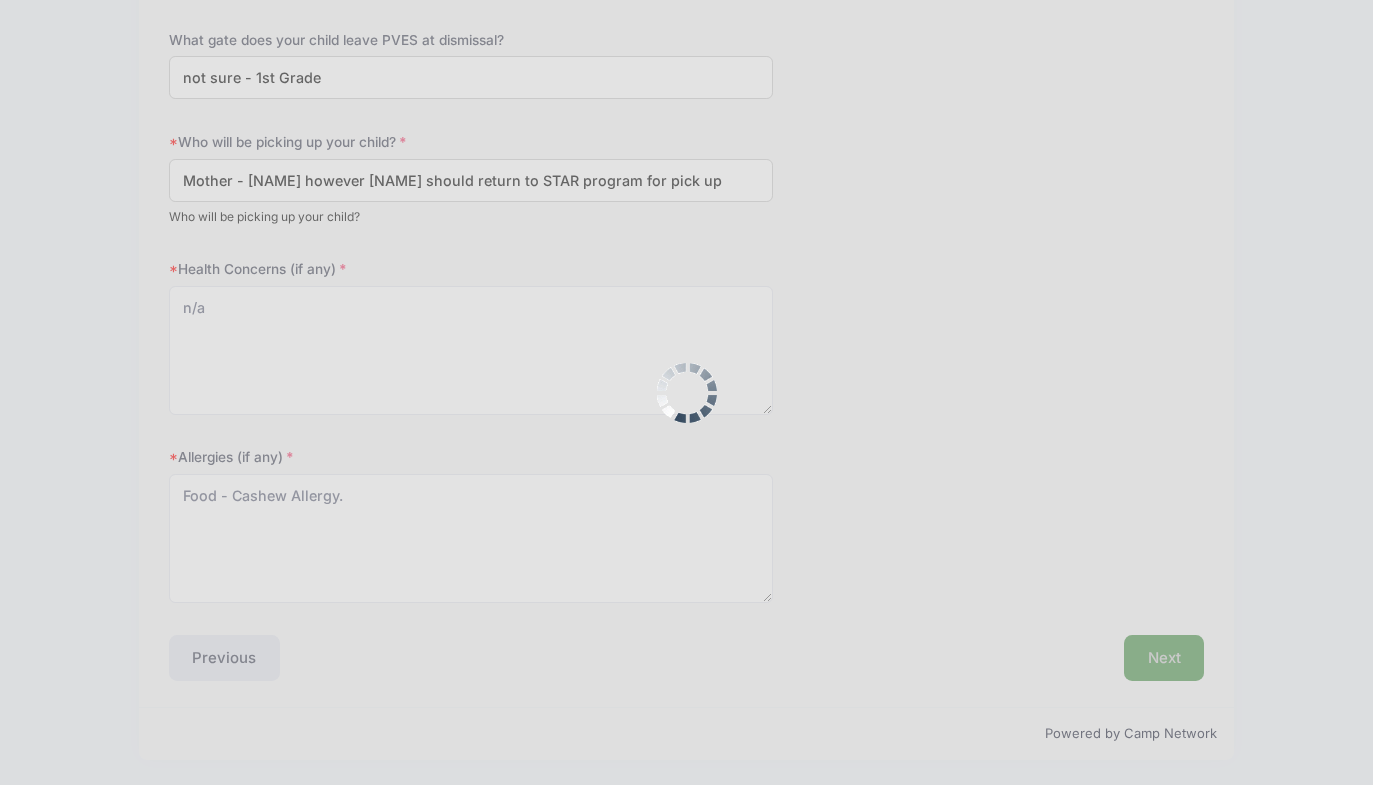 scroll, scrollTop: 0, scrollLeft: 0, axis: both 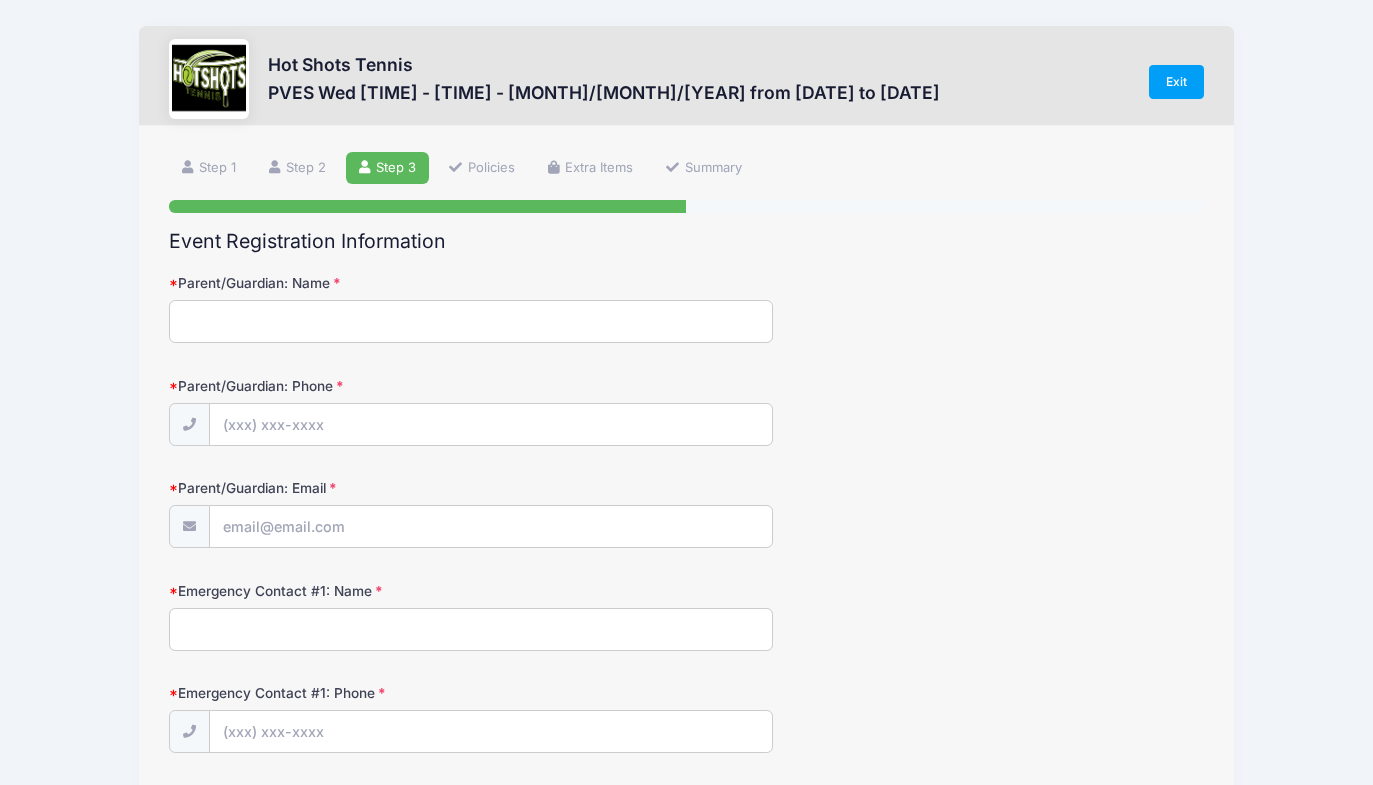 click on "Parent/Guardian: Name" at bounding box center [471, 321] 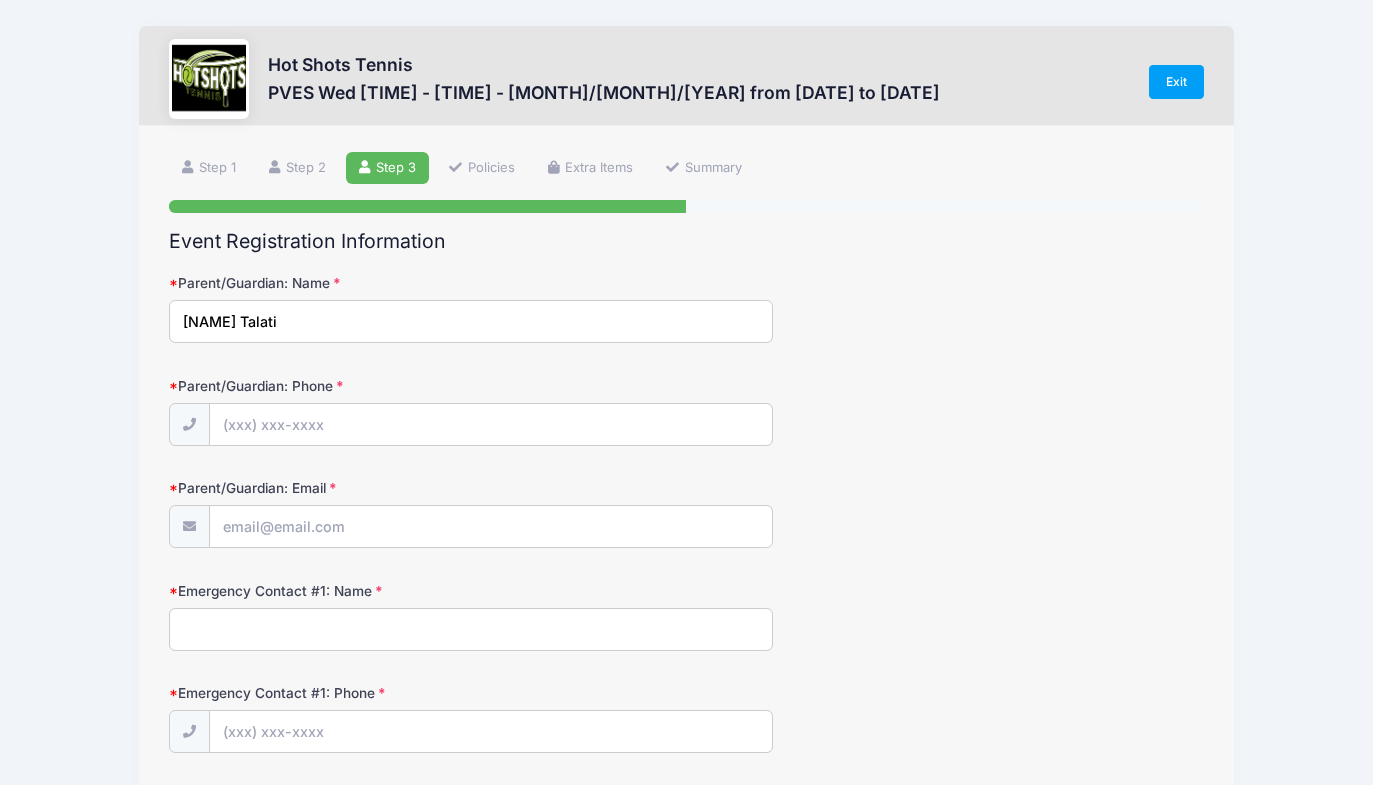 type on "[NAME] Talati" 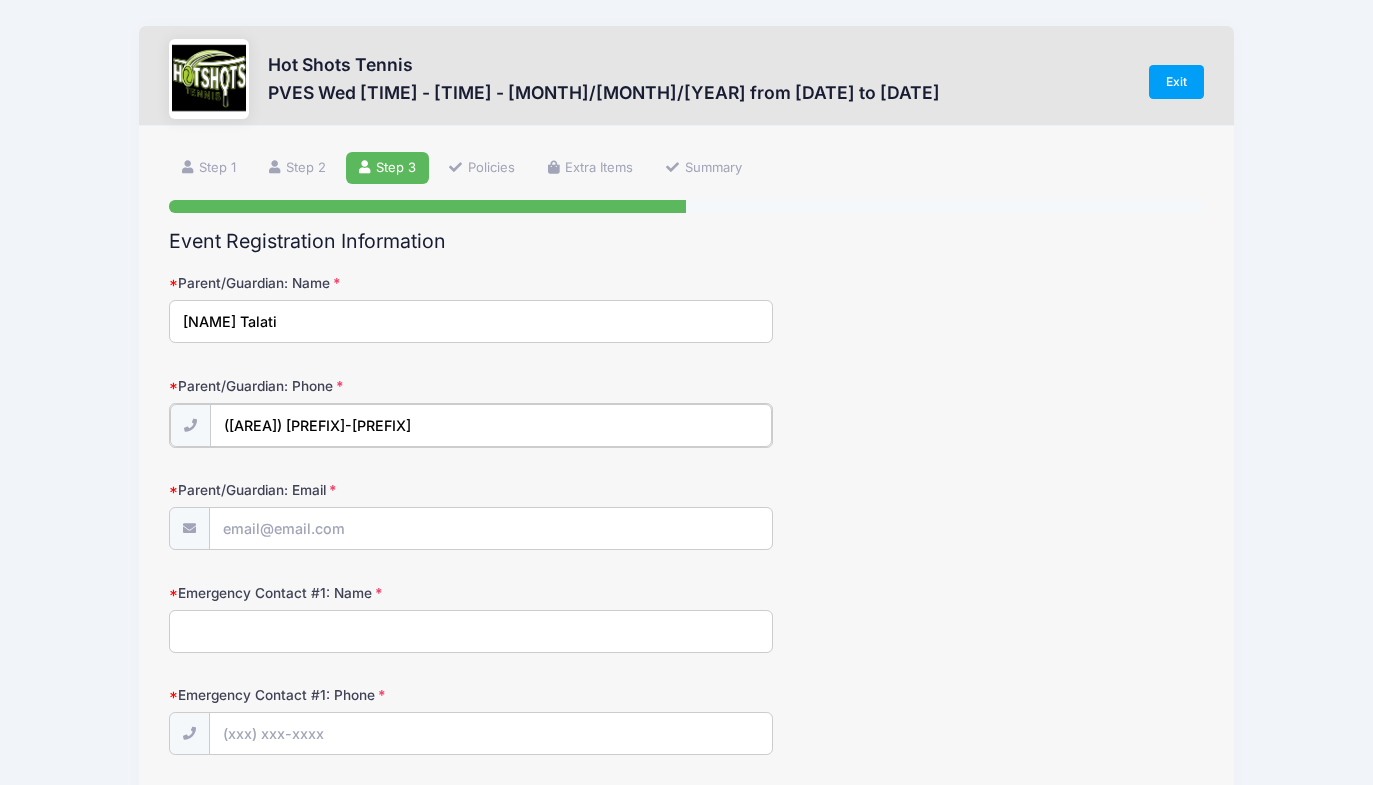 type on "([AREA]) [PREFIX]-[PREFIX]" 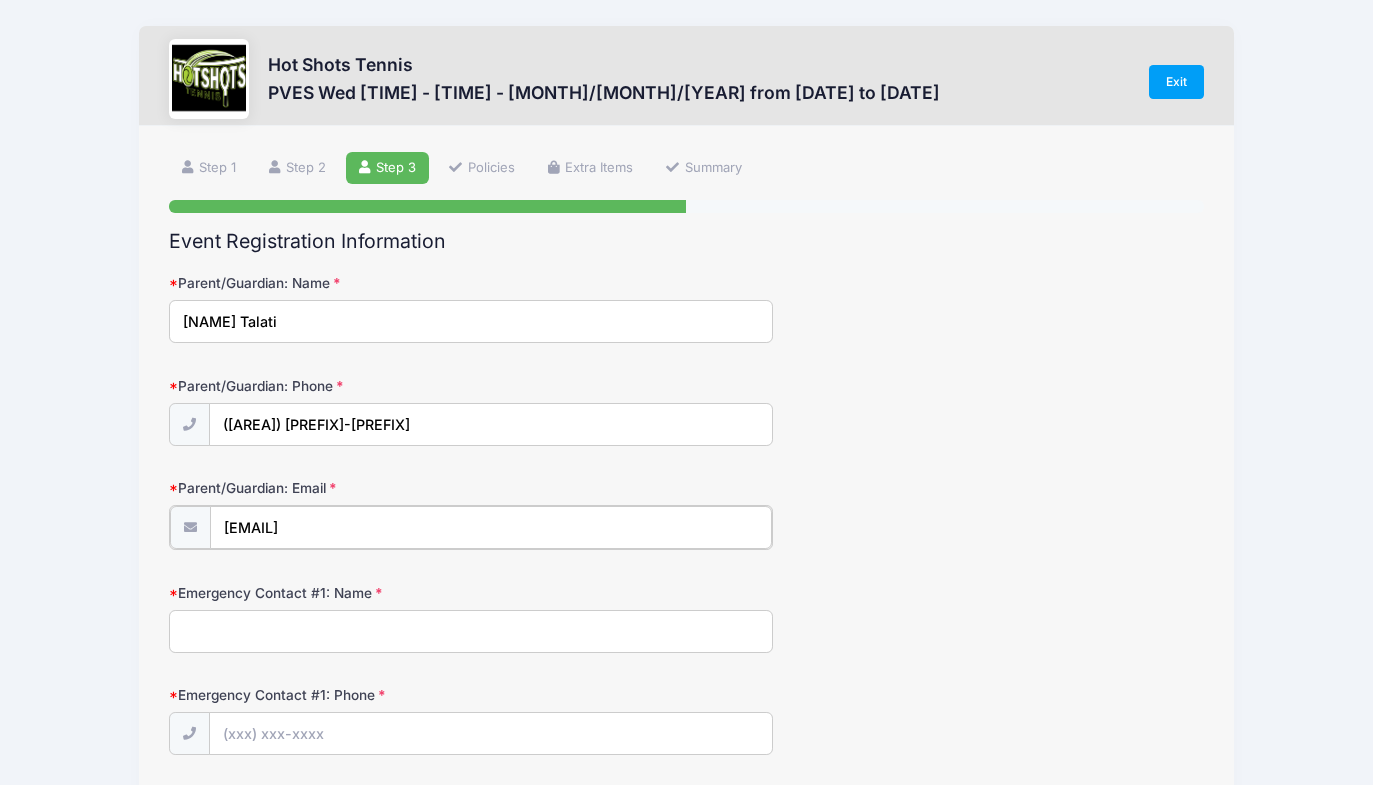 type on "[EMAIL]" 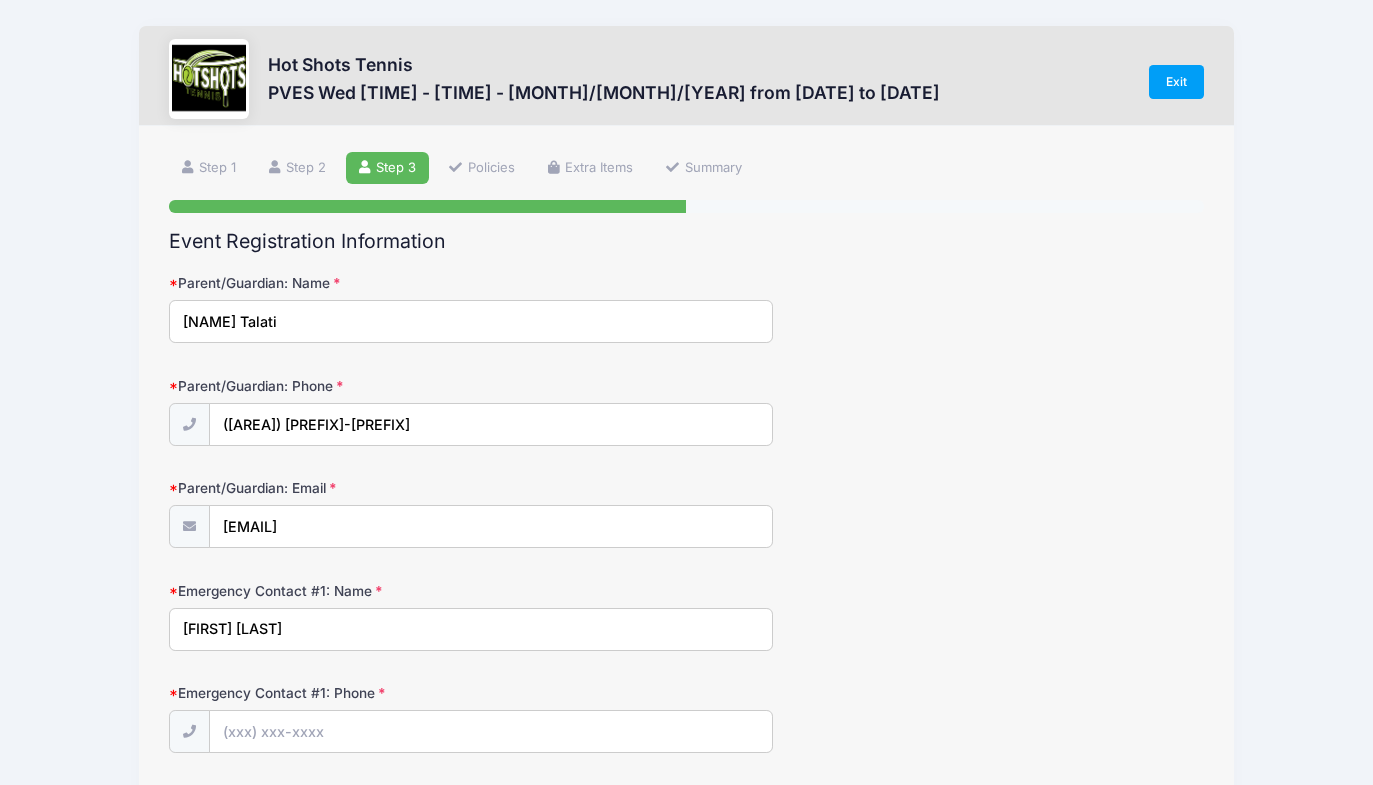 type on "[FIRST] [LAST]" 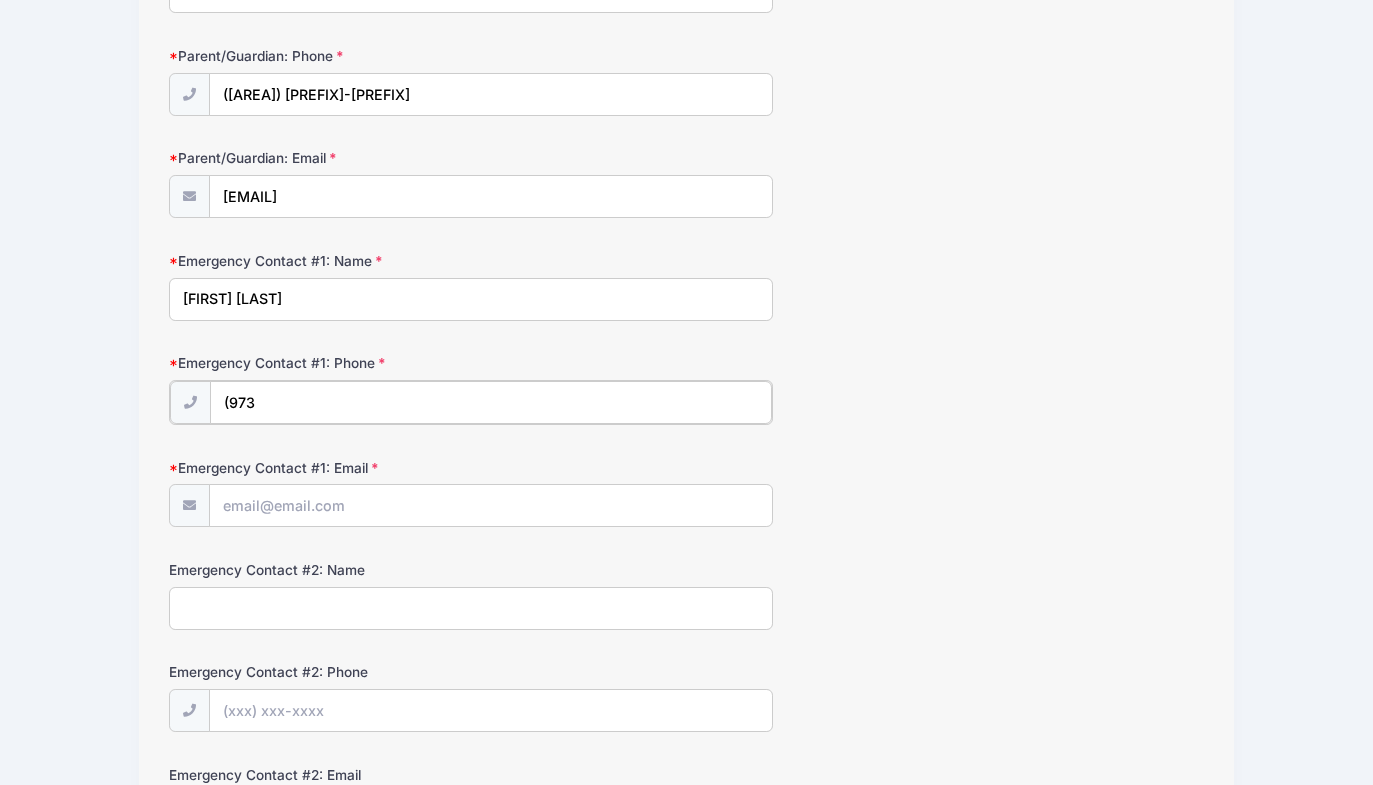 scroll, scrollTop: 265, scrollLeft: 0, axis: vertical 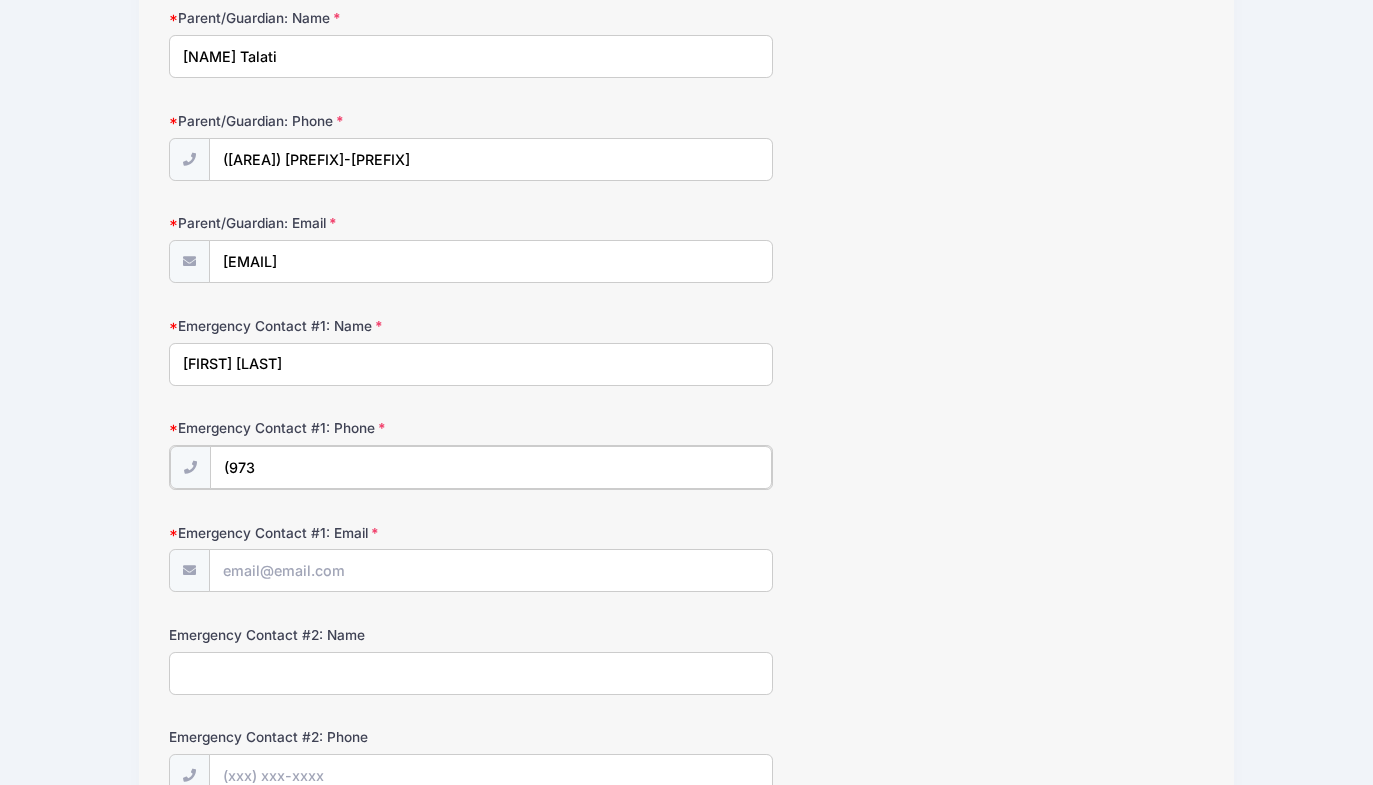 type on "(973" 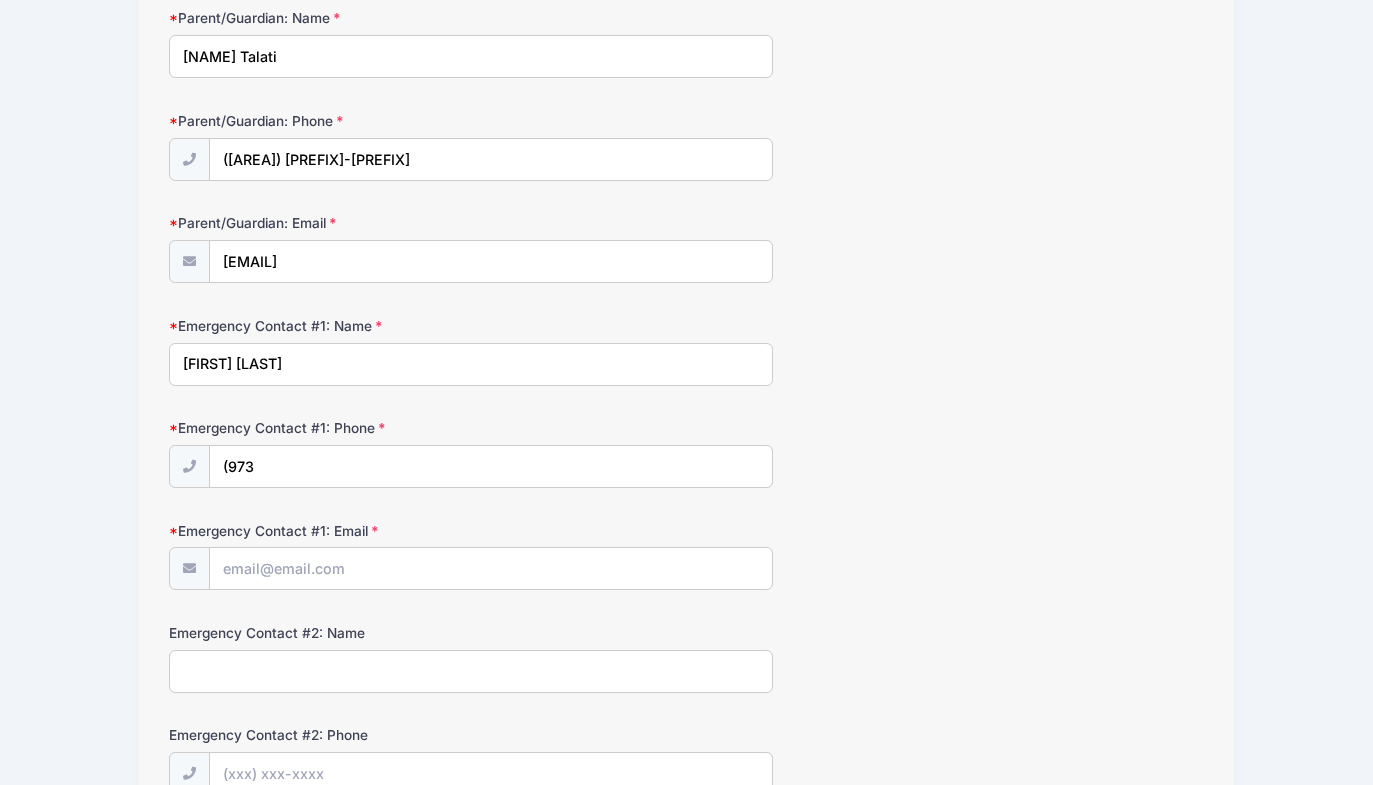 click on "[FIRST] [LAST]" at bounding box center [471, 364] 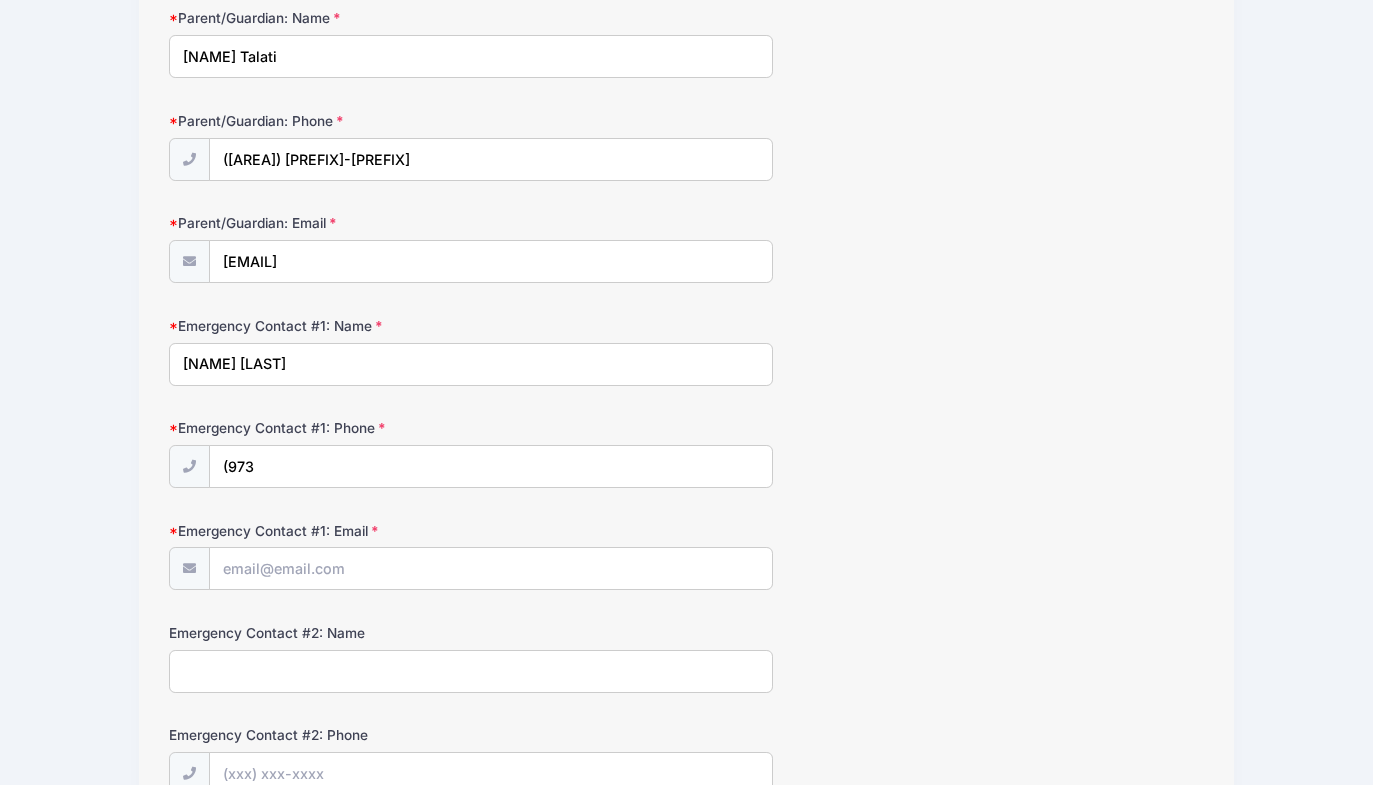 type on "[NAME] [LAST]" 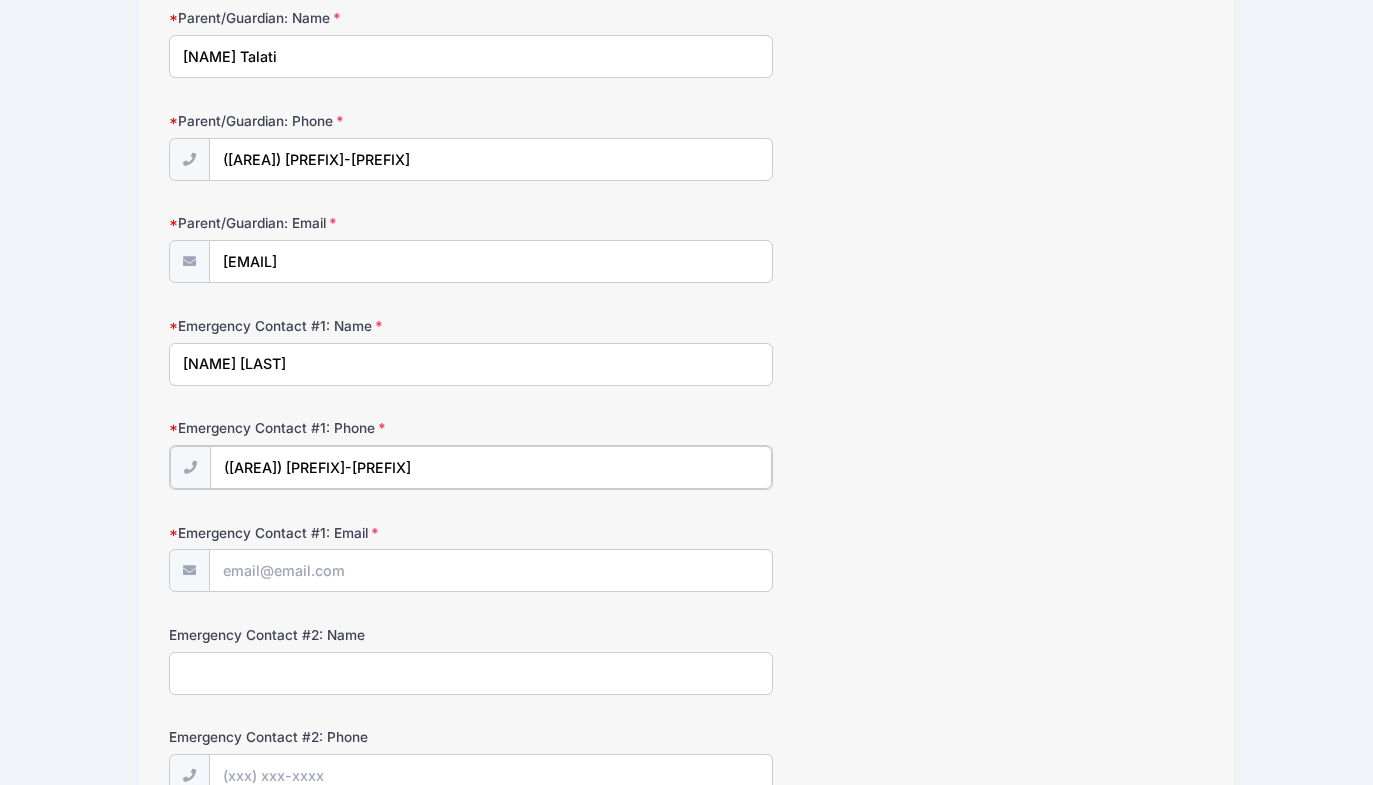 type on "([AREA]) [PREFIX]-[PREFIX]" 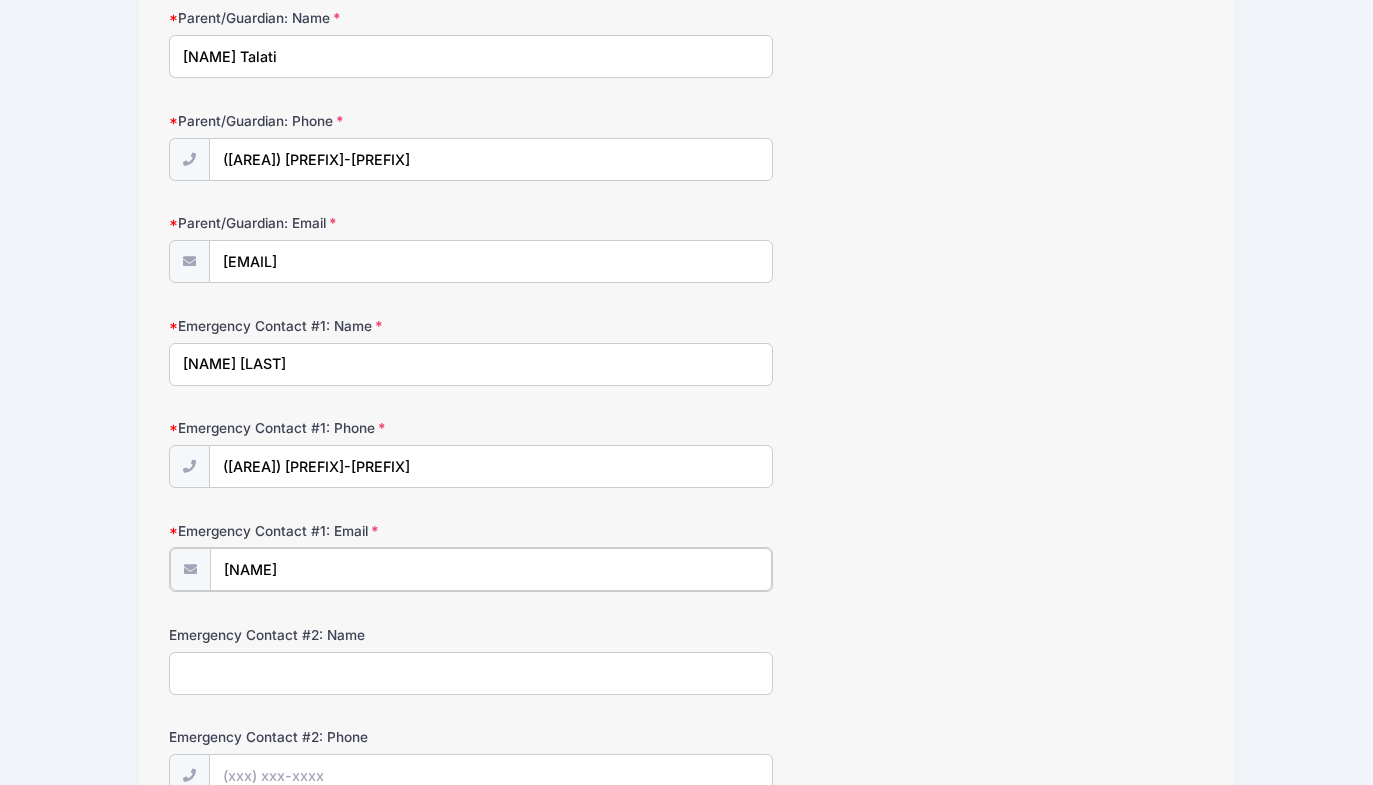 click on "[NAME]" at bounding box center (491, 569) 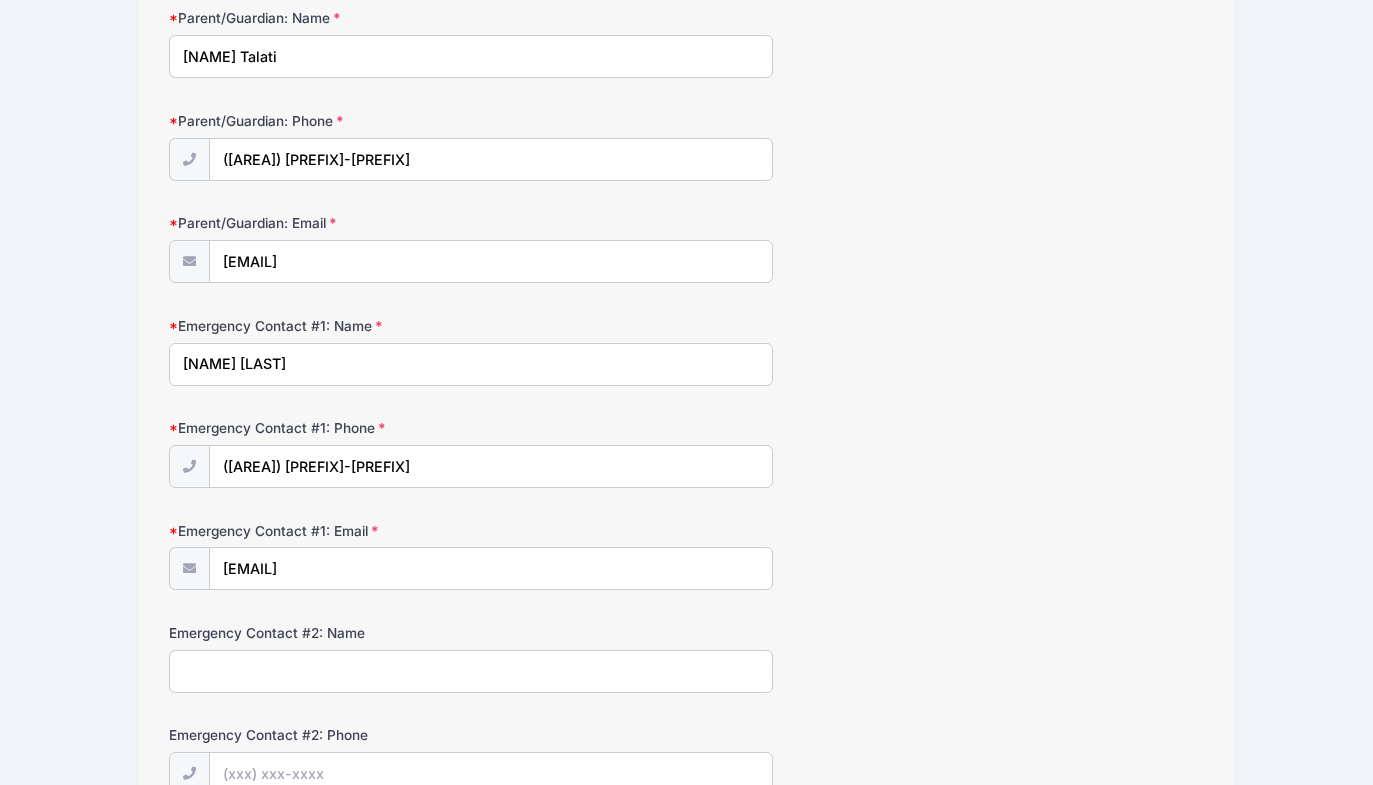 click on "Emergency Contact #2: Name" at bounding box center (471, 671) 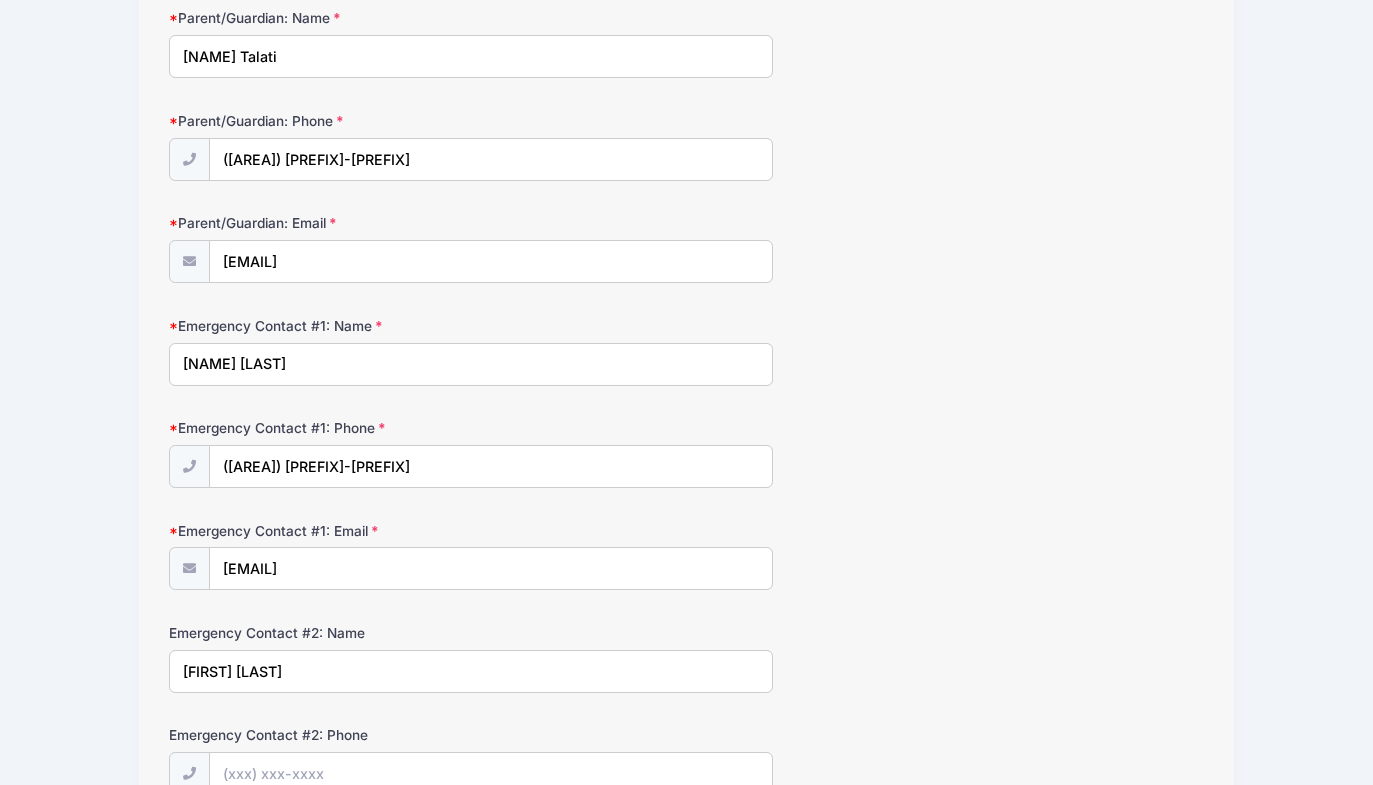 type on "[FIRST] [LAST]" 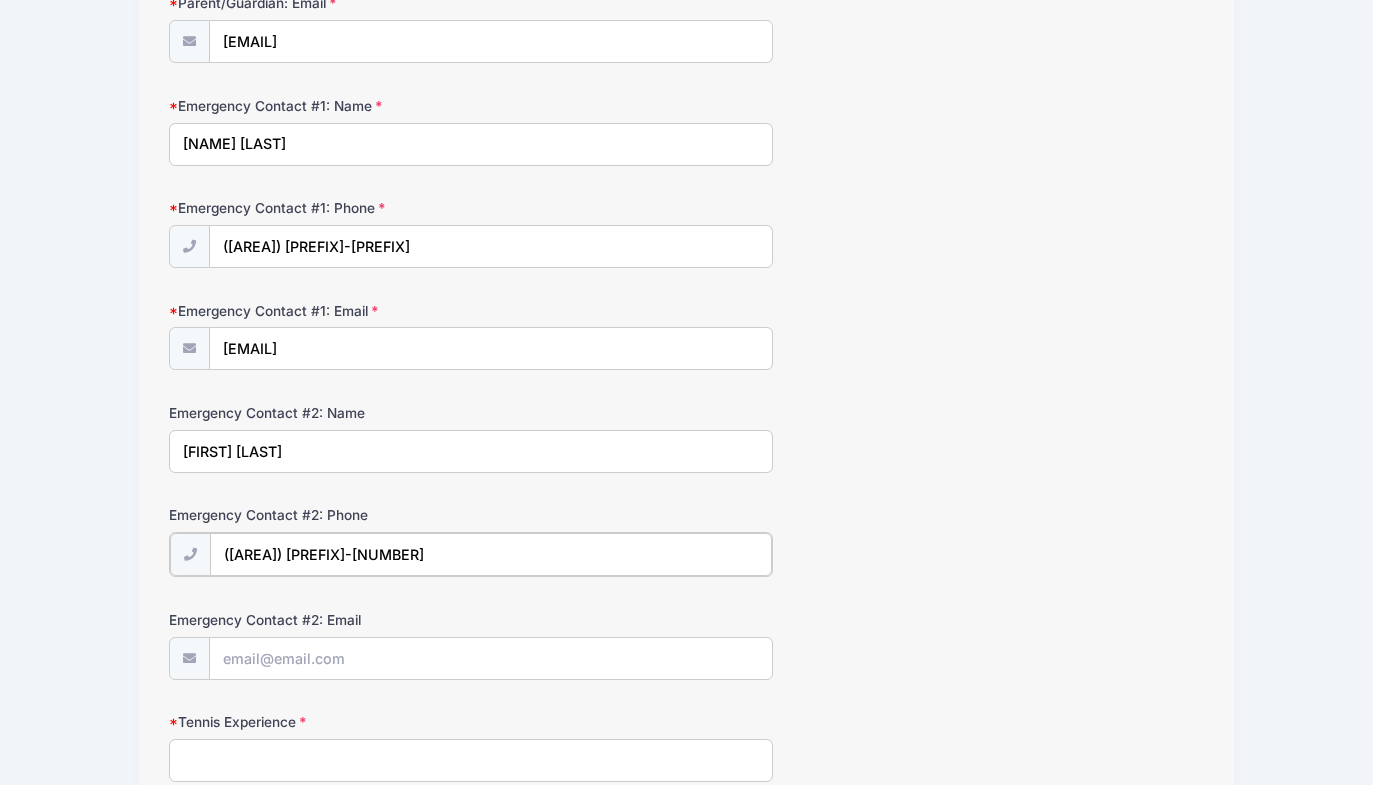scroll, scrollTop: 497, scrollLeft: 0, axis: vertical 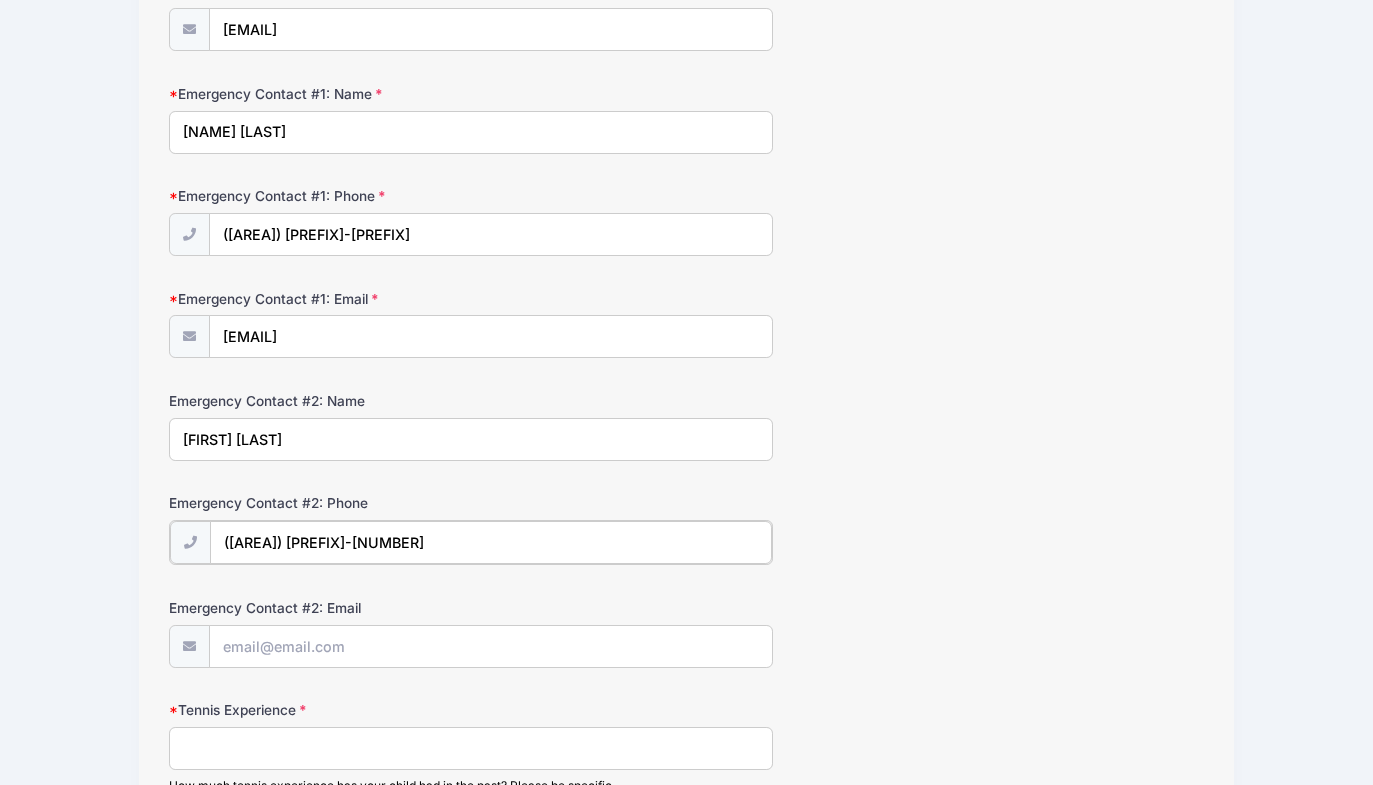 type on "([AREA]) [PREFIX]-[NUMBER]" 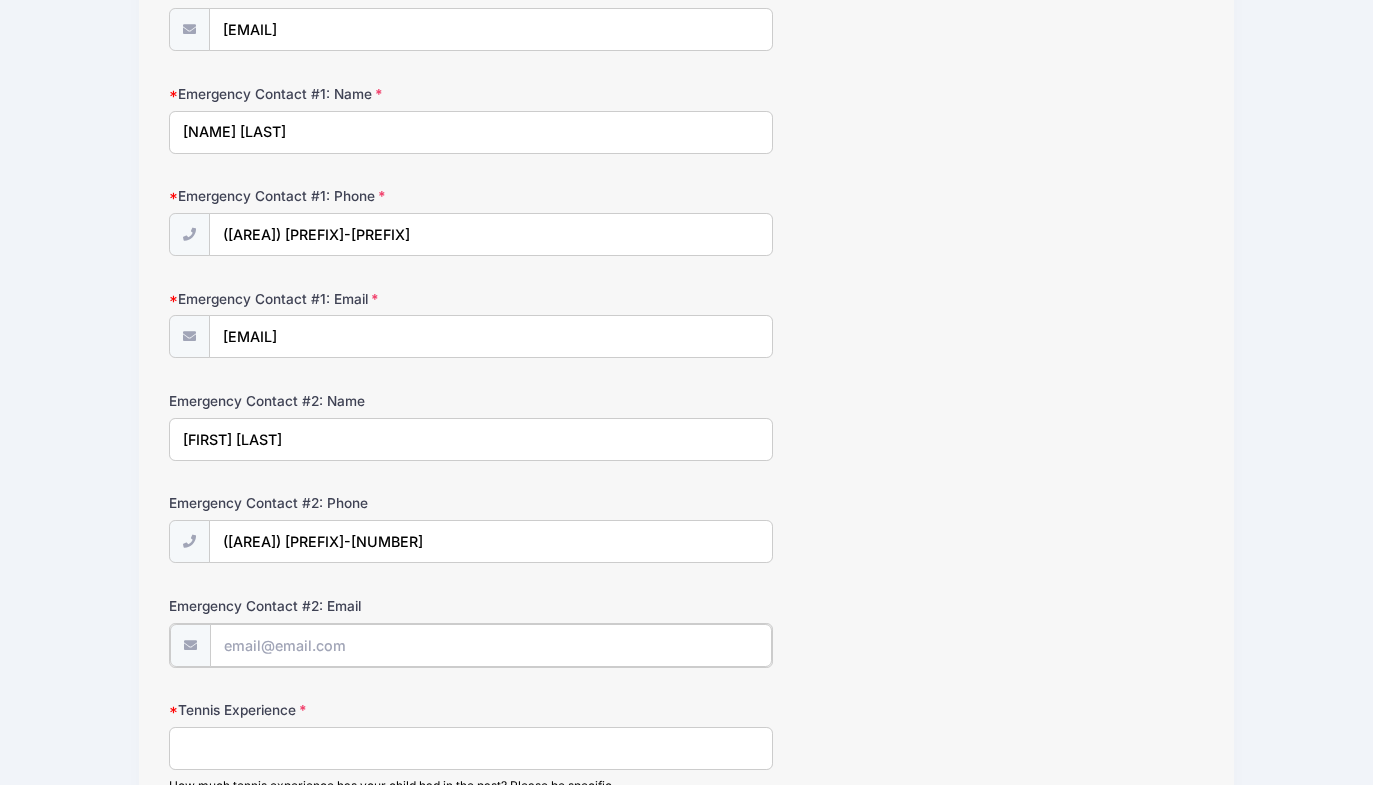 click on "Emergency Contact #2: Email" at bounding box center [491, 645] 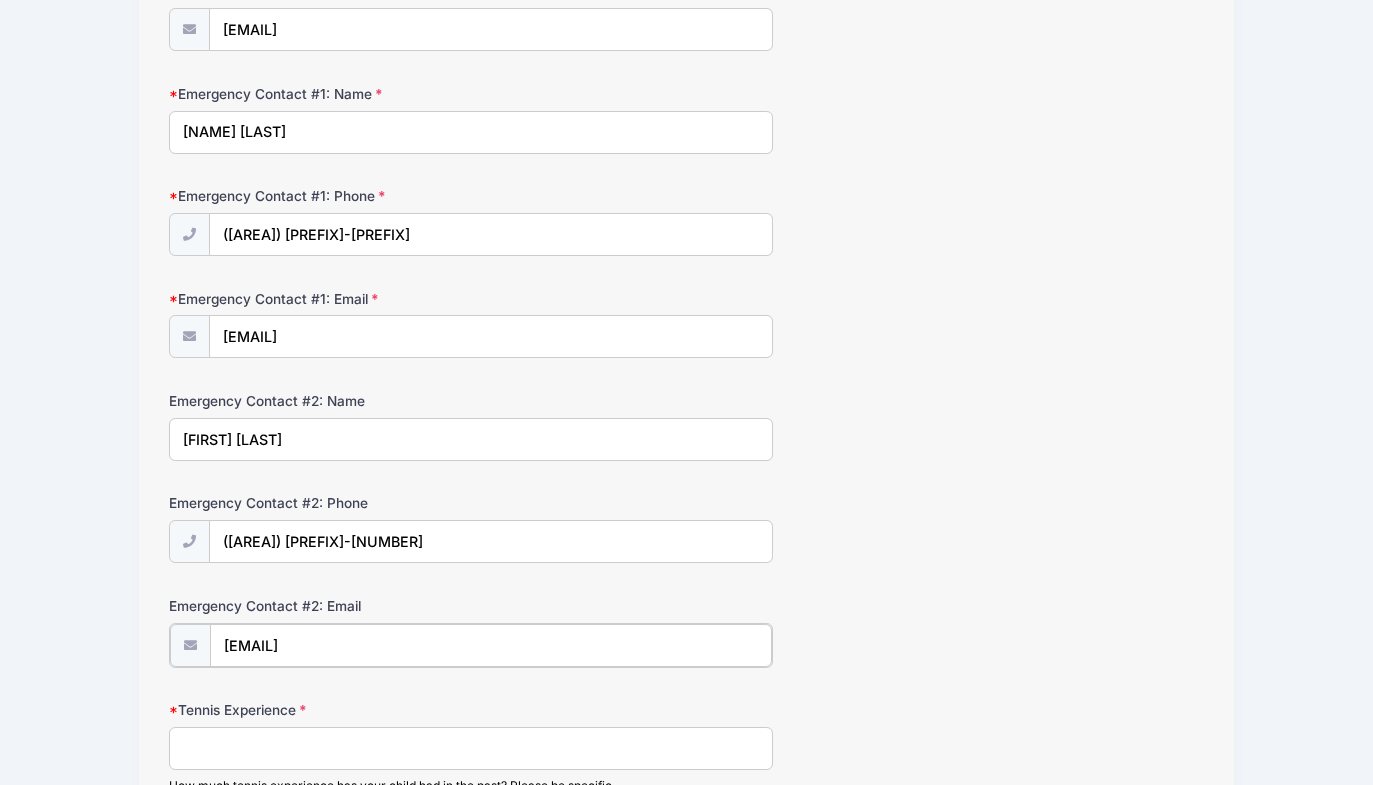 type on "[EMAIL]" 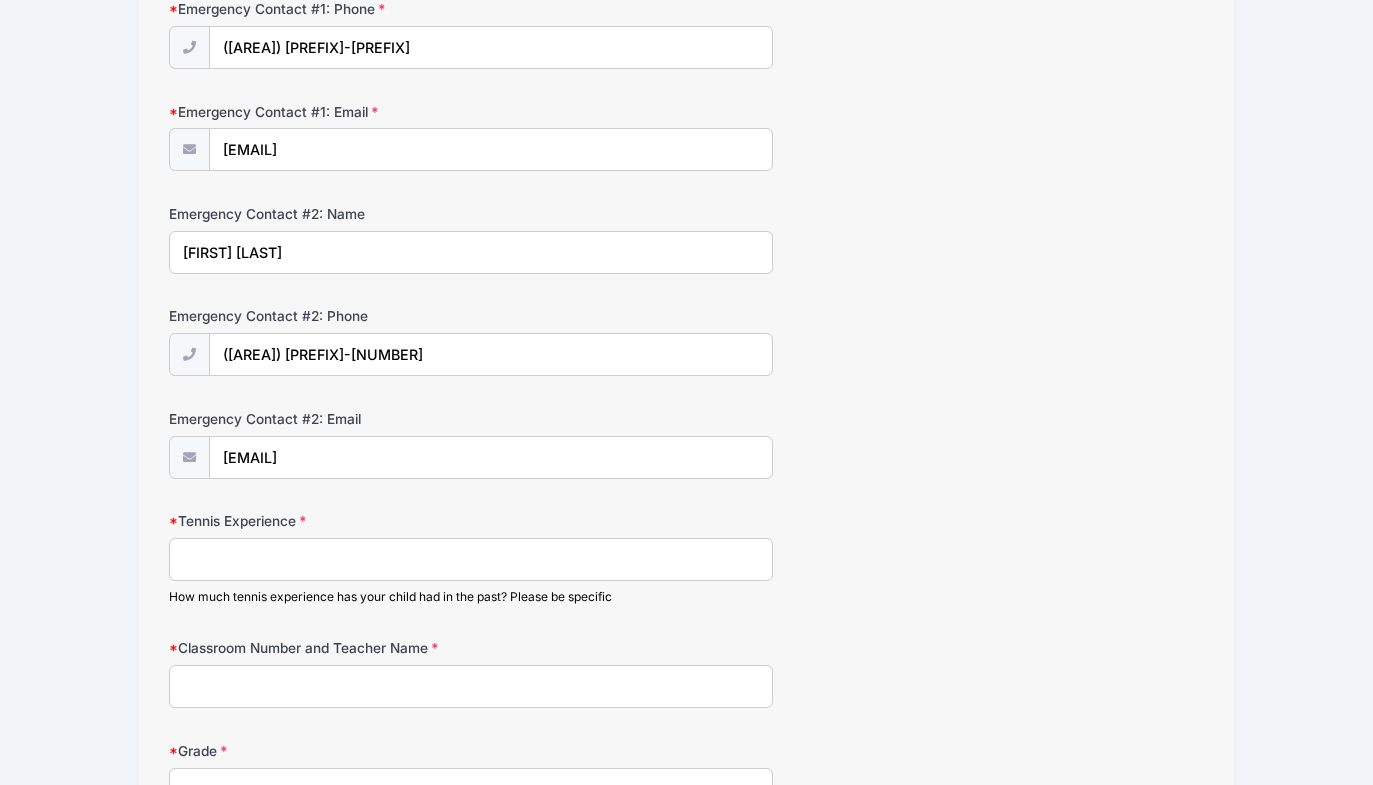 scroll, scrollTop: 686, scrollLeft: 0, axis: vertical 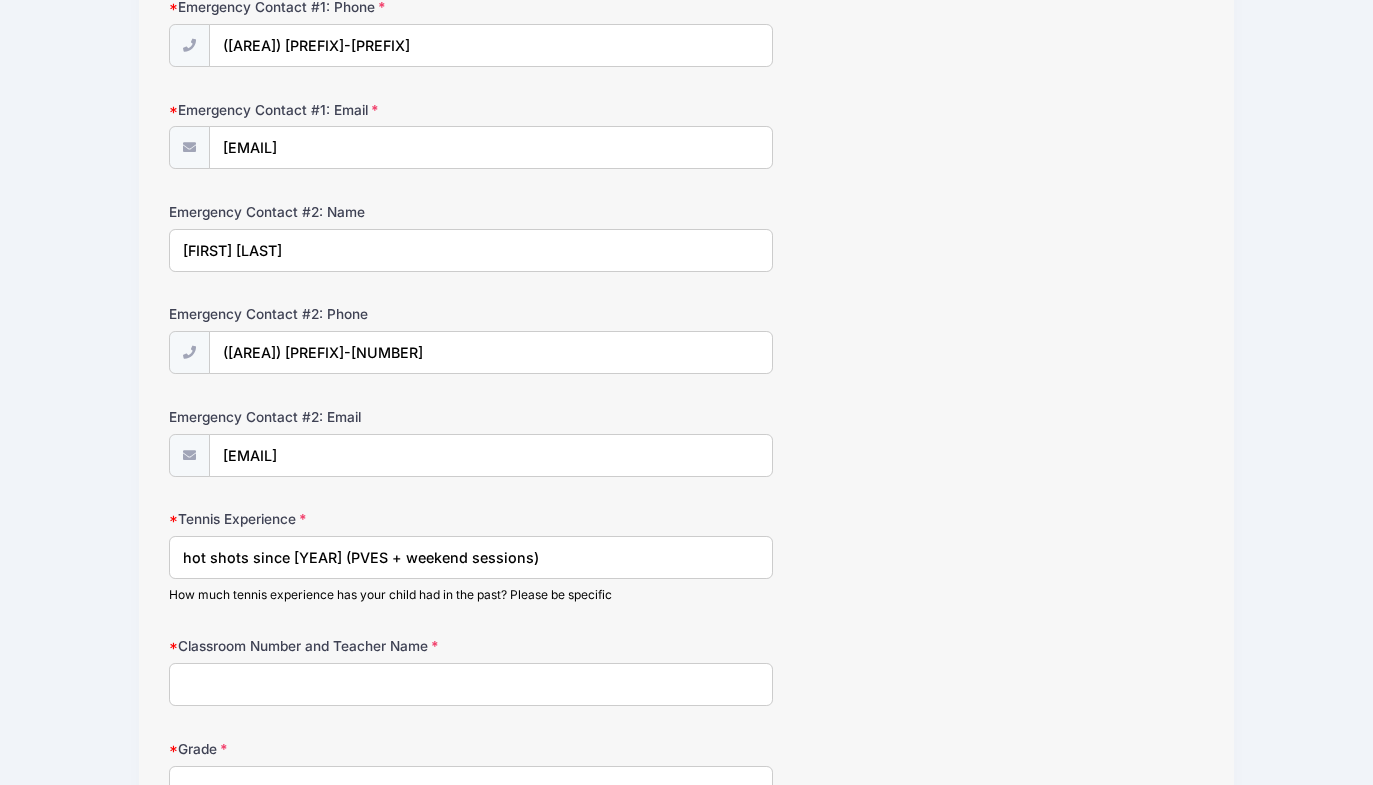 type on "hot shots since [YEAR] (PVES + weekend sessions)" 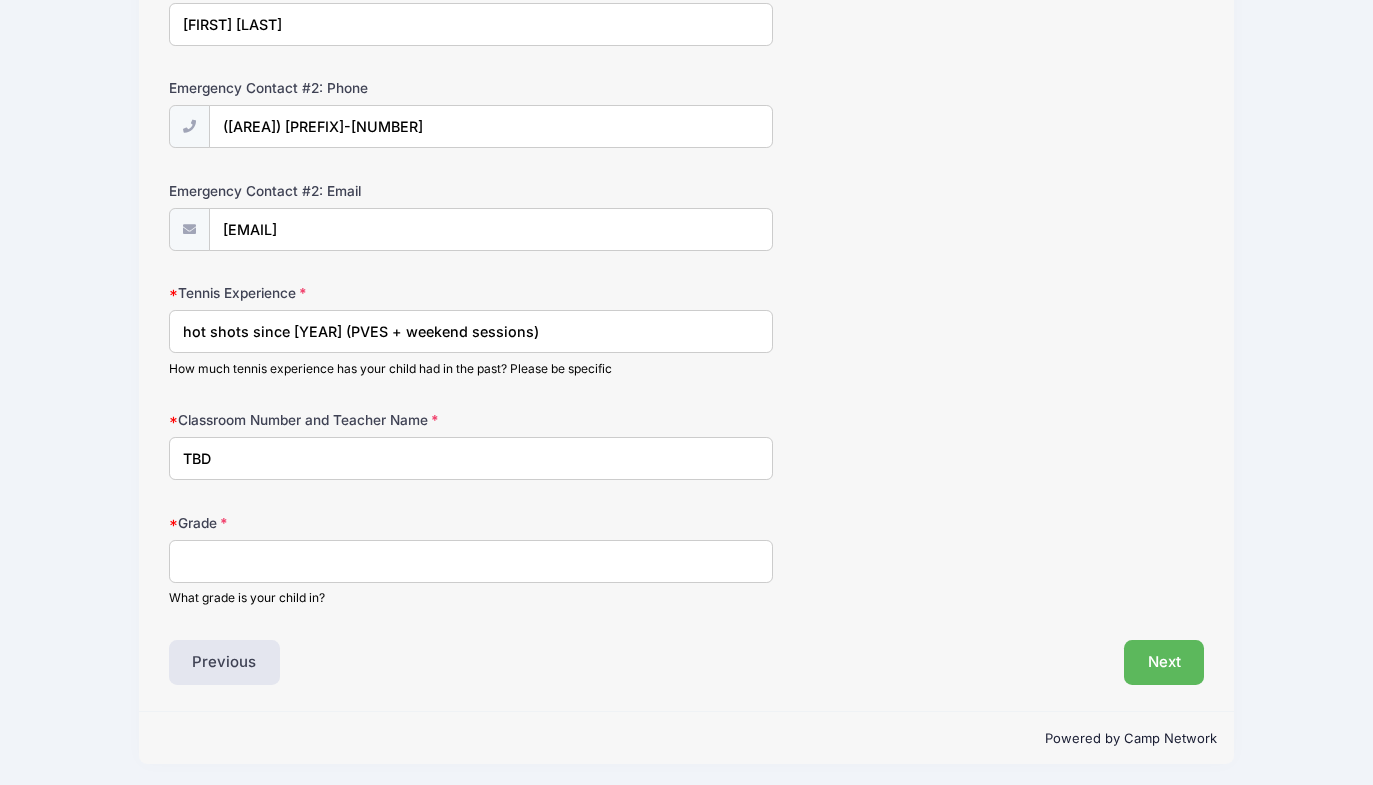 scroll, scrollTop: 917, scrollLeft: 0, axis: vertical 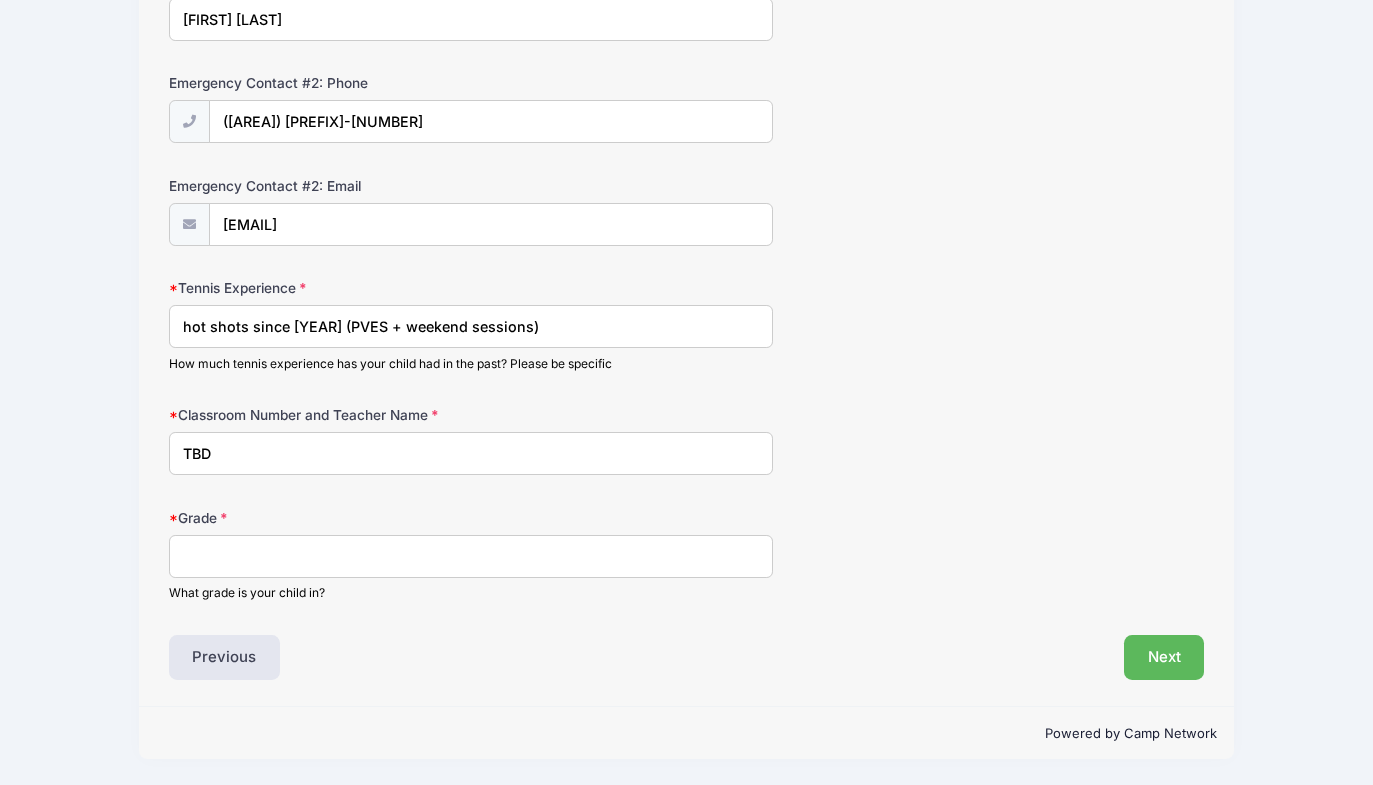 type on "TBD" 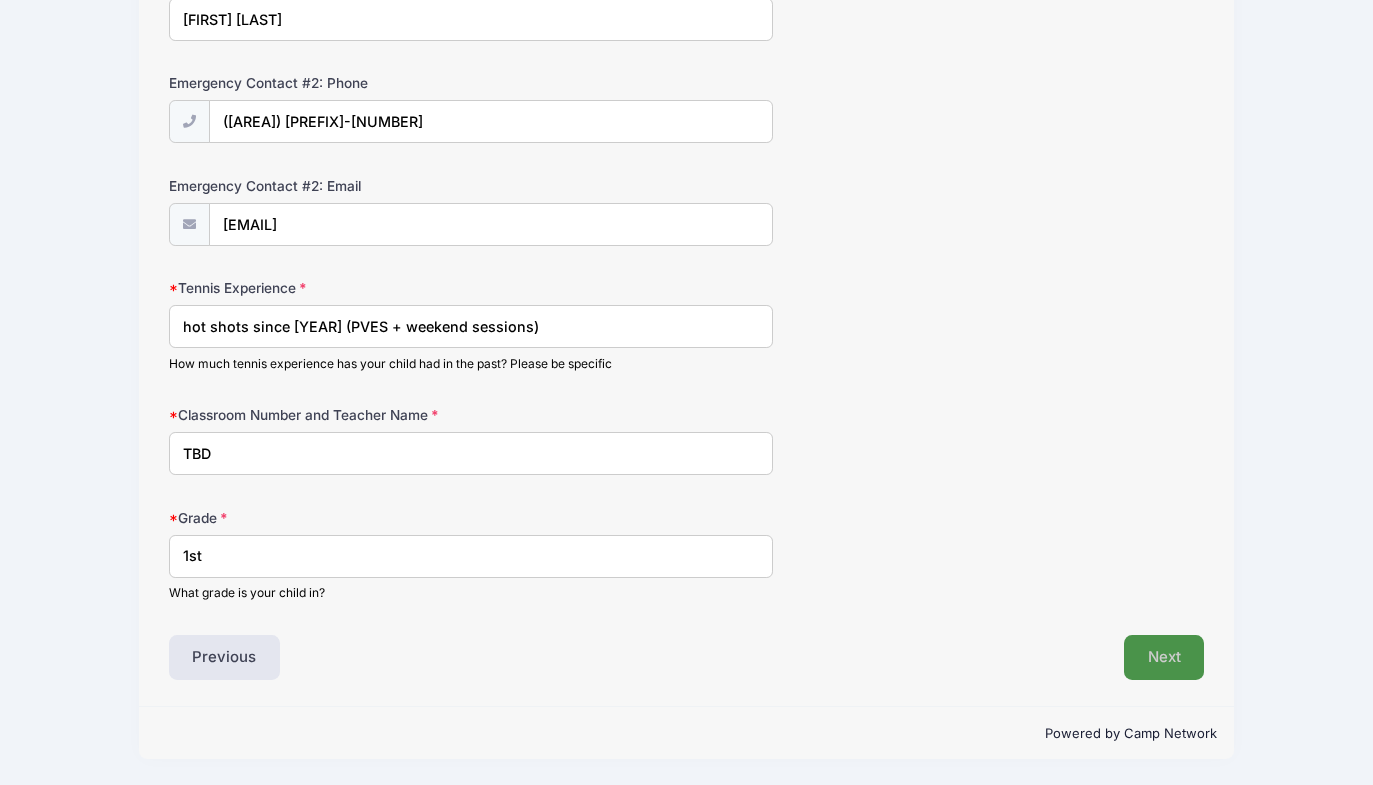 type on "1st" 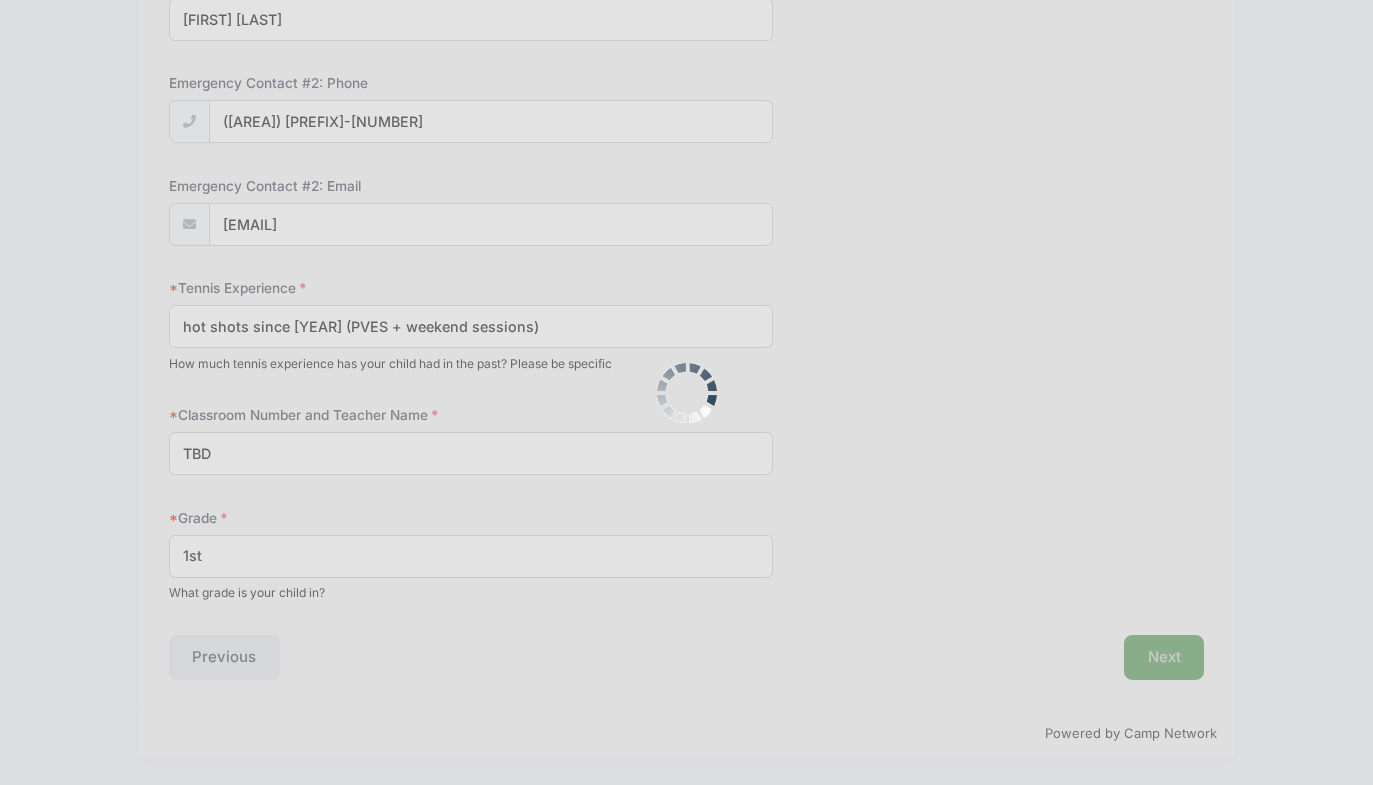 scroll, scrollTop: 0, scrollLeft: 0, axis: both 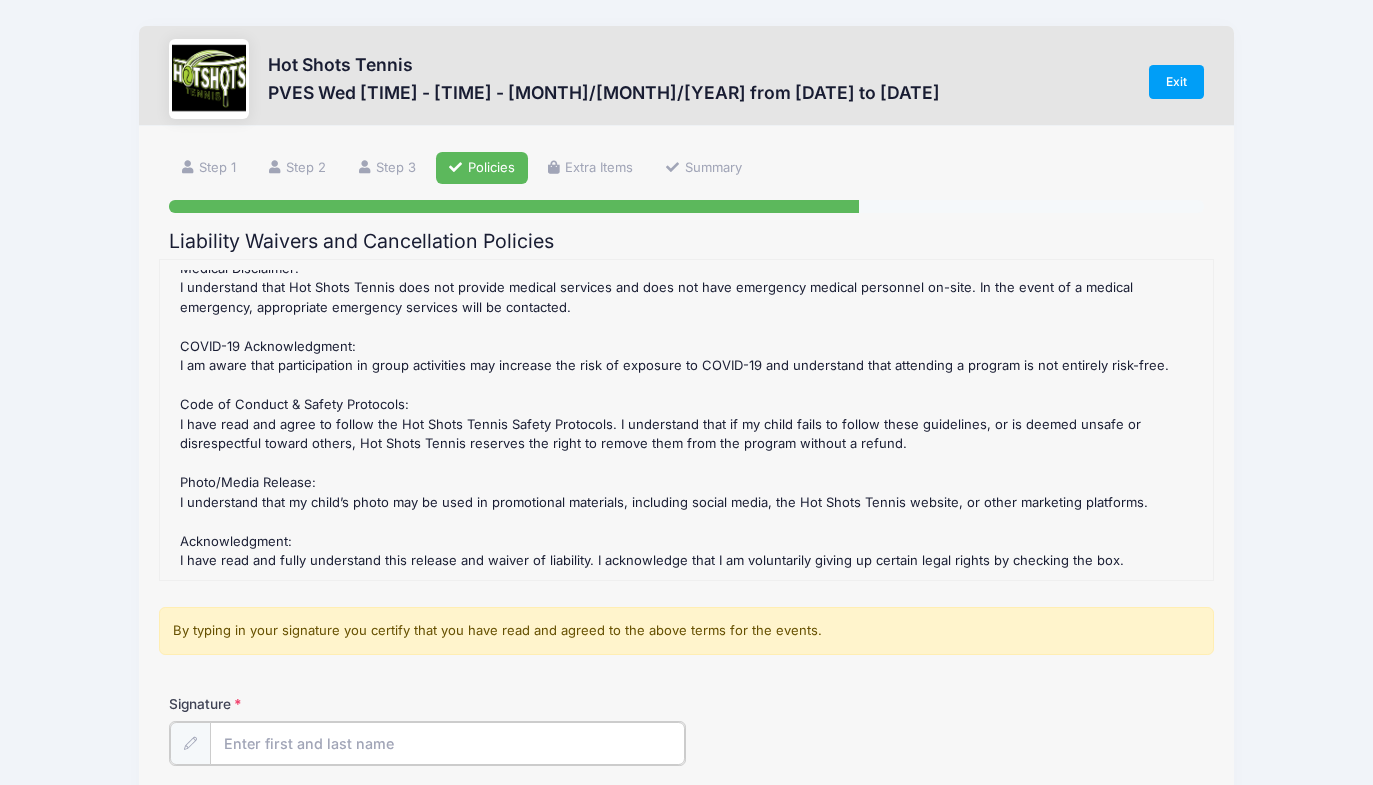 click on "Signature" at bounding box center [448, 743] 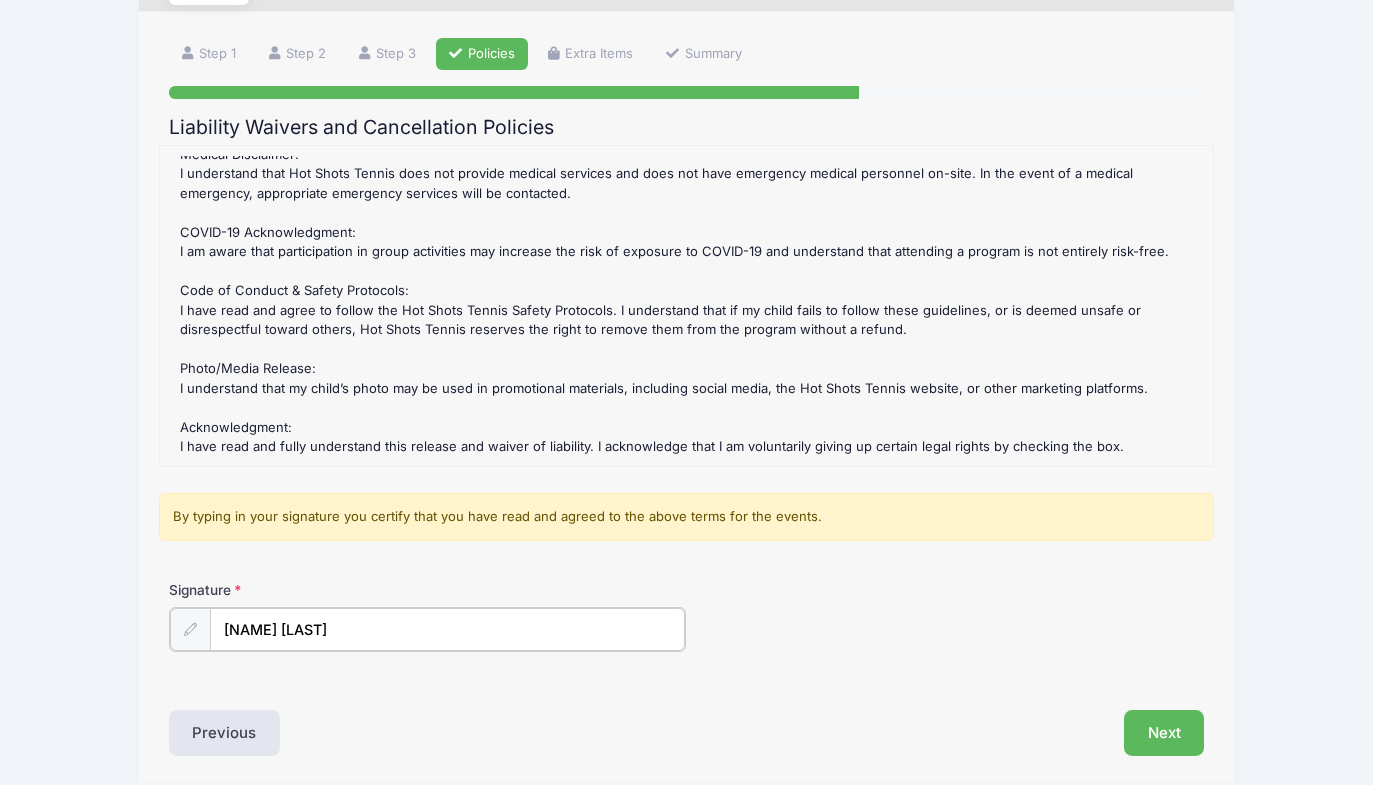 scroll, scrollTop: 189, scrollLeft: 0, axis: vertical 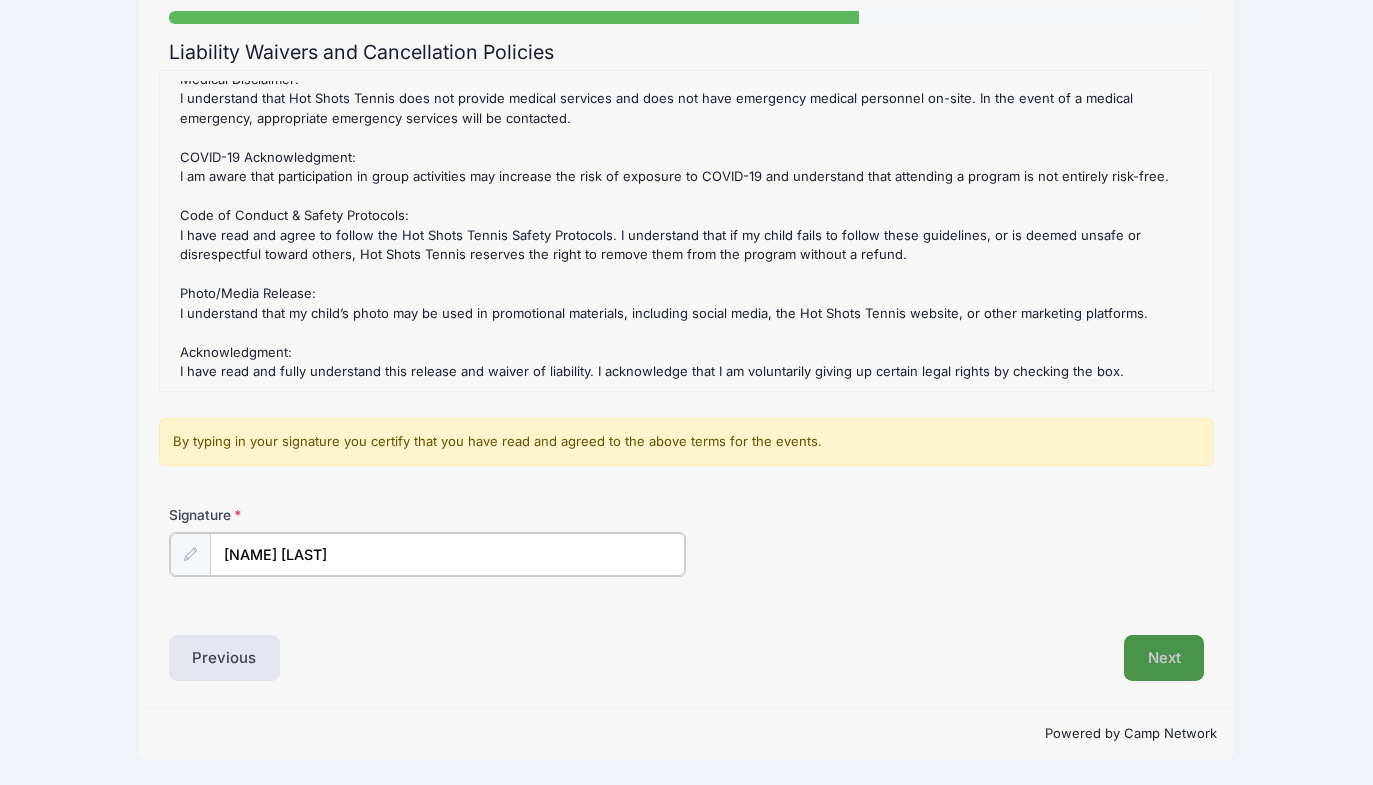 type on "[NAME] [LAST]" 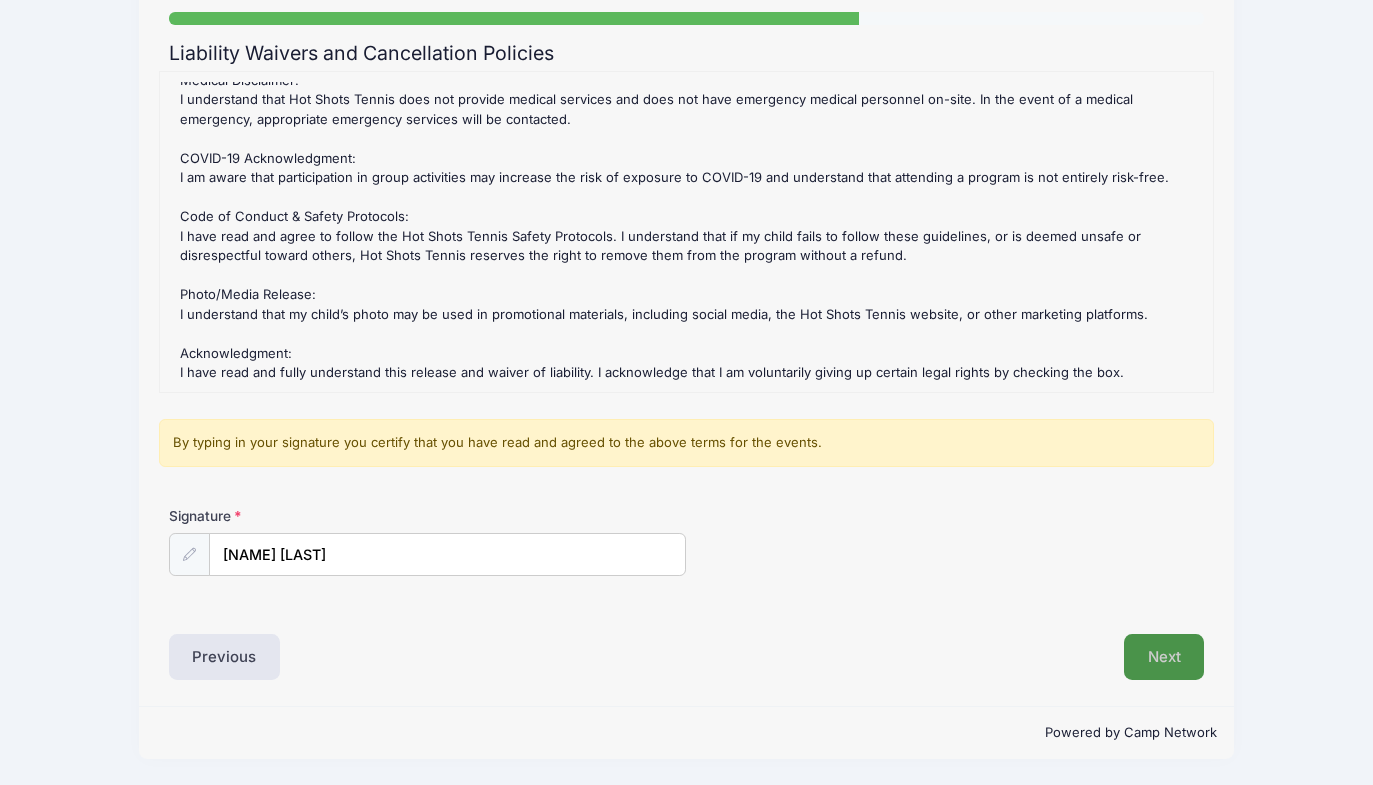 scroll, scrollTop: 187, scrollLeft: 0, axis: vertical 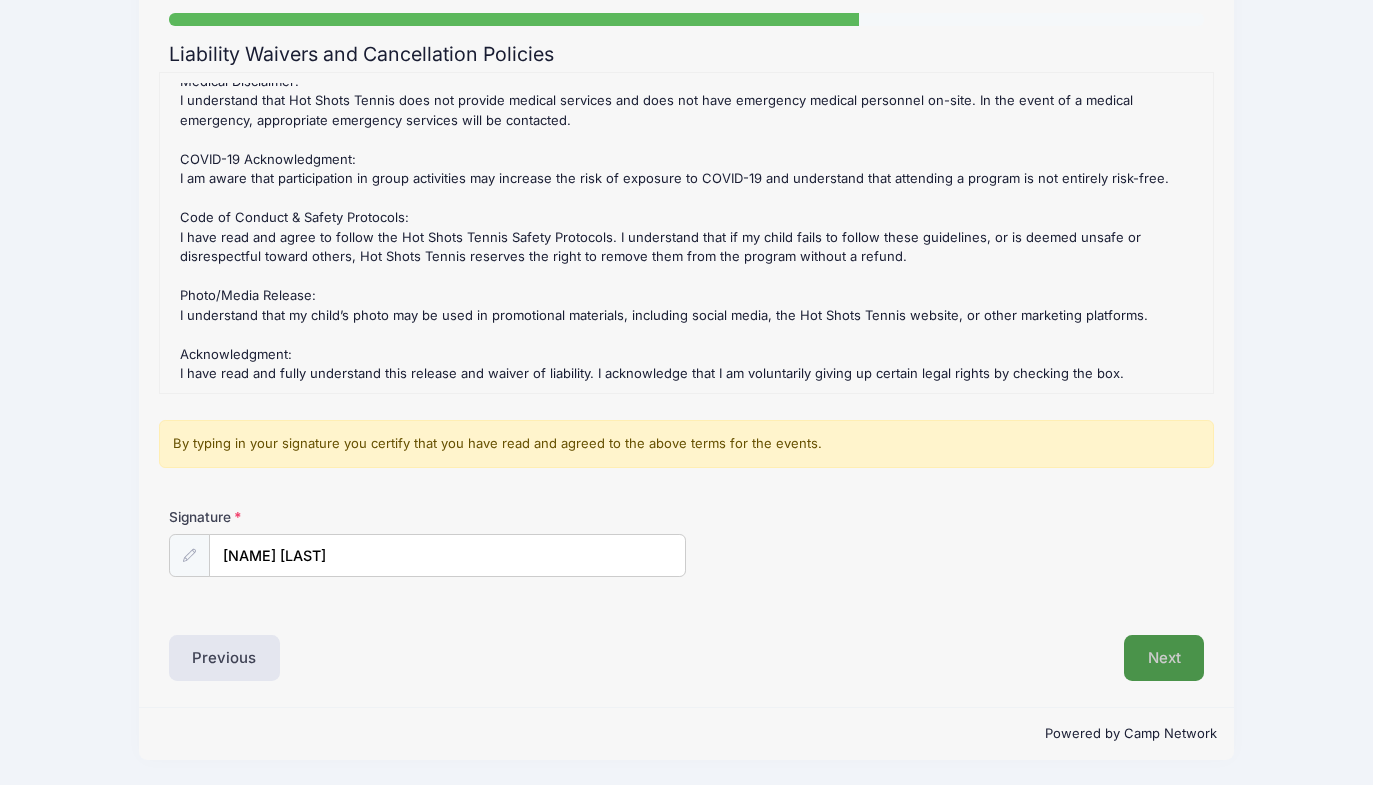 click on "Next" at bounding box center [1164, 658] 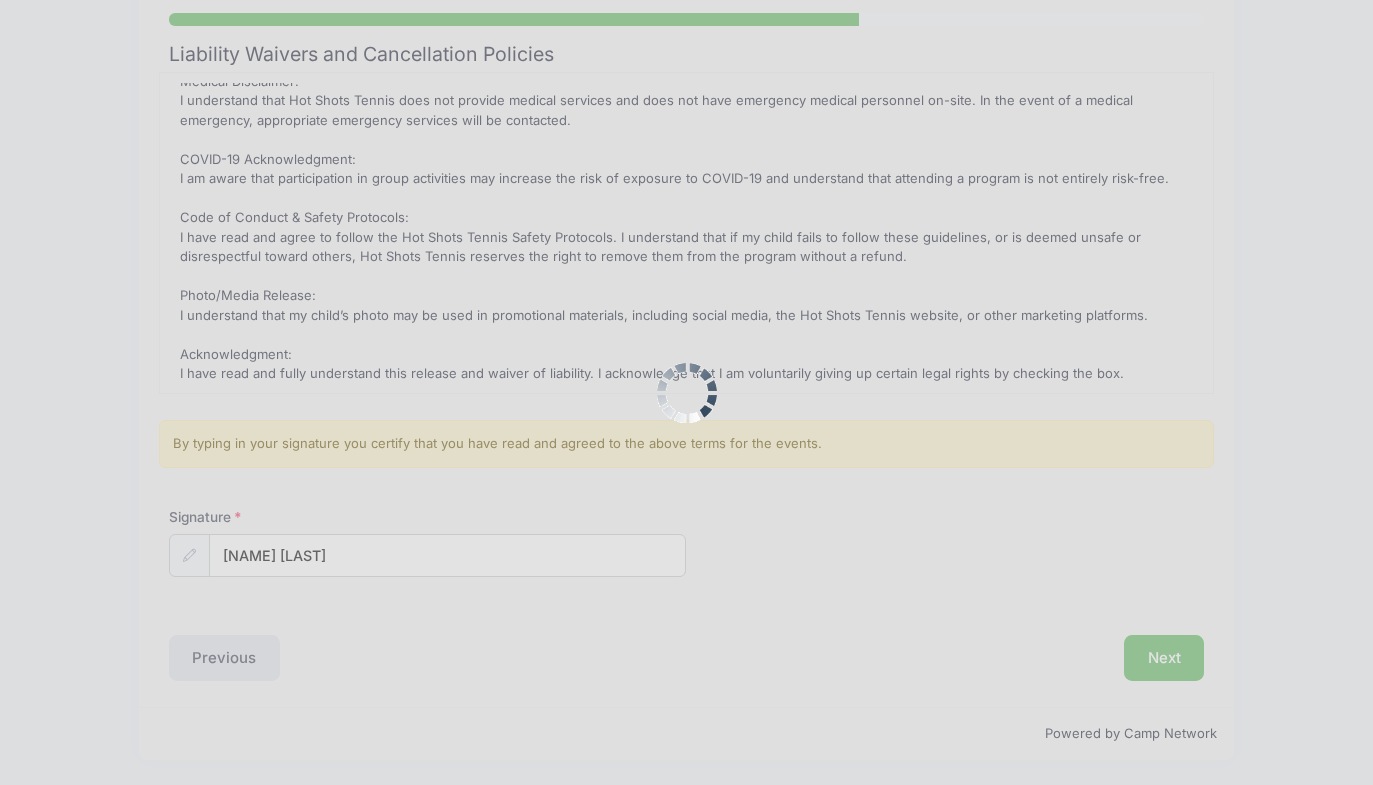 scroll, scrollTop: 0, scrollLeft: 0, axis: both 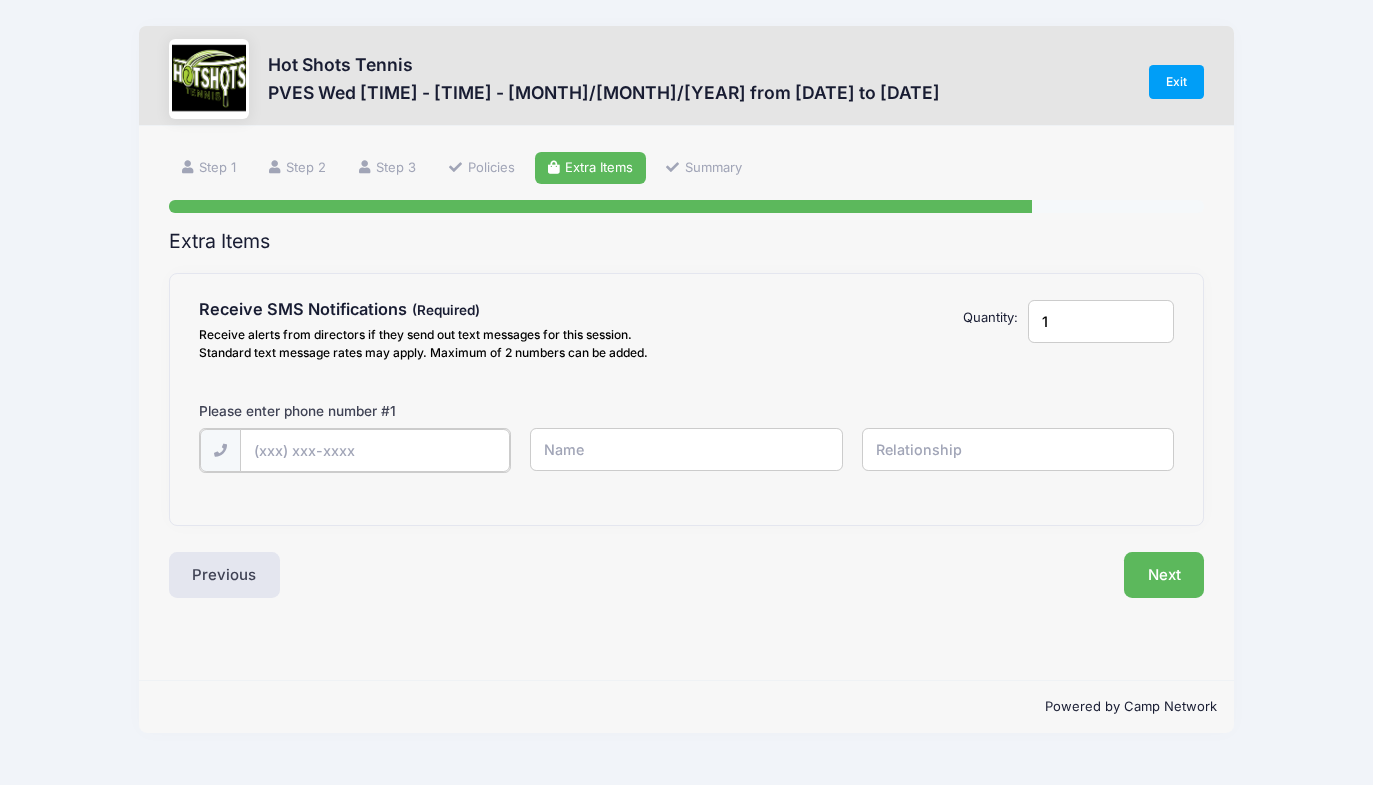click at bounding box center (0, 0) 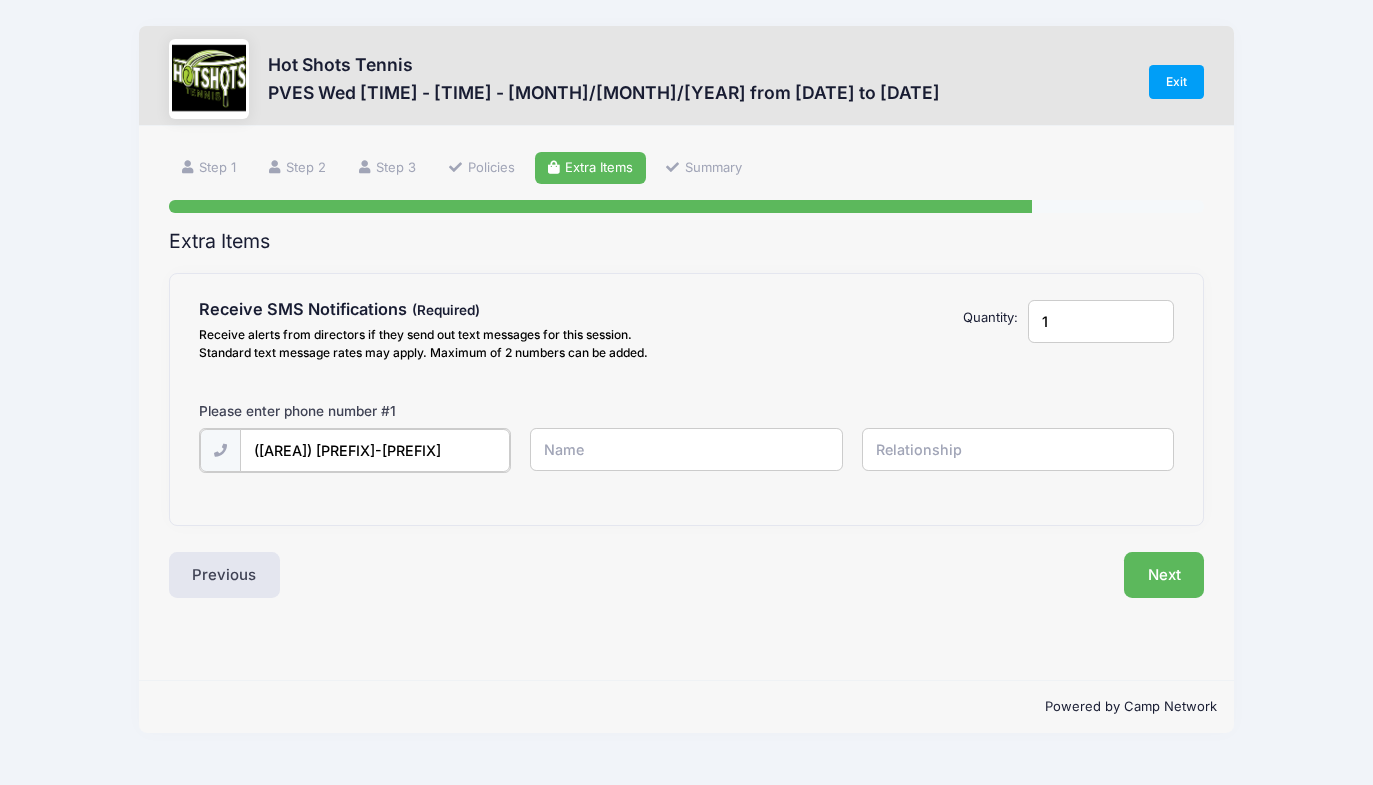 type on "([AREA]) [PREFIX]-[PREFIX]" 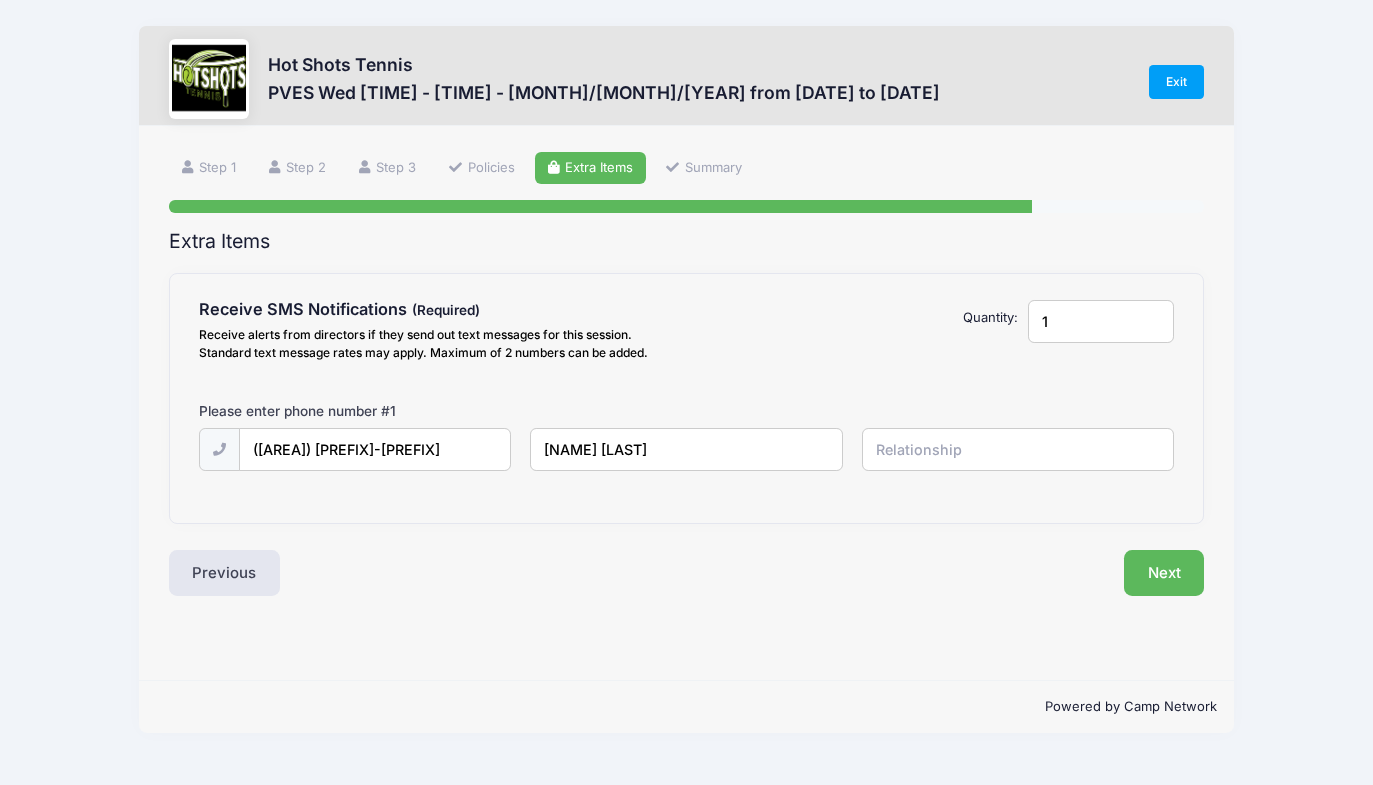 type on "[NAME] [LAST]" 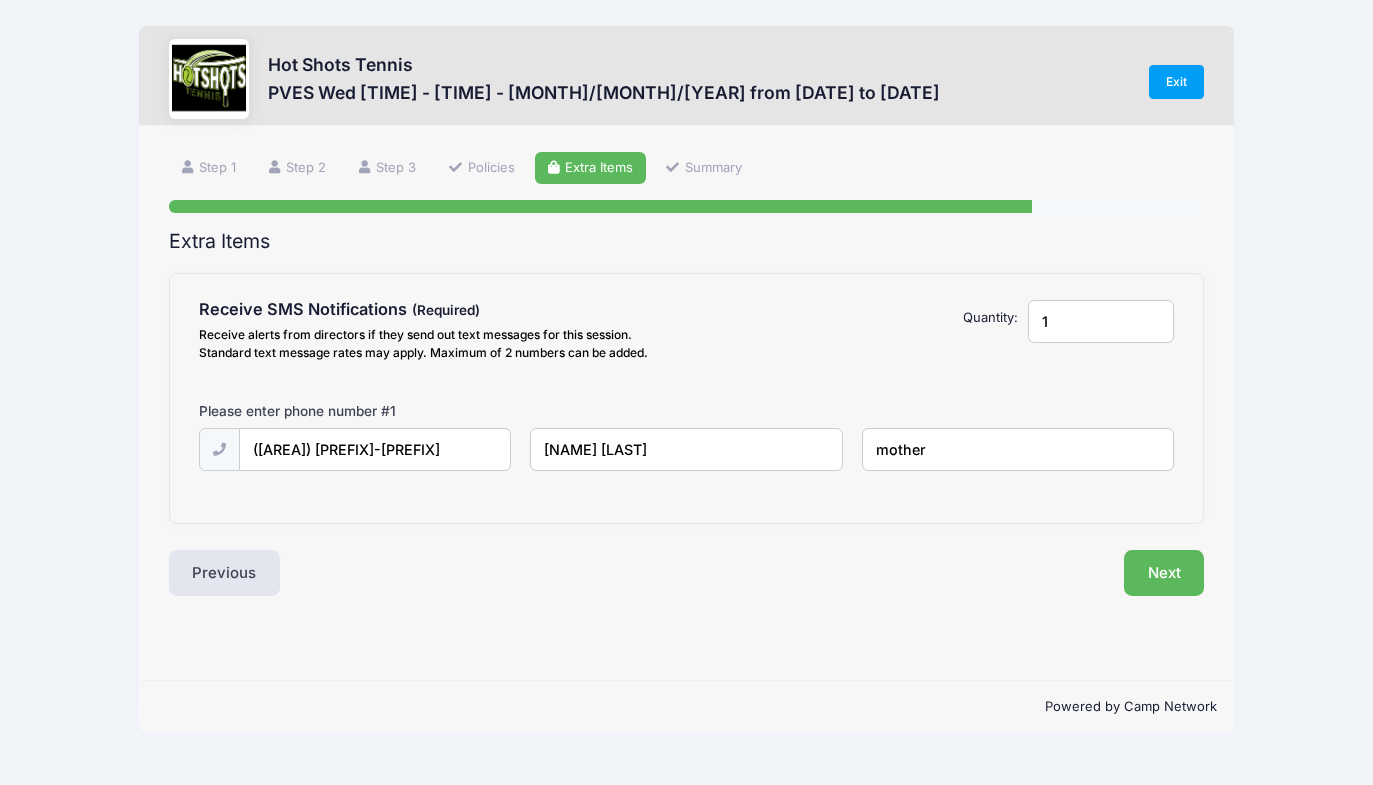 type on "mother" 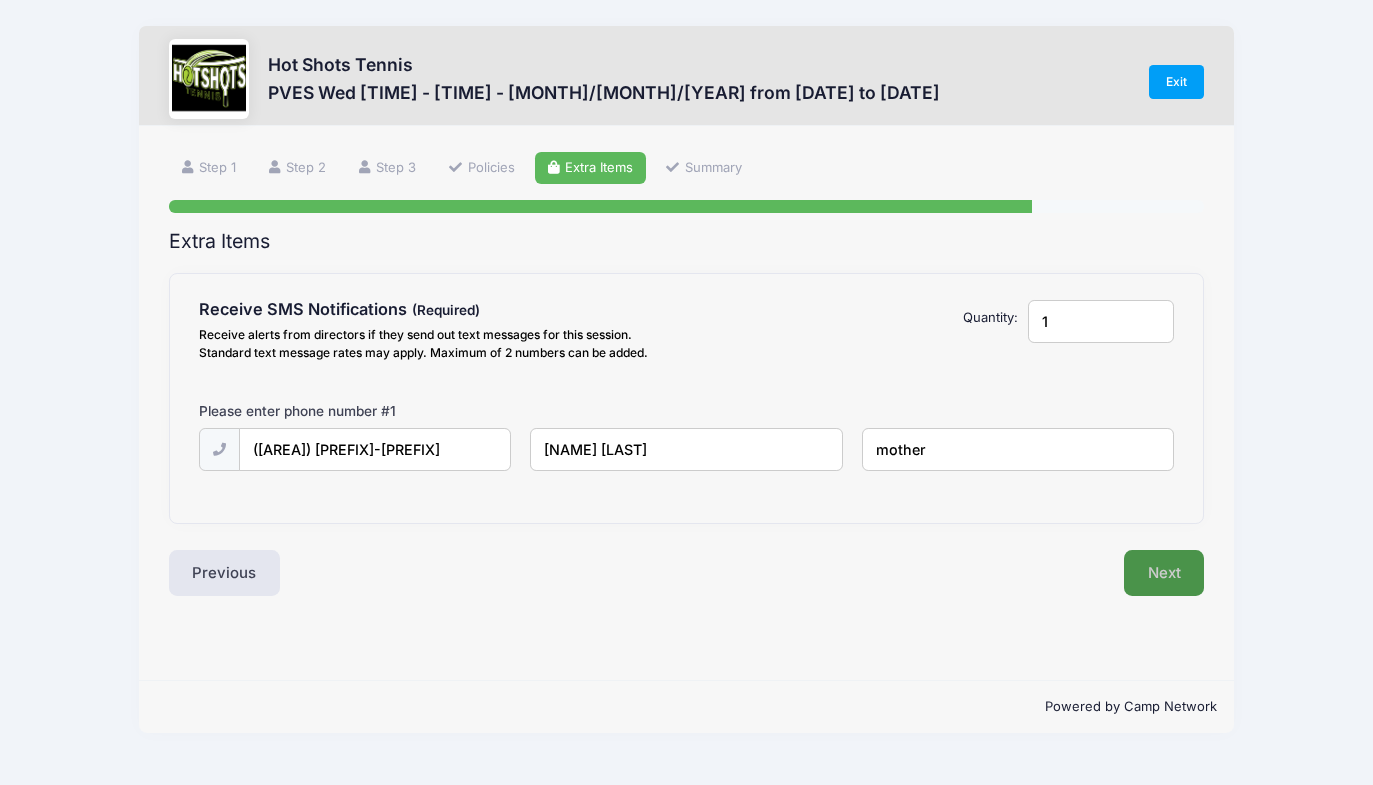 click on "Next" at bounding box center [1164, 573] 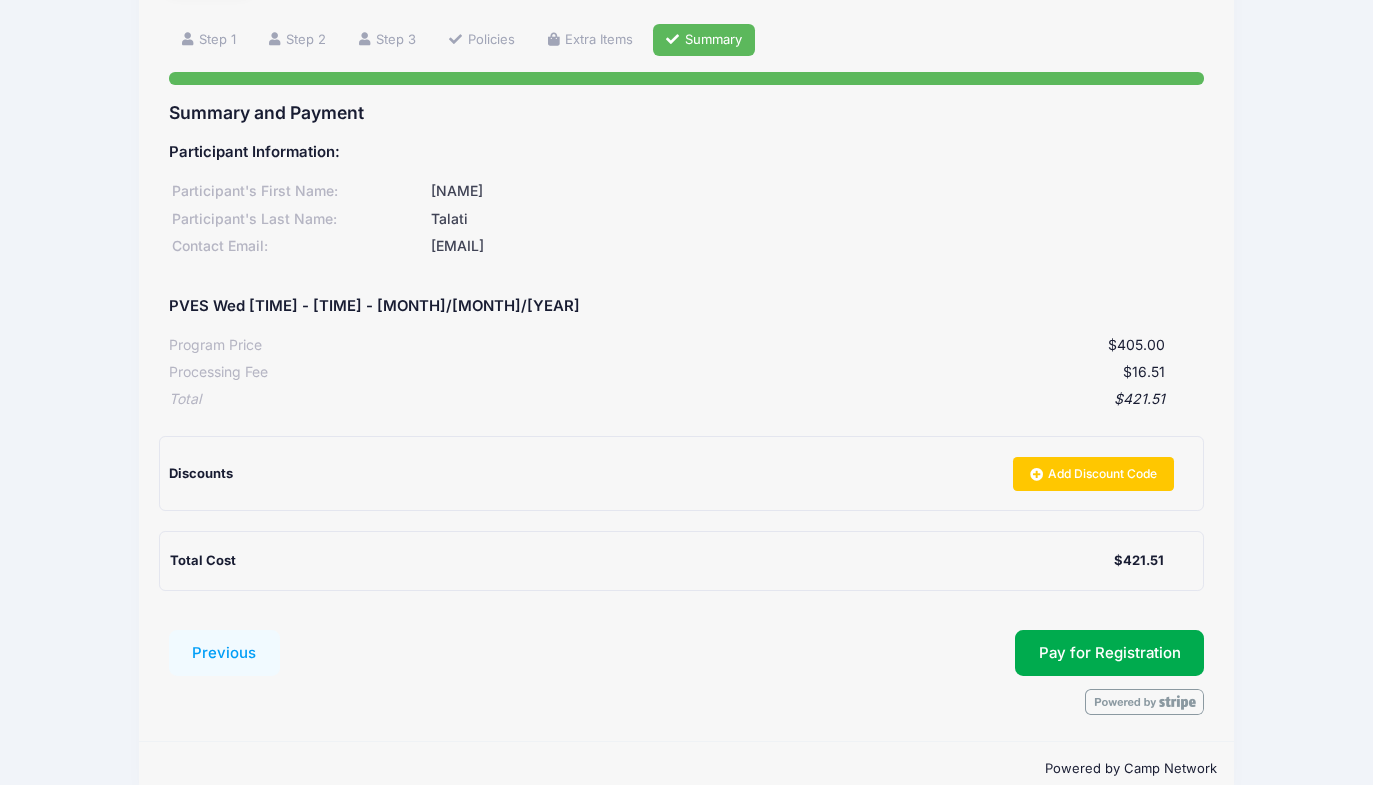 scroll, scrollTop: 163, scrollLeft: 0, axis: vertical 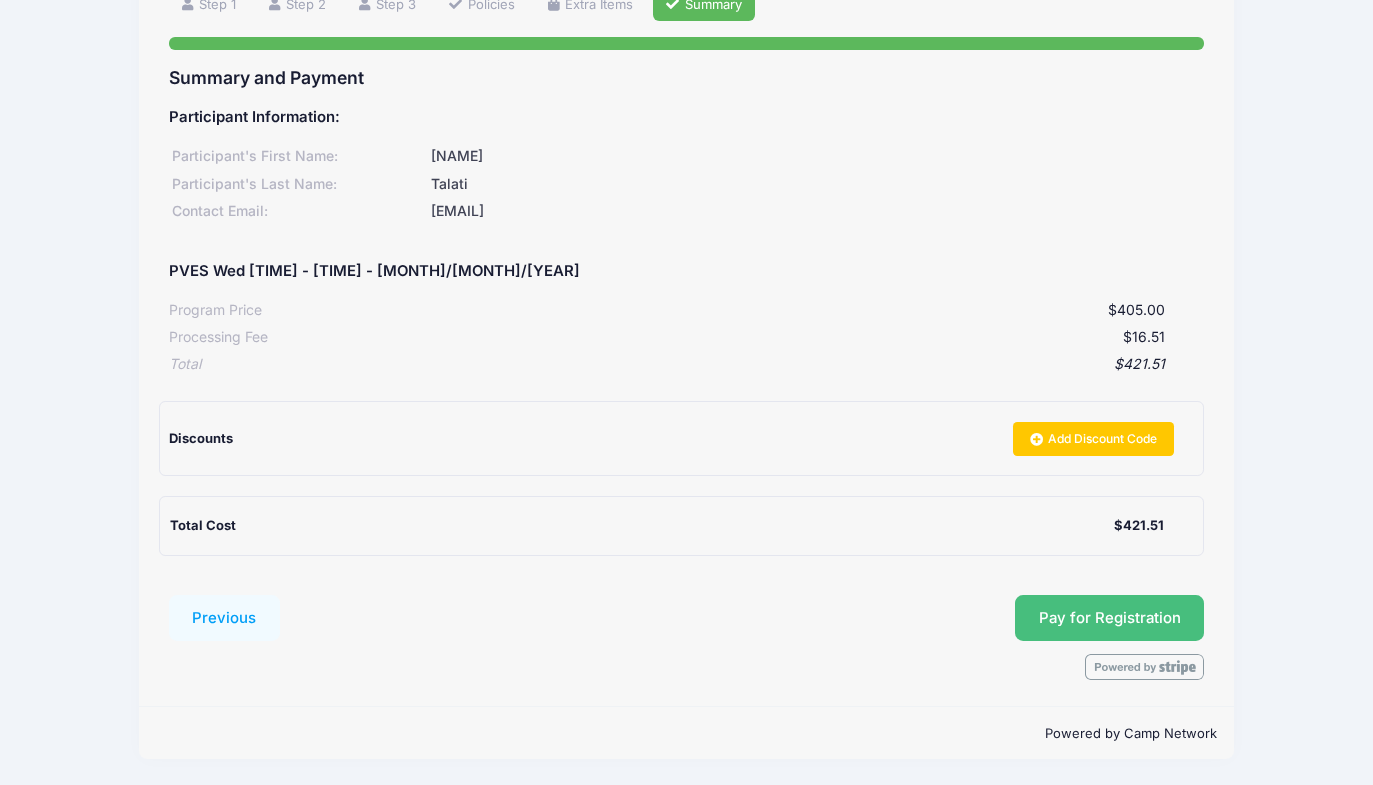 click on "Pay for Registration" at bounding box center (1110, 618) 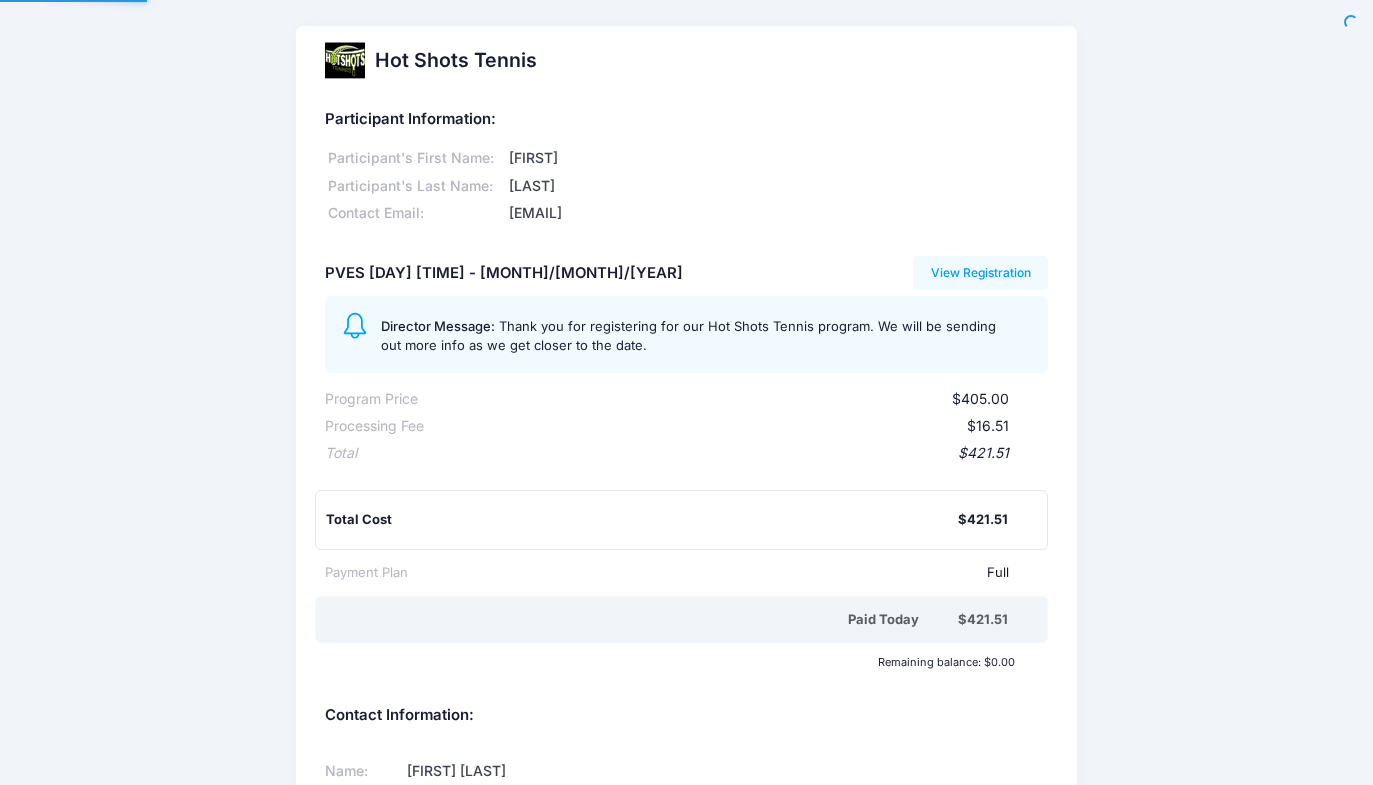 scroll, scrollTop: 0, scrollLeft: 0, axis: both 